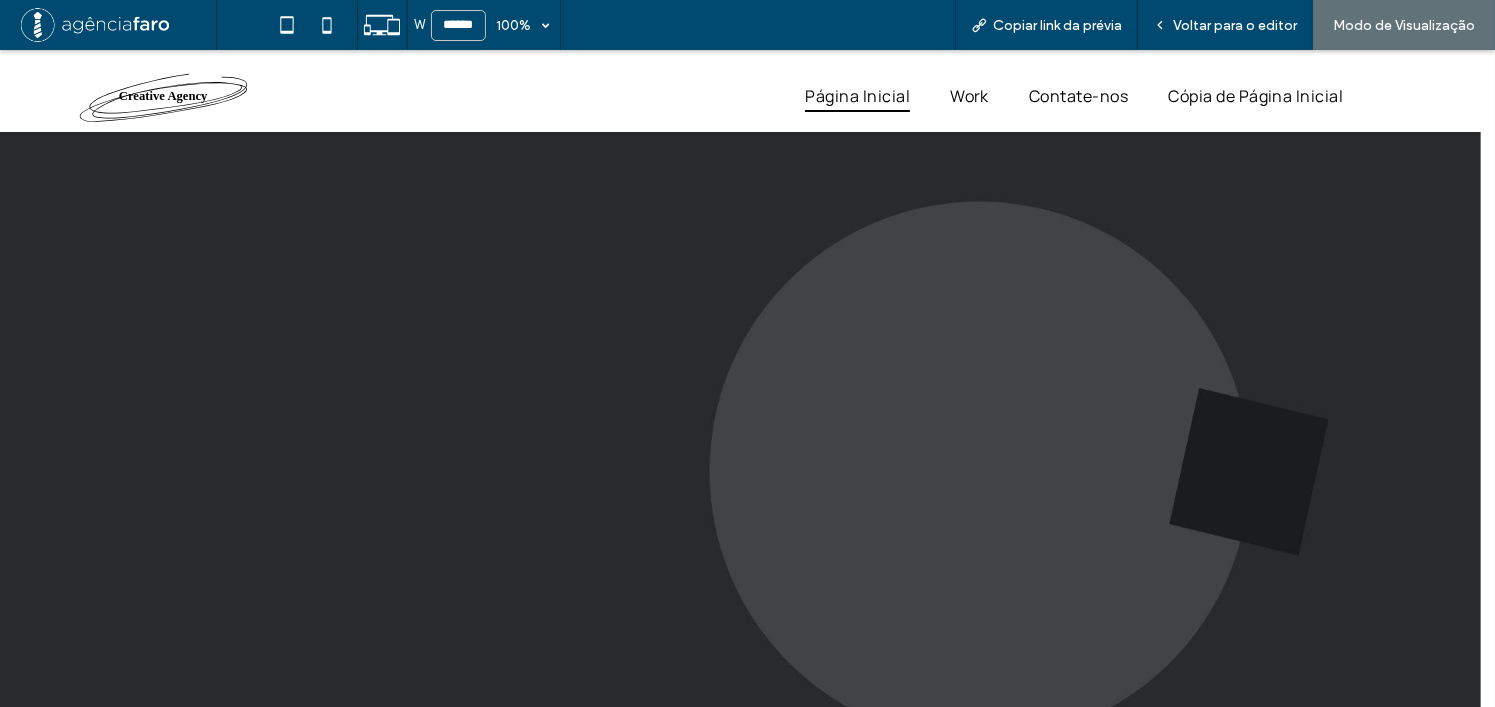 scroll, scrollTop: 3400, scrollLeft: 0, axis: vertical 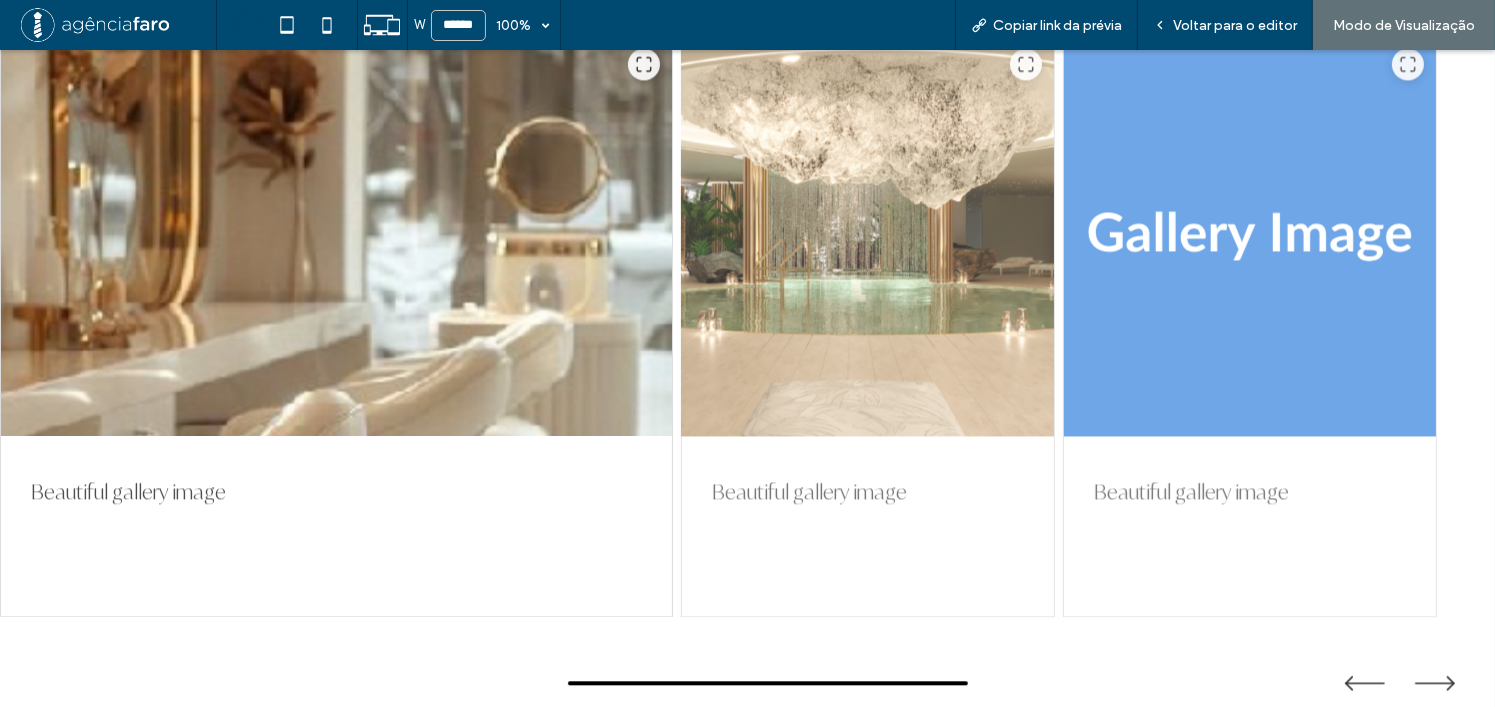 click at bounding box center (868, 236) 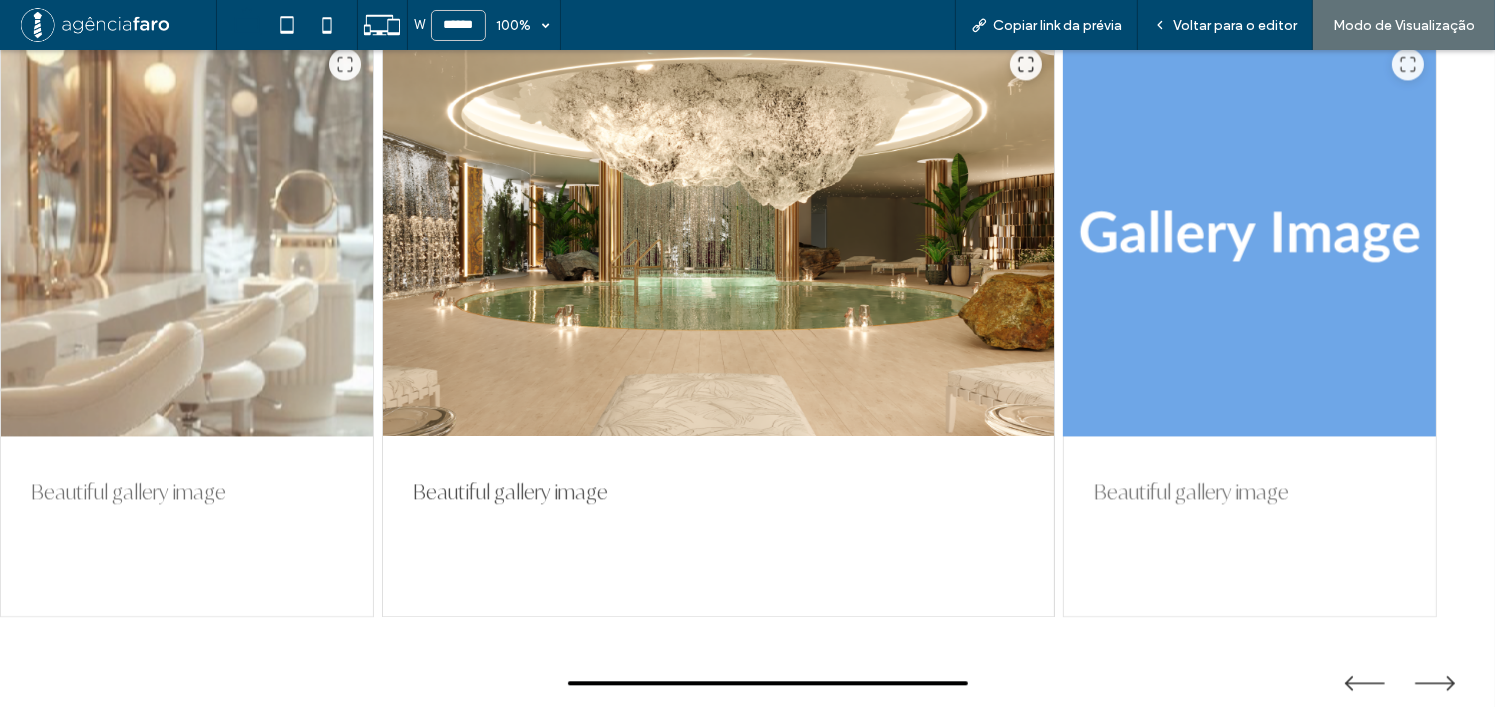 click at bounding box center [1250, 236] 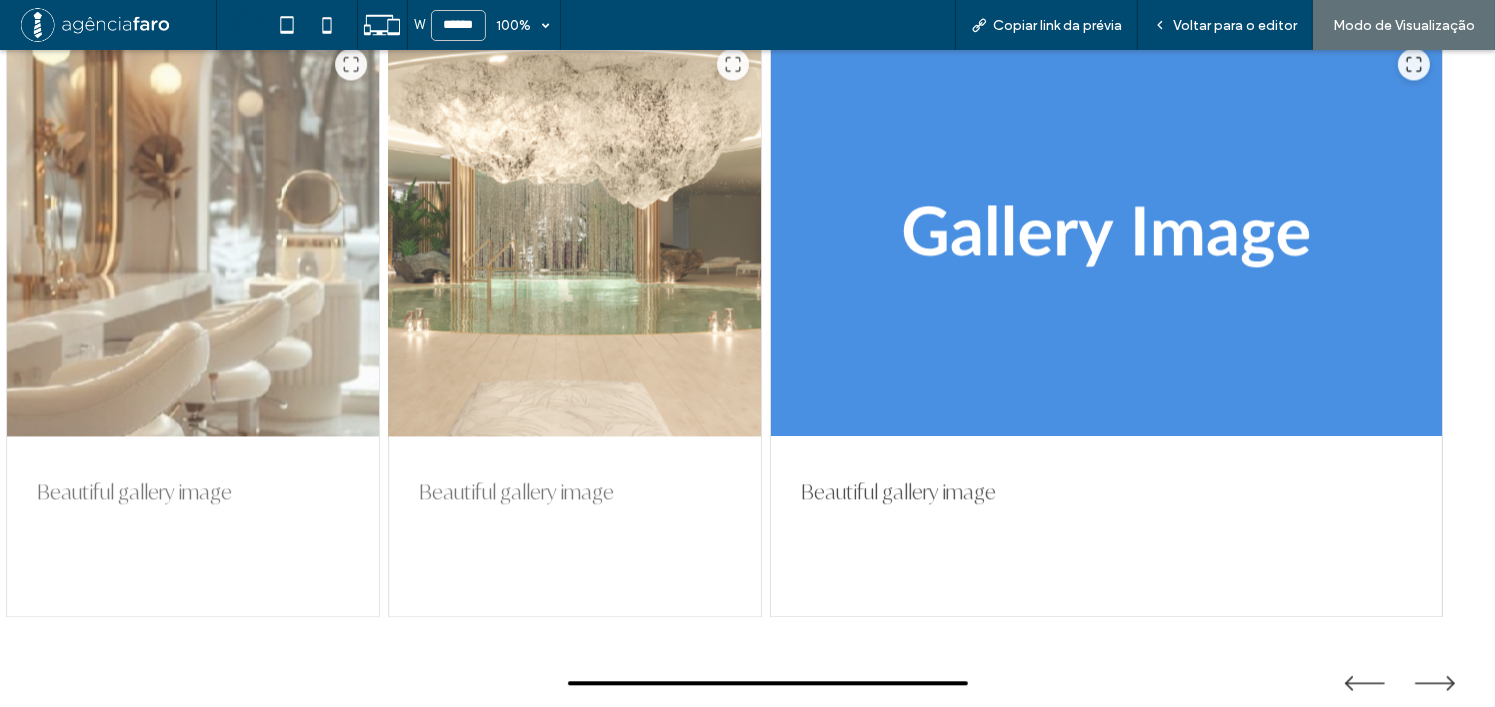 drag, startPoint x: 353, startPoint y: 311, endPoint x: 599, endPoint y: 320, distance: 246.16458 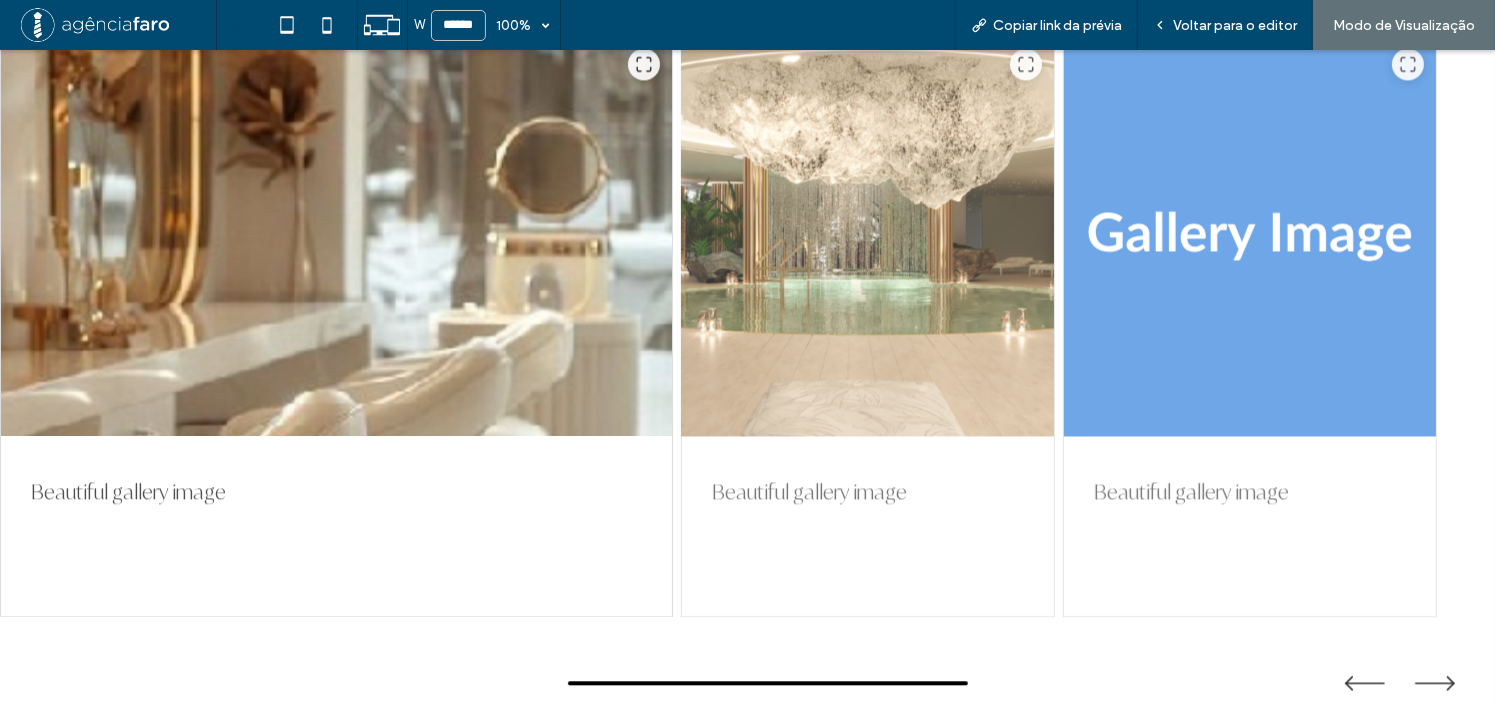 click at bounding box center (868, 236) 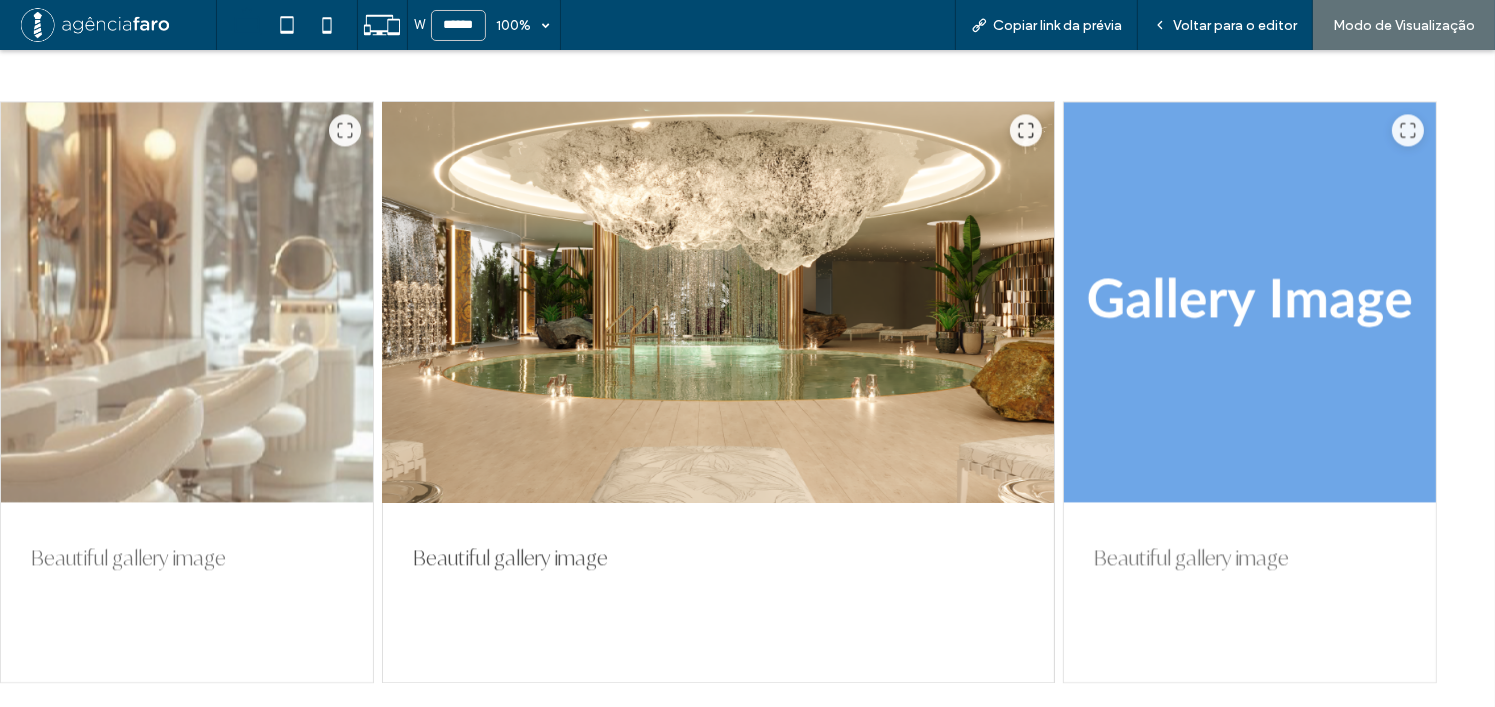 scroll, scrollTop: 4300, scrollLeft: 0, axis: vertical 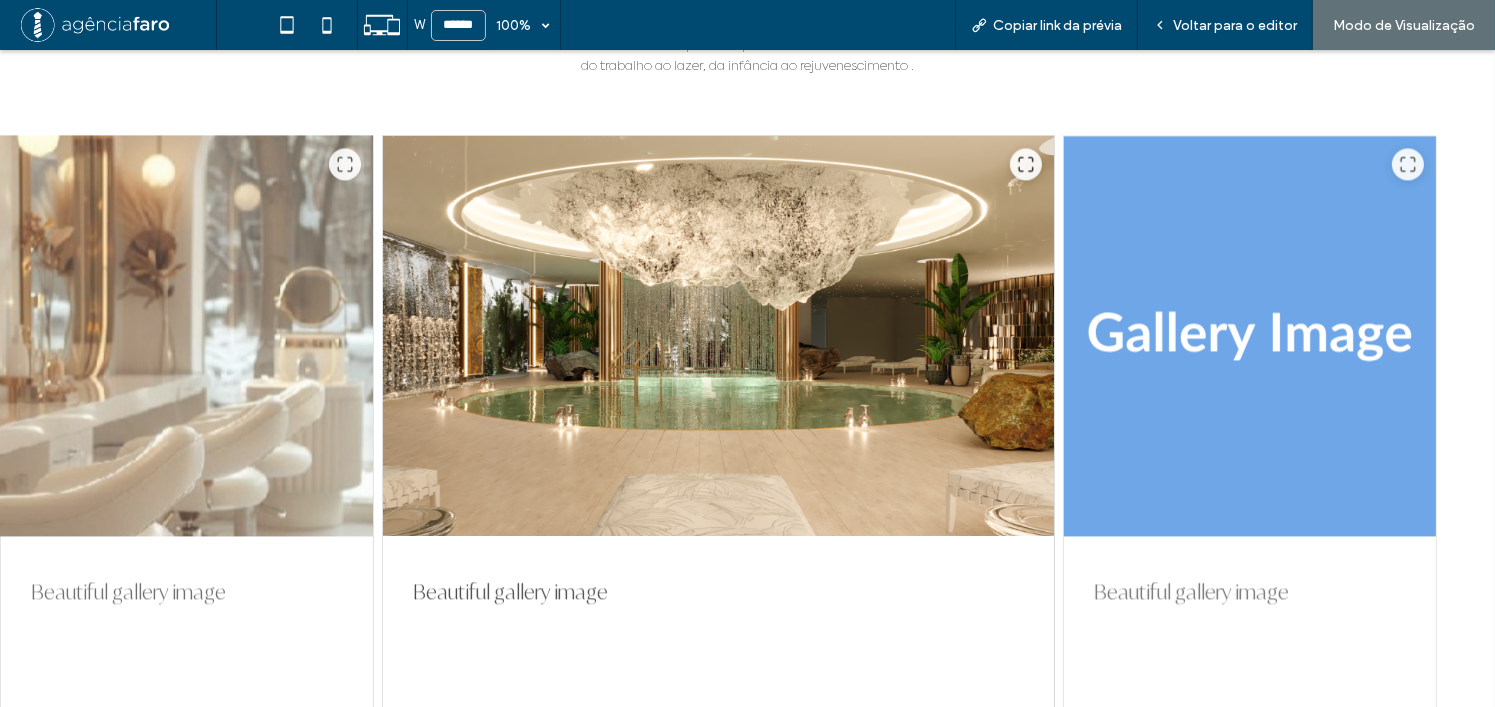 click at bounding box center [187, 336] 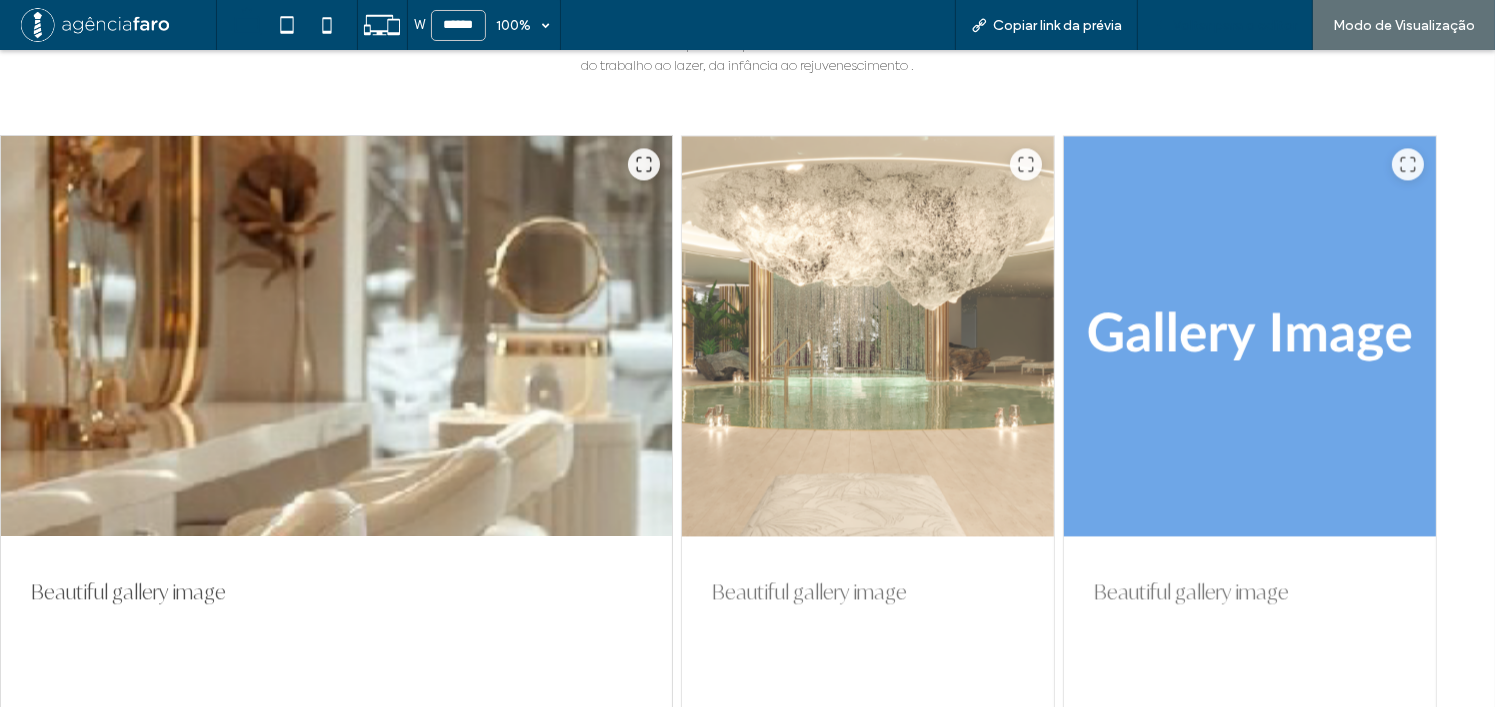 click on "Voltar para o editor" at bounding box center [1235, 25] 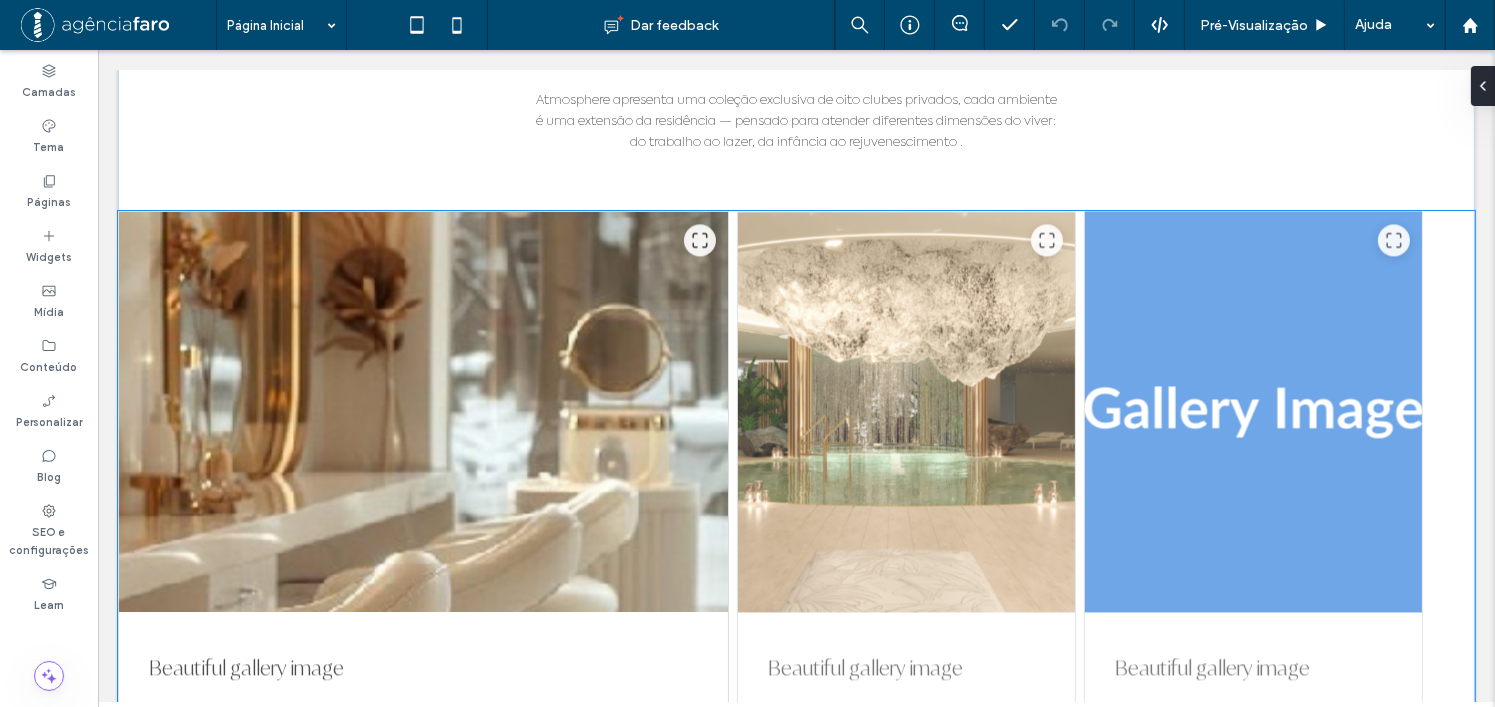 scroll, scrollTop: 4180, scrollLeft: 0, axis: vertical 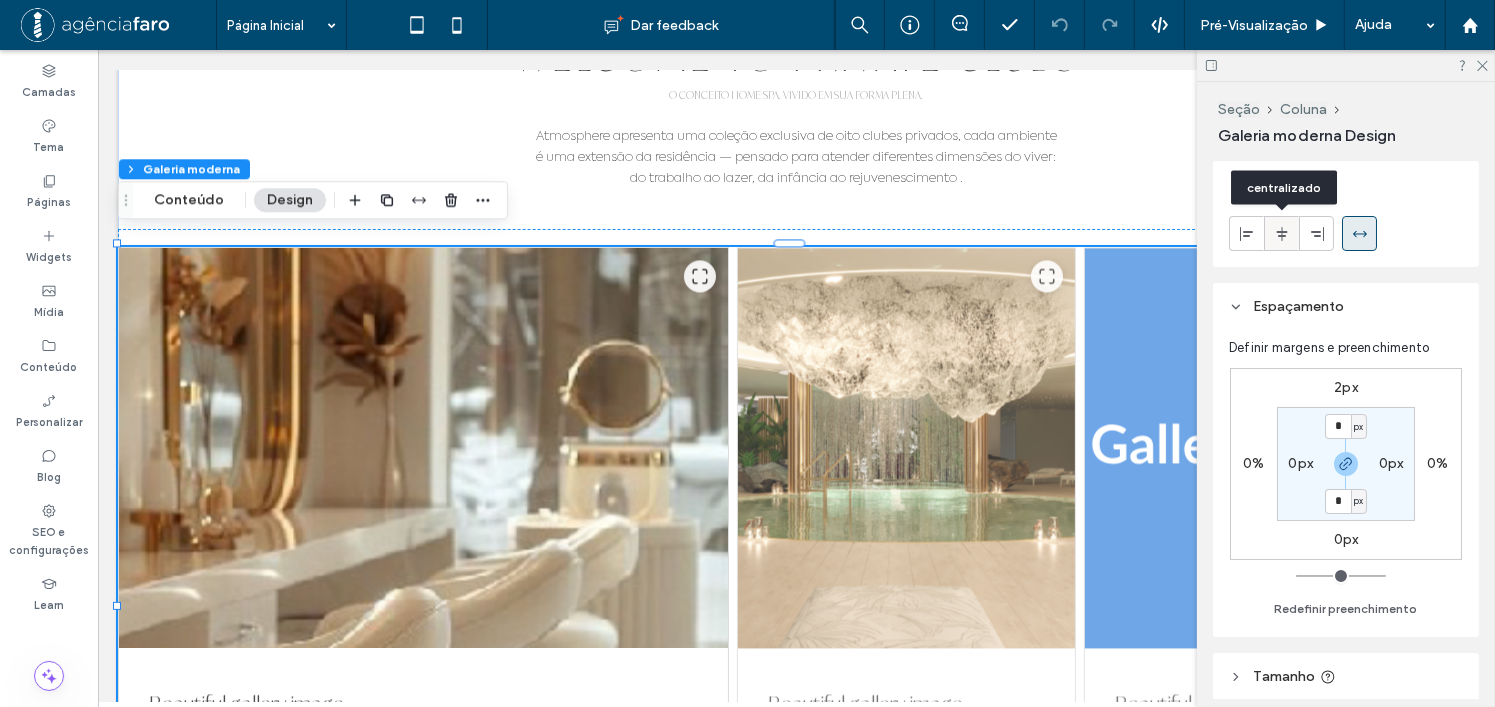 click 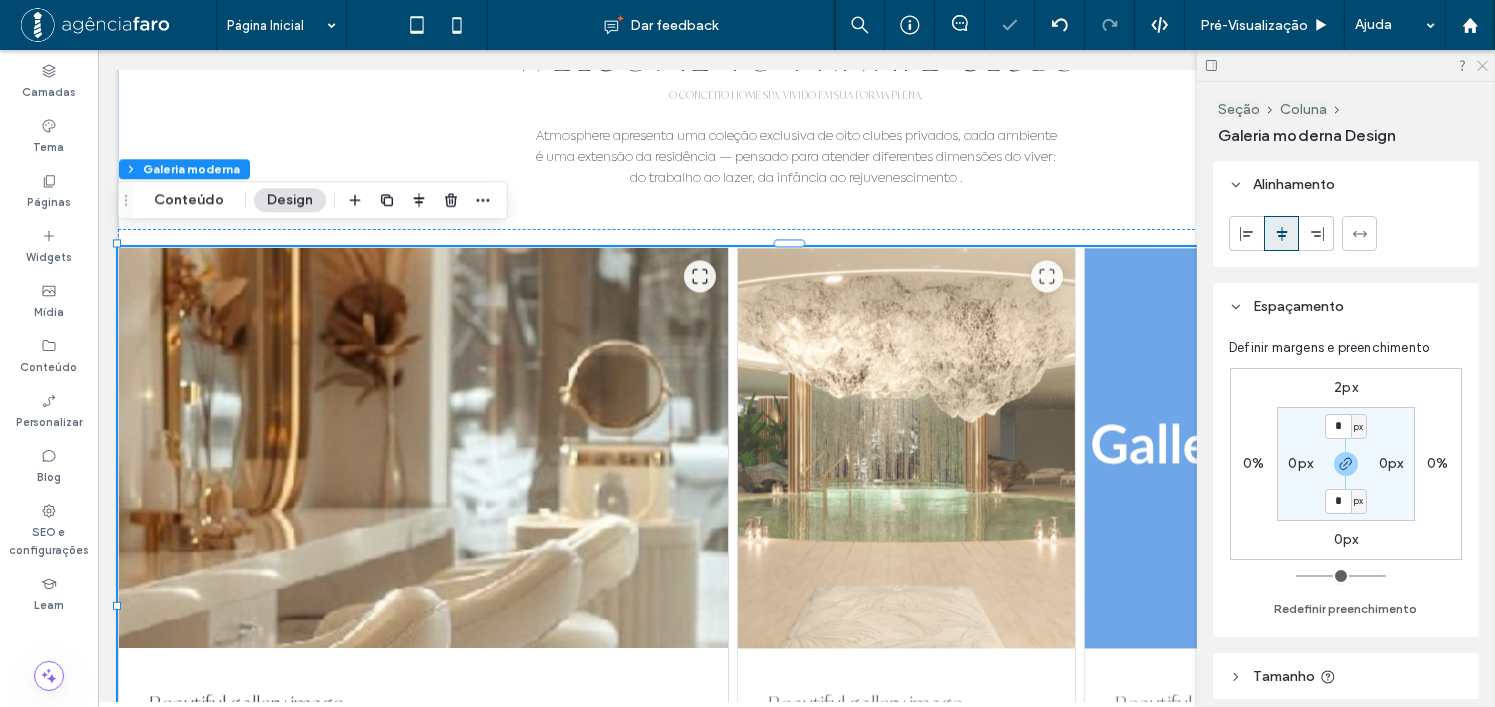 click 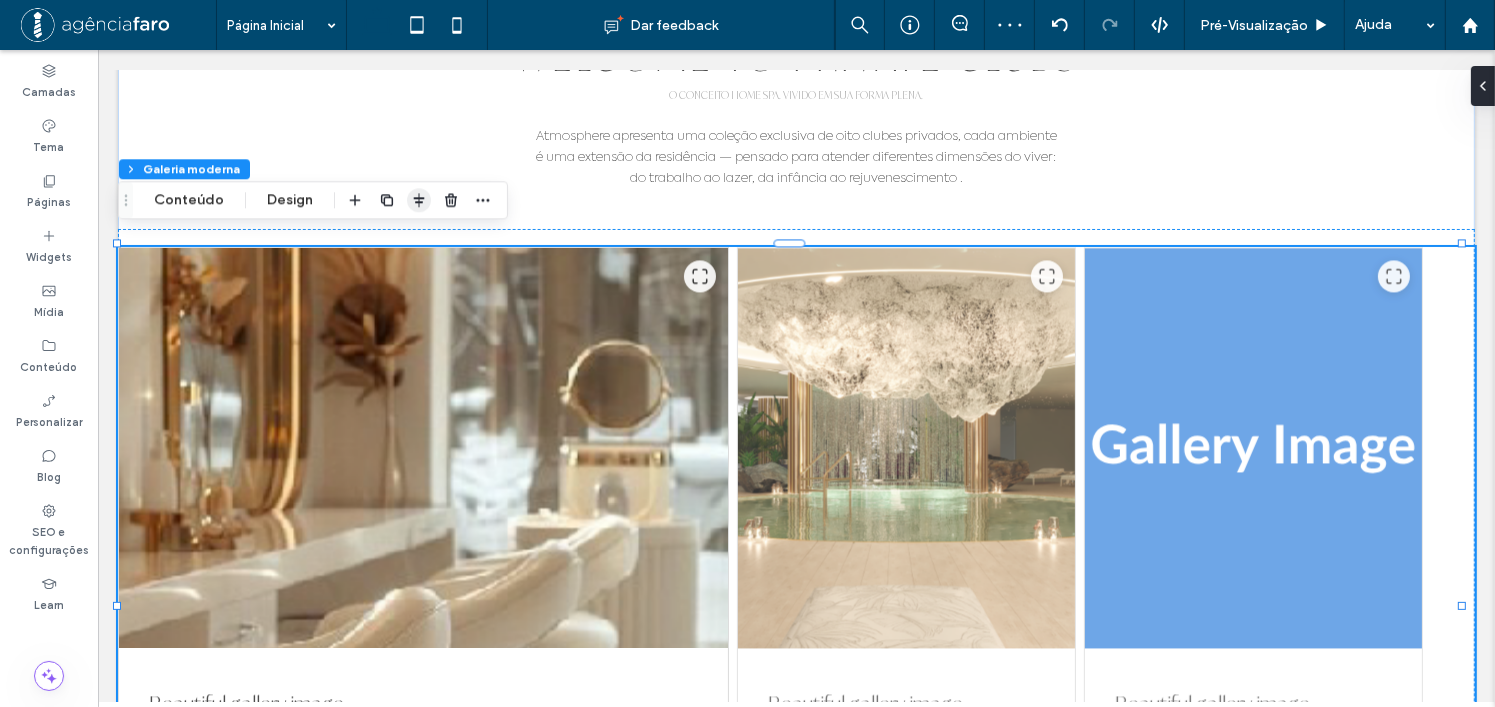 click 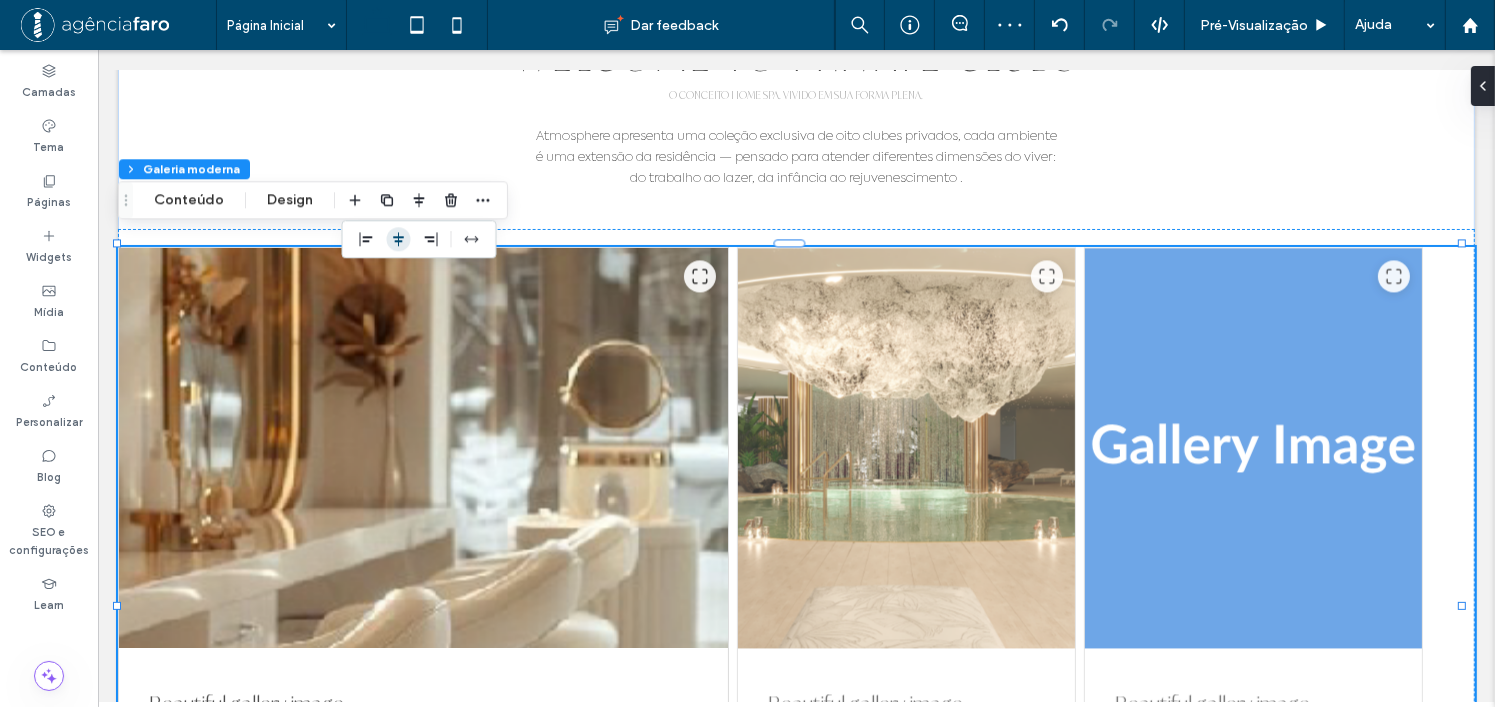 click 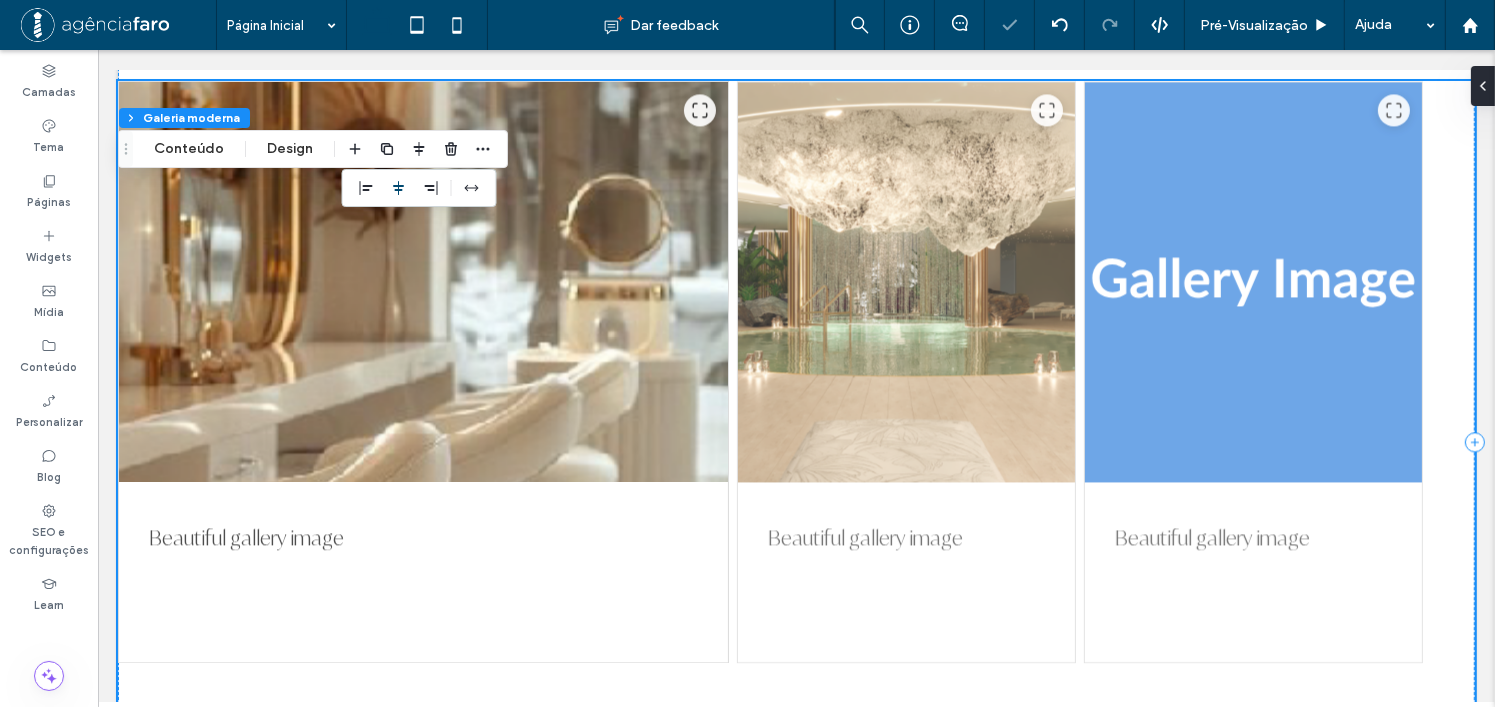 scroll, scrollTop: 4380, scrollLeft: 0, axis: vertical 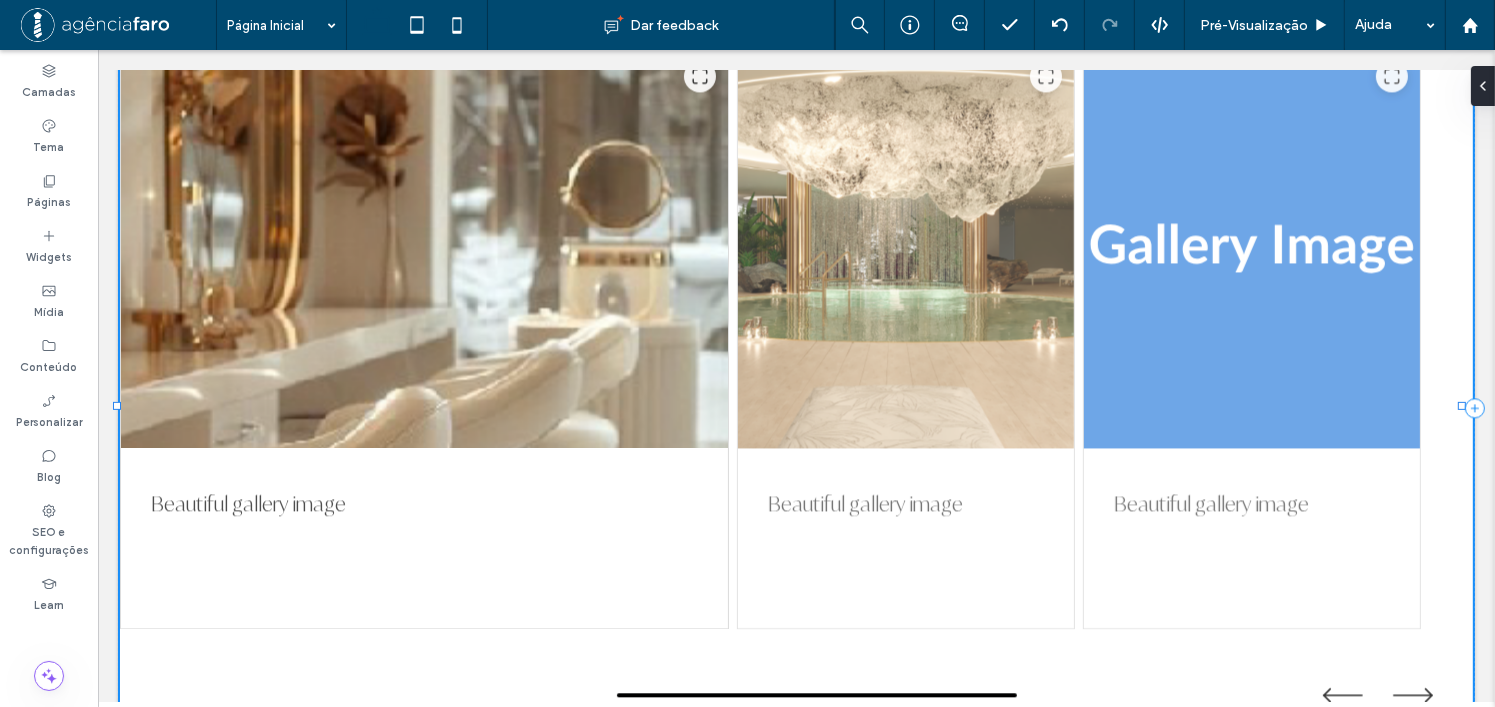 drag, startPoint x: 112, startPoint y: 393, endPoint x: 30, endPoint y: 399, distance: 82.219215 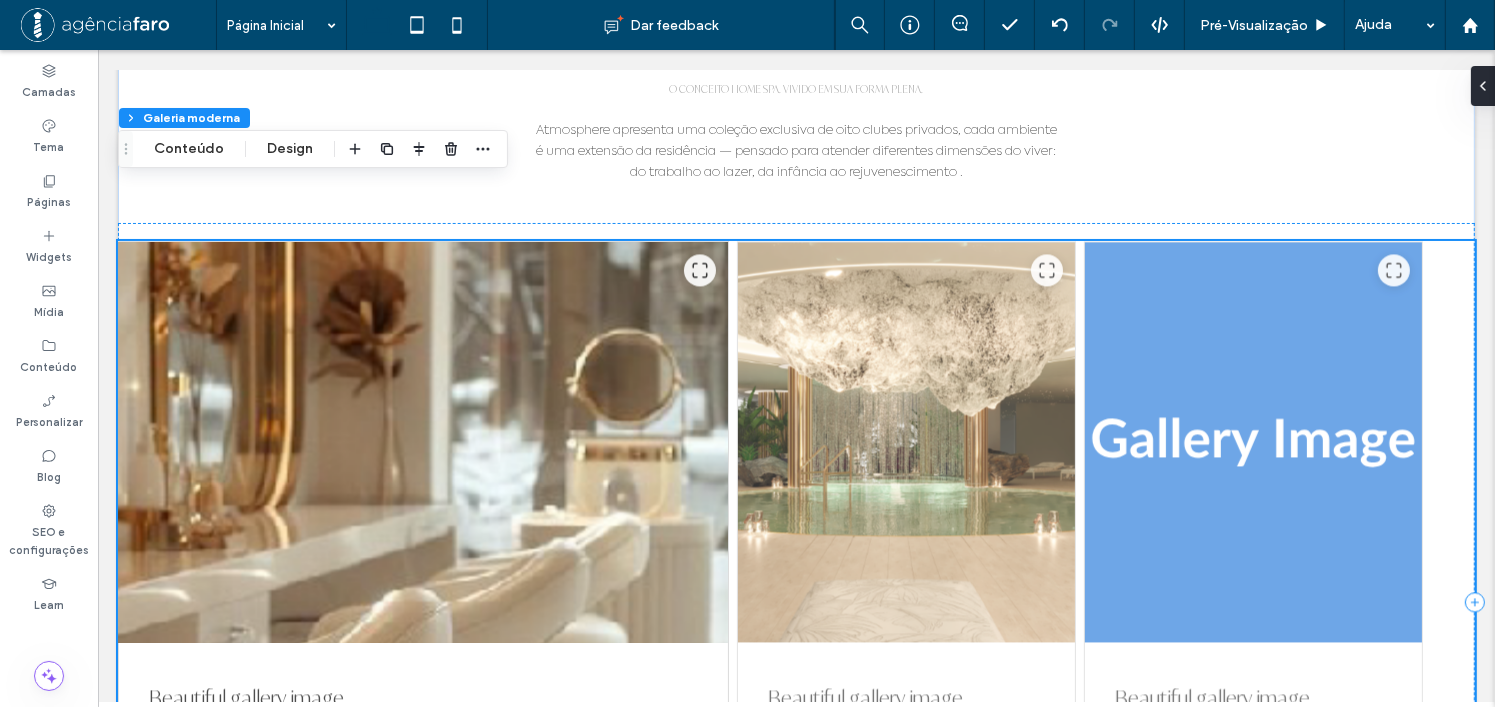 scroll, scrollTop: 4180, scrollLeft: 0, axis: vertical 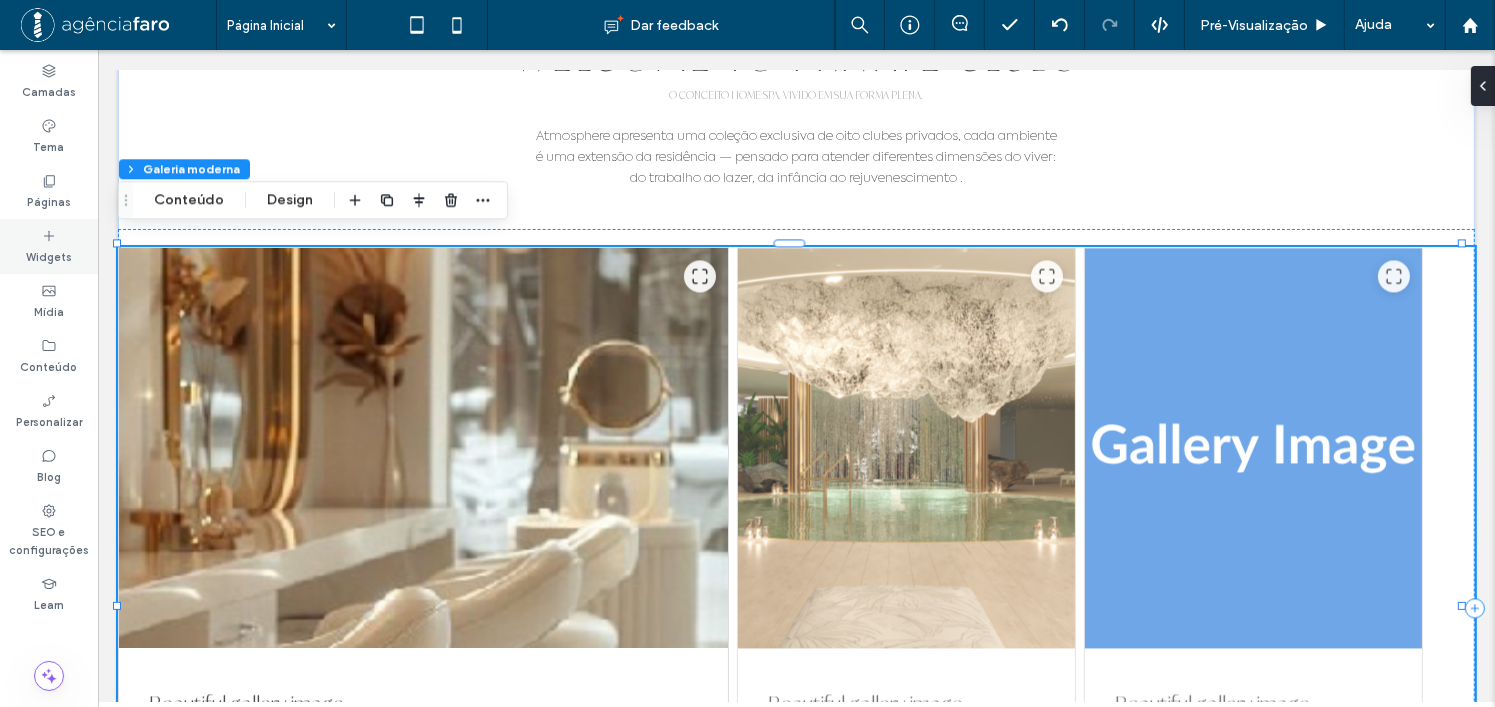 click on "Widgets" at bounding box center (49, 255) 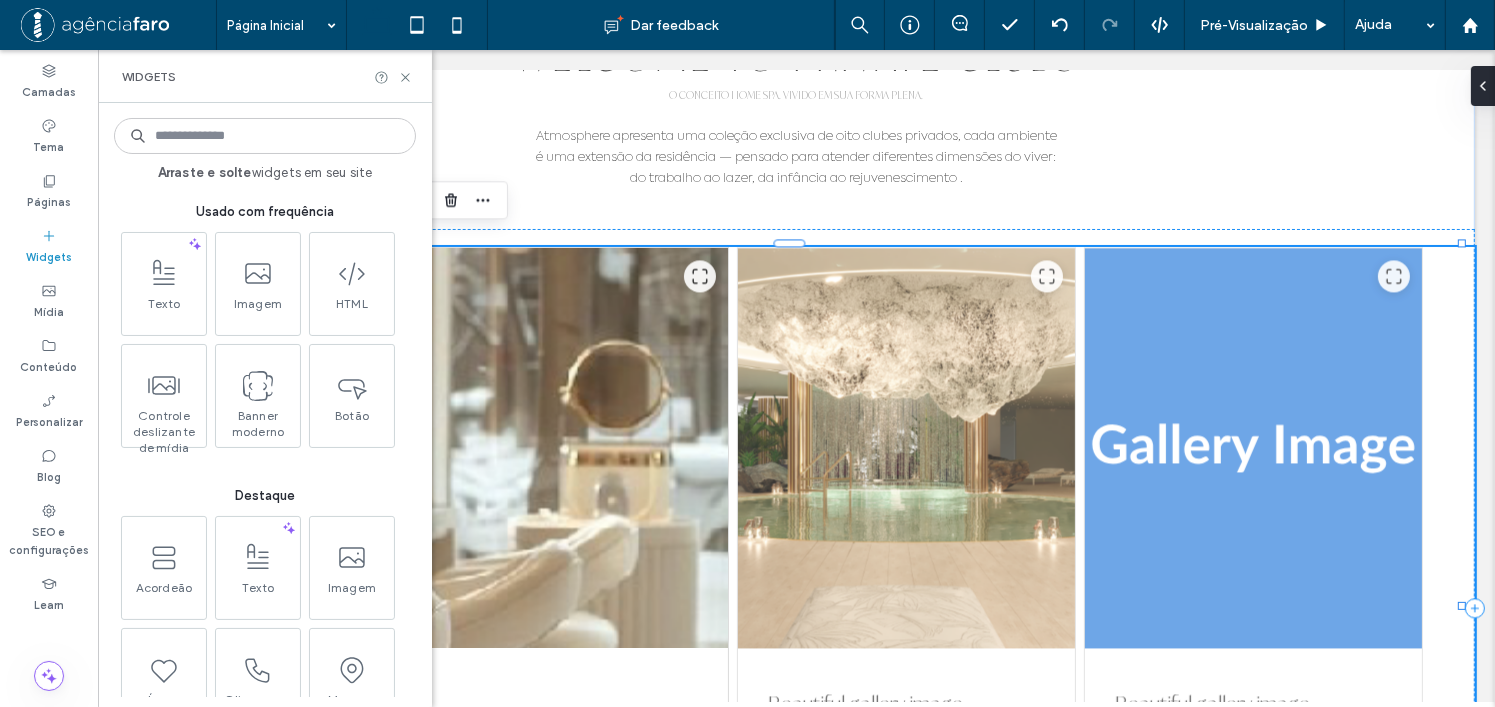 click at bounding box center [265, 136] 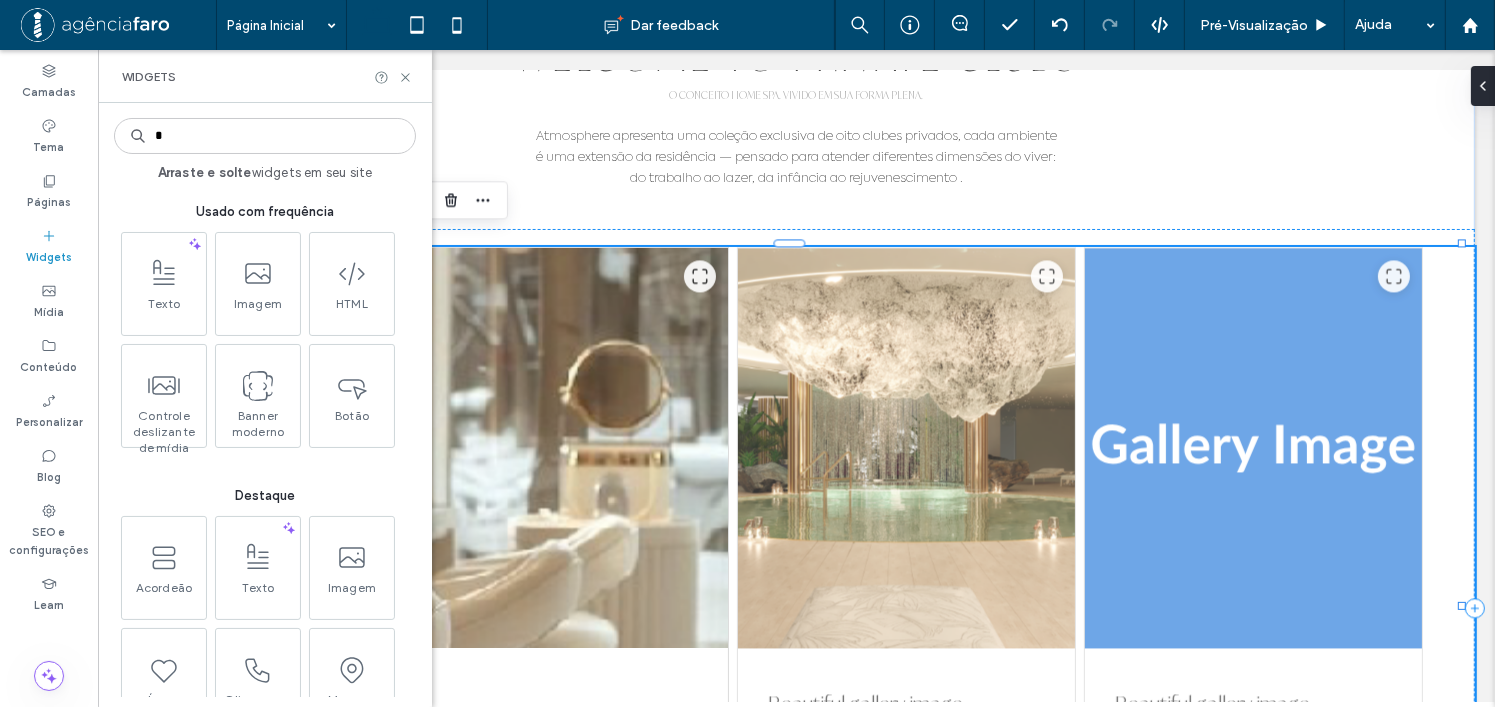 type on "*" 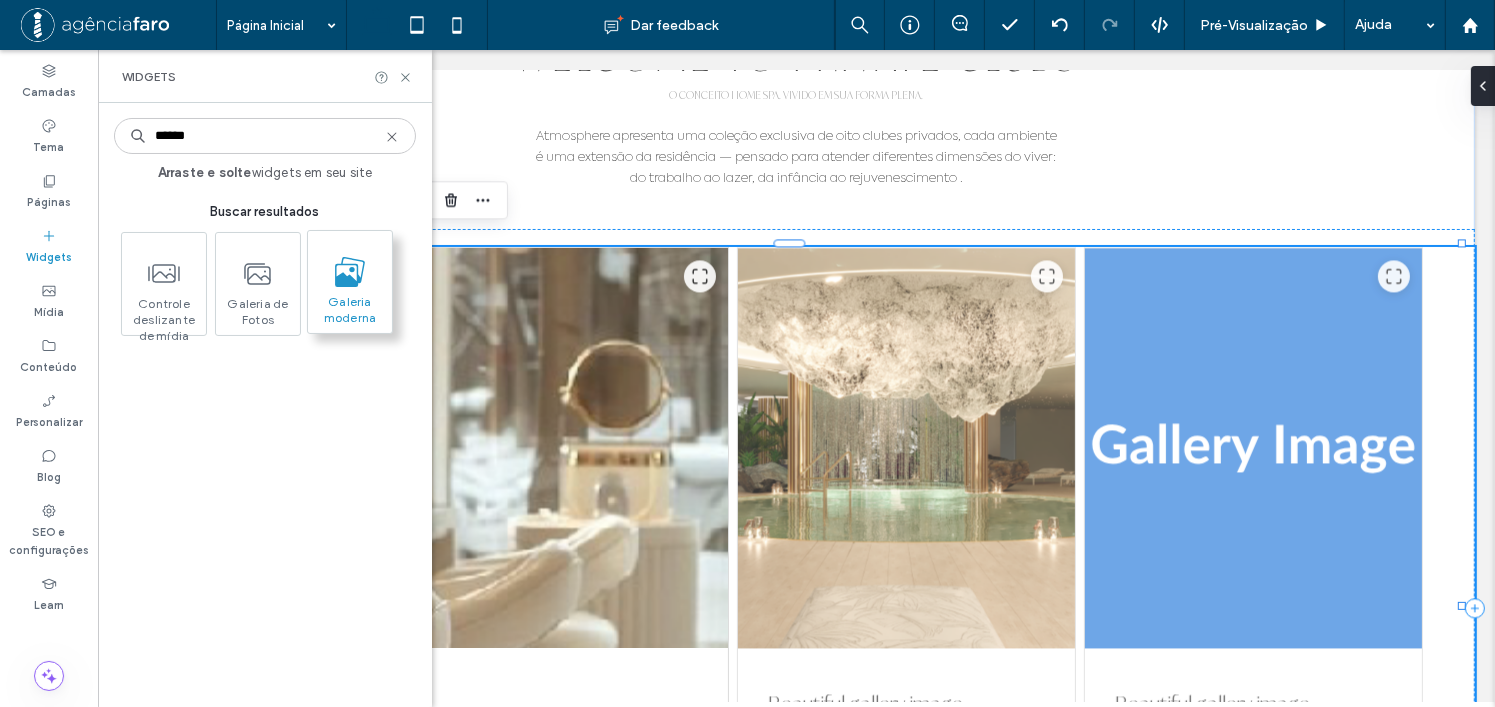 type on "******" 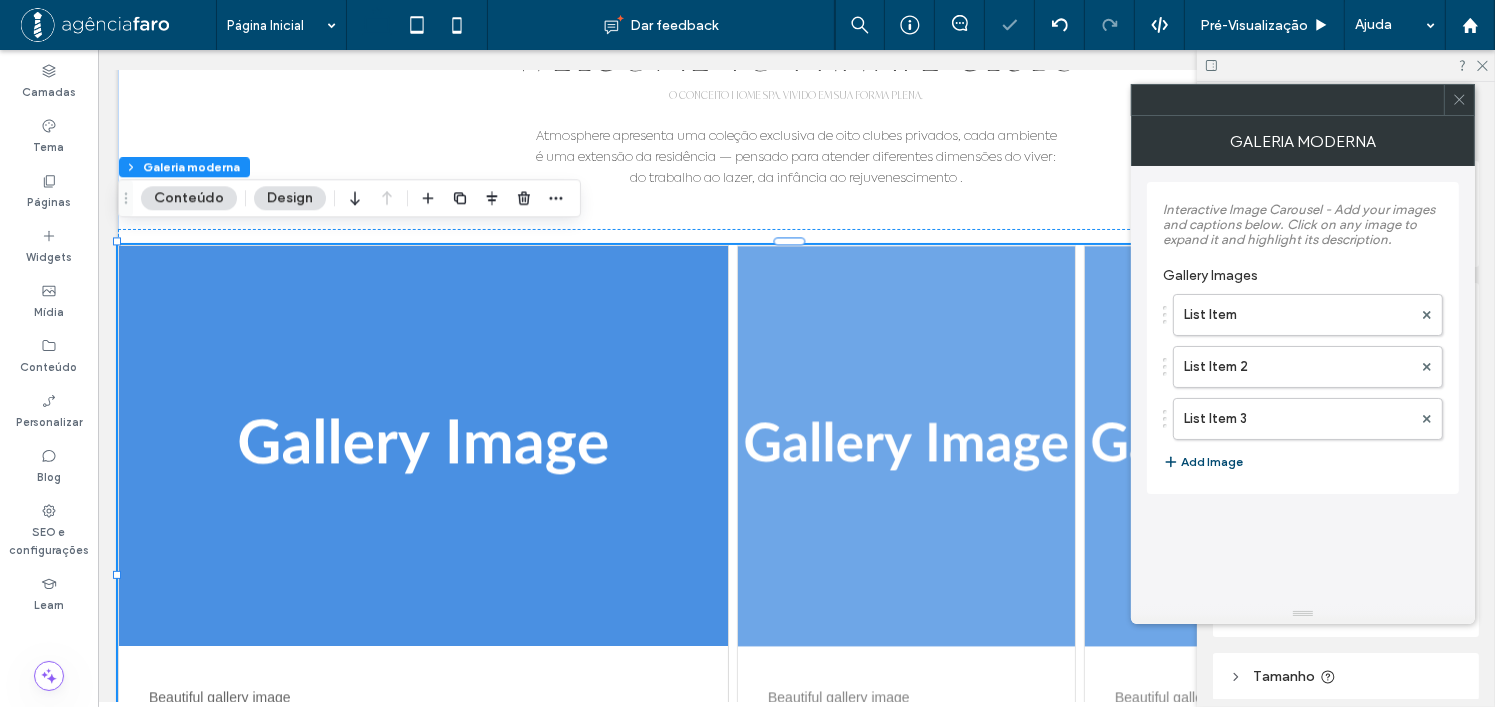 click at bounding box center [1459, 100] 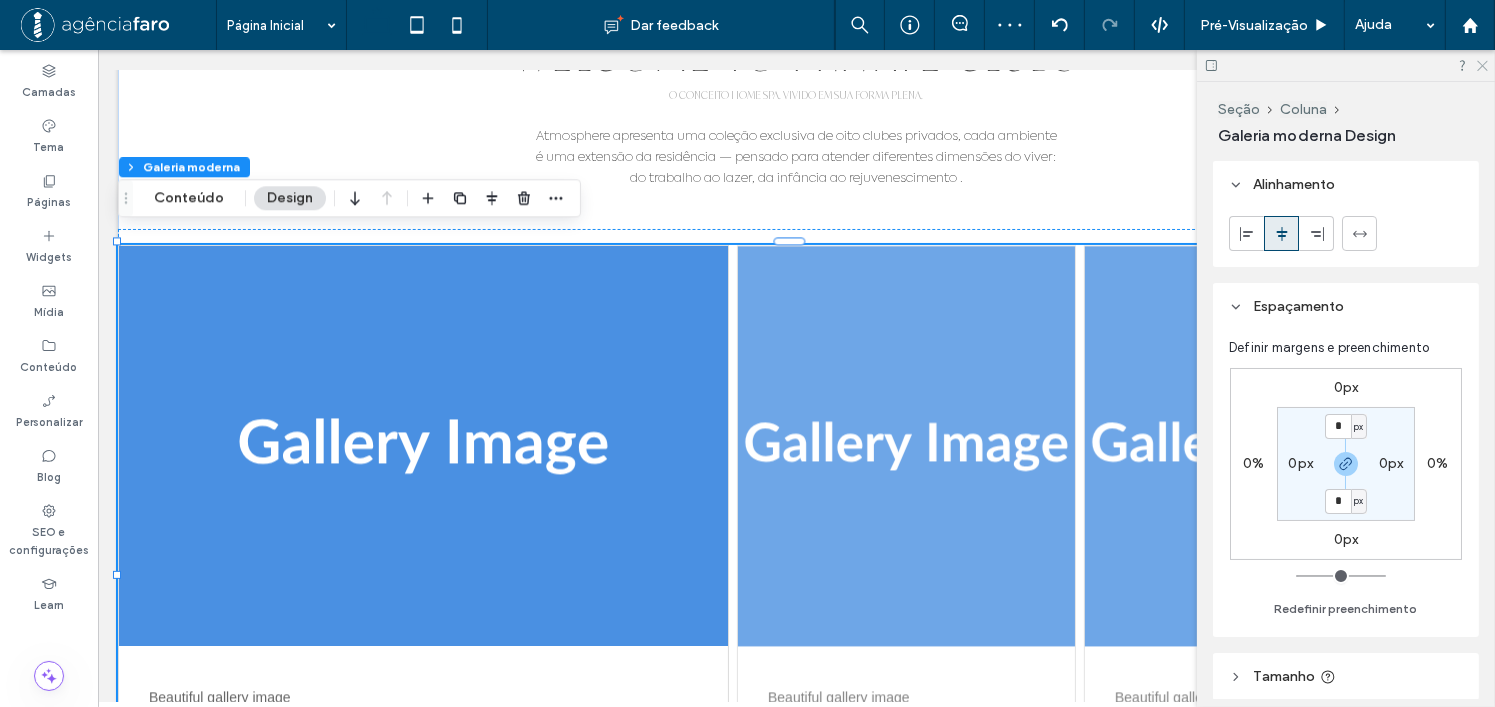 click 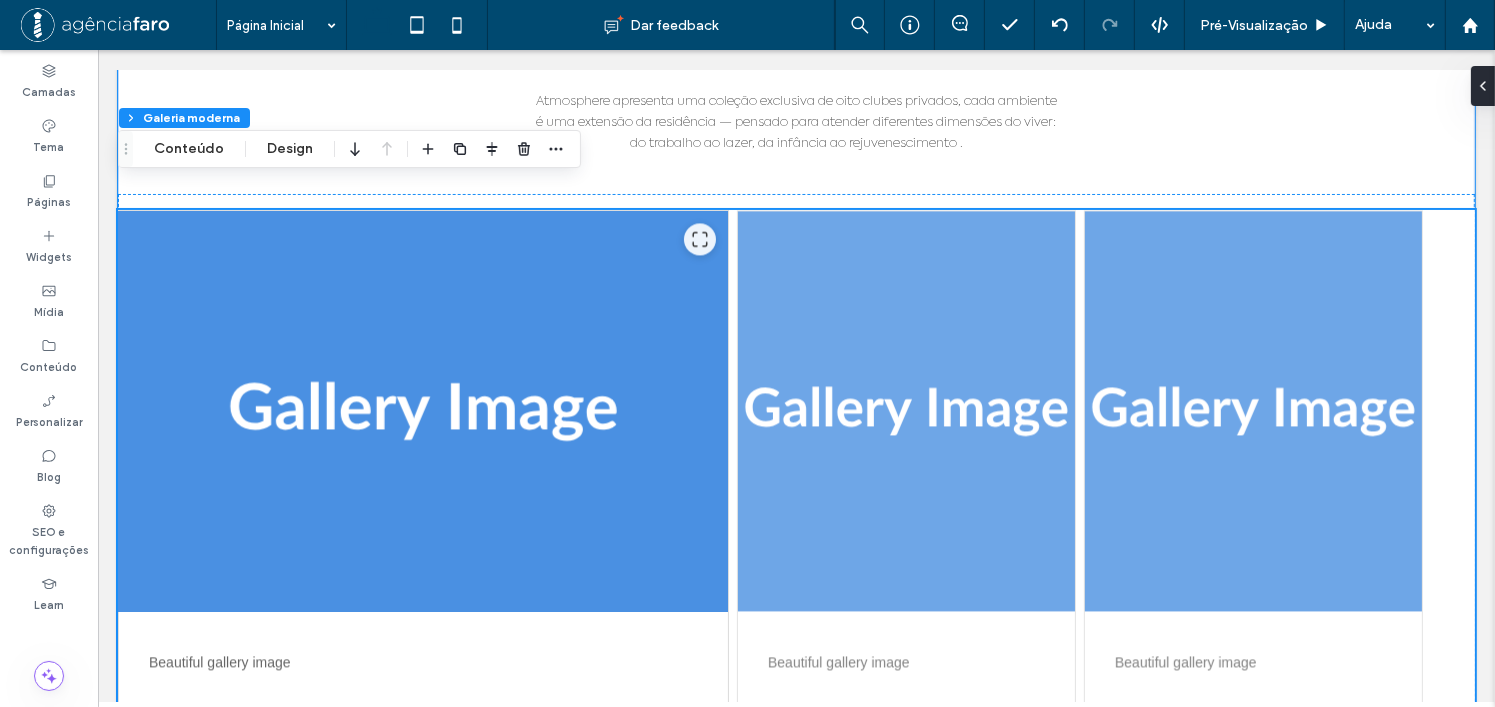 scroll, scrollTop: 4180, scrollLeft: 0, axis: vertical 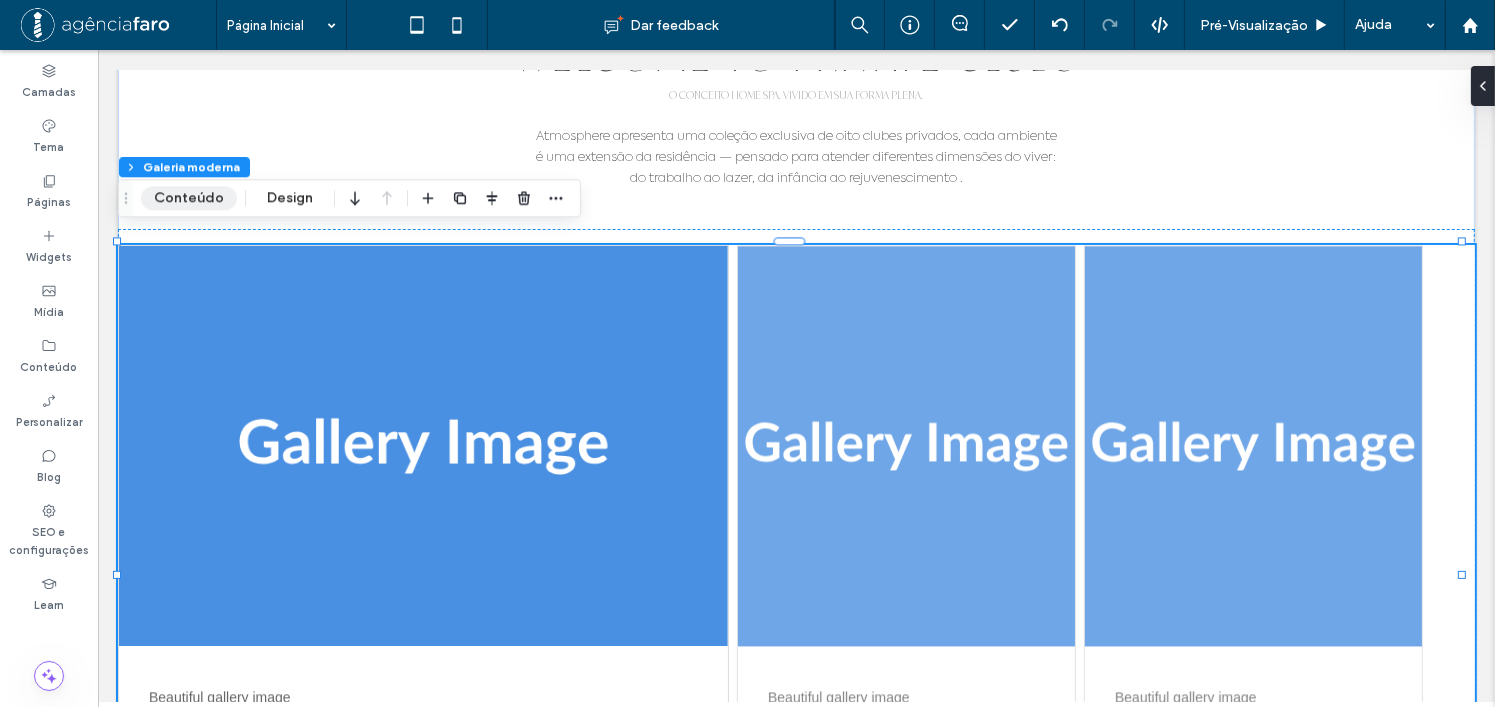 click on "Conteúdo" at bounding box center (189, 198) 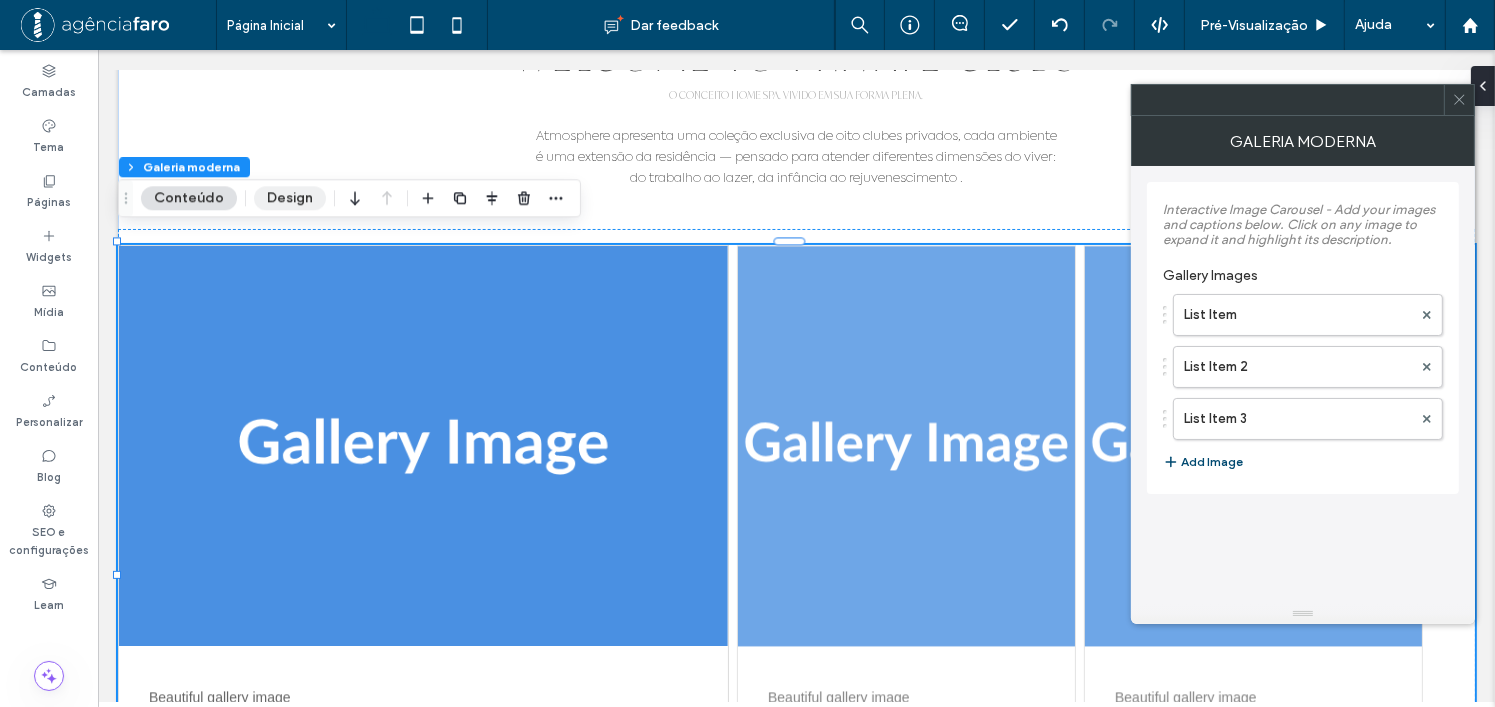 click on "Design" at bounding box center (290, 198) 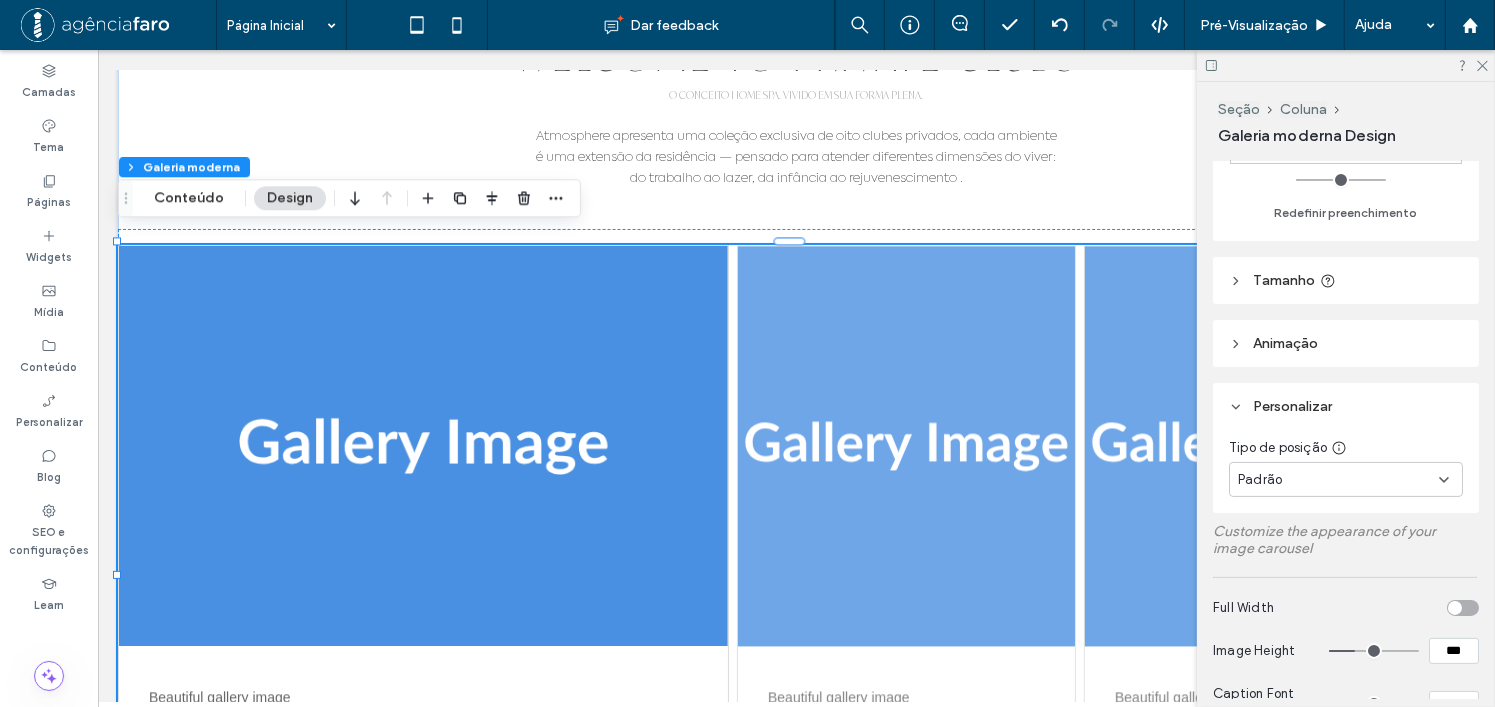 scroll, scrollTop: 400, scrollLeft: 0, axis: vertical 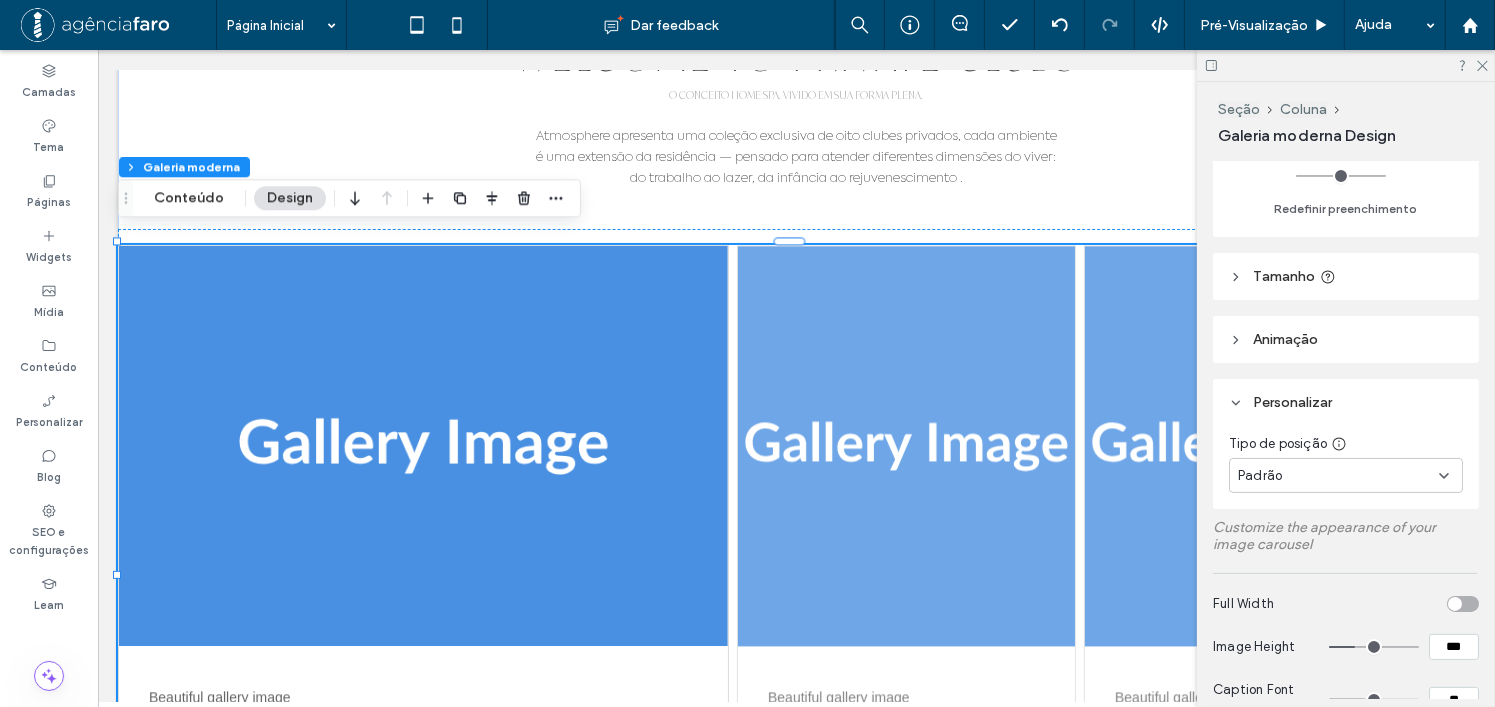 click at bounding box center (1463, 604) 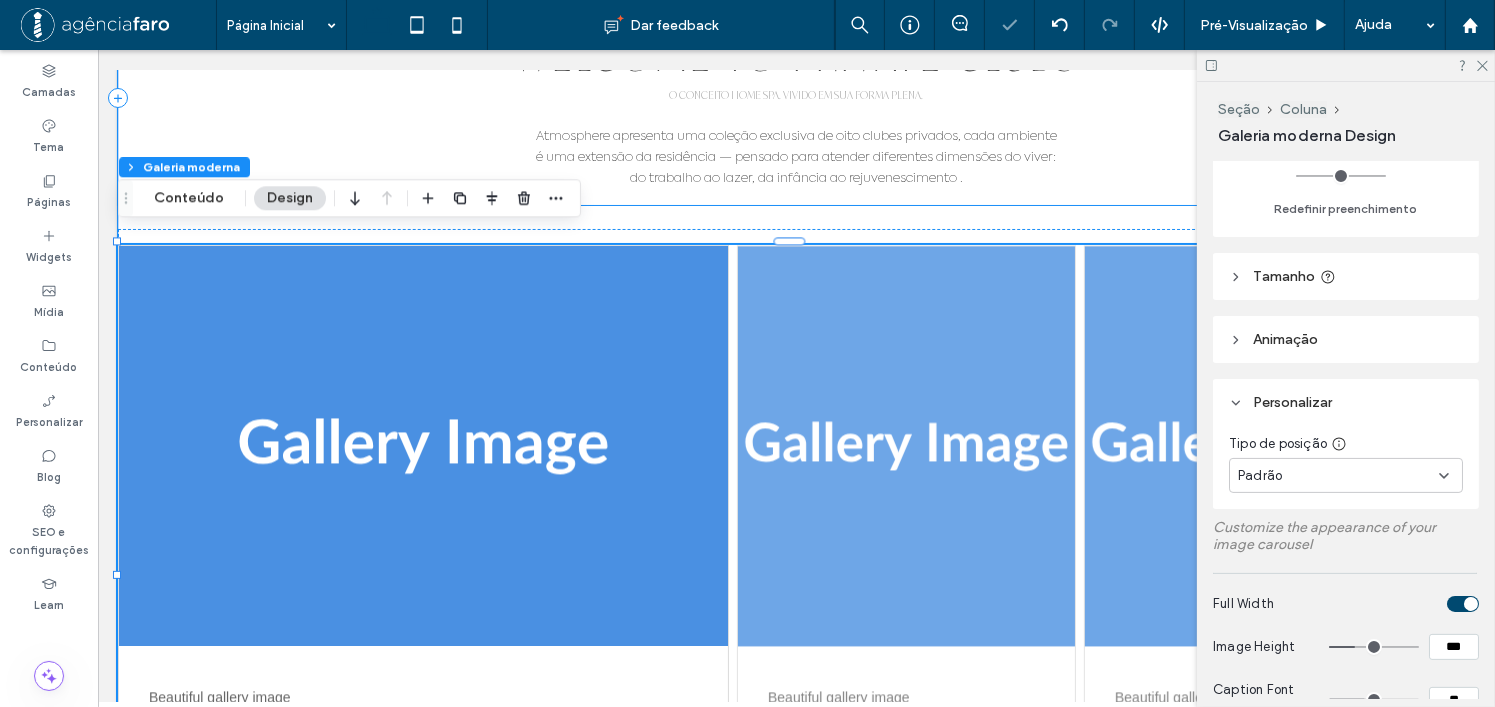 click on "LAZER INIGUALÁVEL
WELCOME TO PRIVATE CLUBS
O CONCEITO HOME SPA. VIVIDO EM SUA FORMA PLENA.
Atmosphere apresenta uma coleção exclusiva de oito clubes privados, cada ambiente é uma extensão da residência — pensado para atender diferentes dimensões do viver: do trabalho ao lazer, da infância ao rejuvenescimento ." at bounding box center (795, 97) 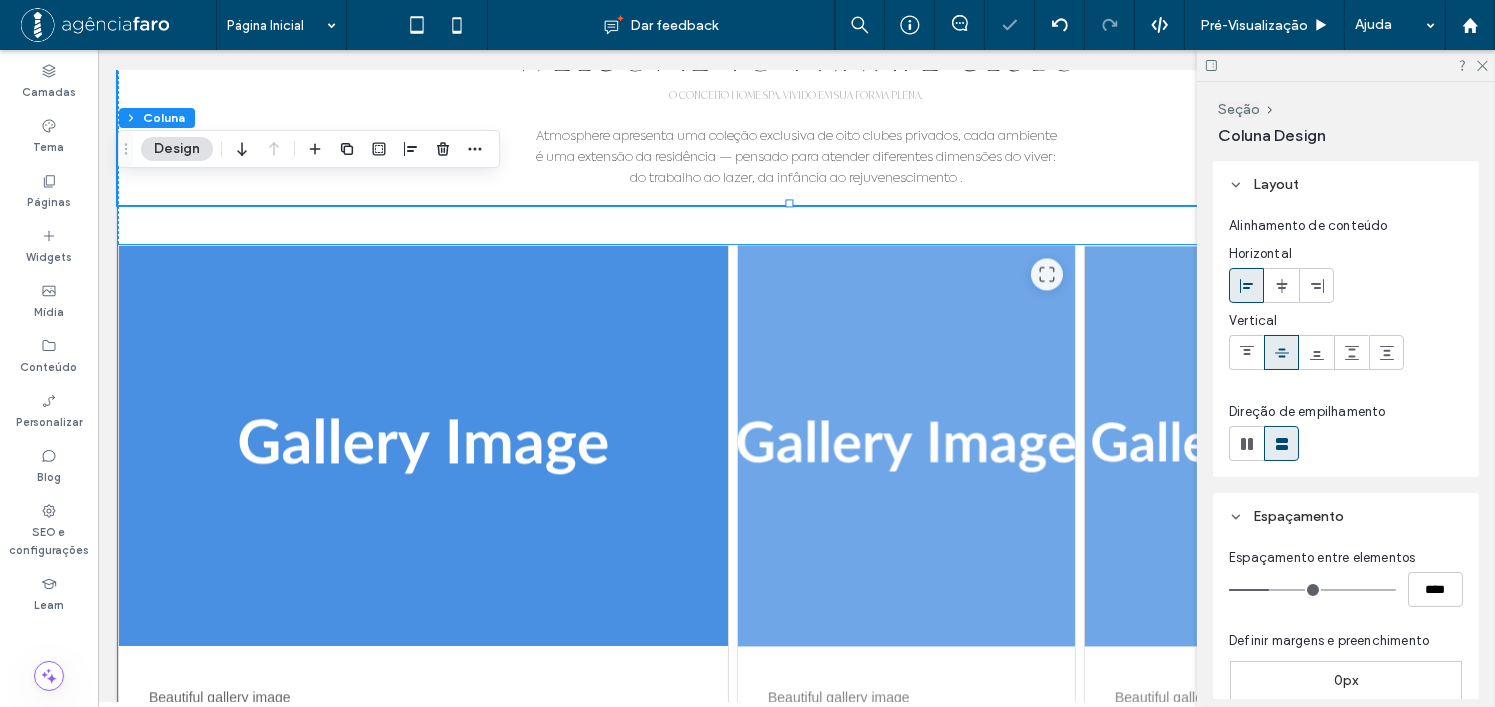 click at bounding box center (905, 446) 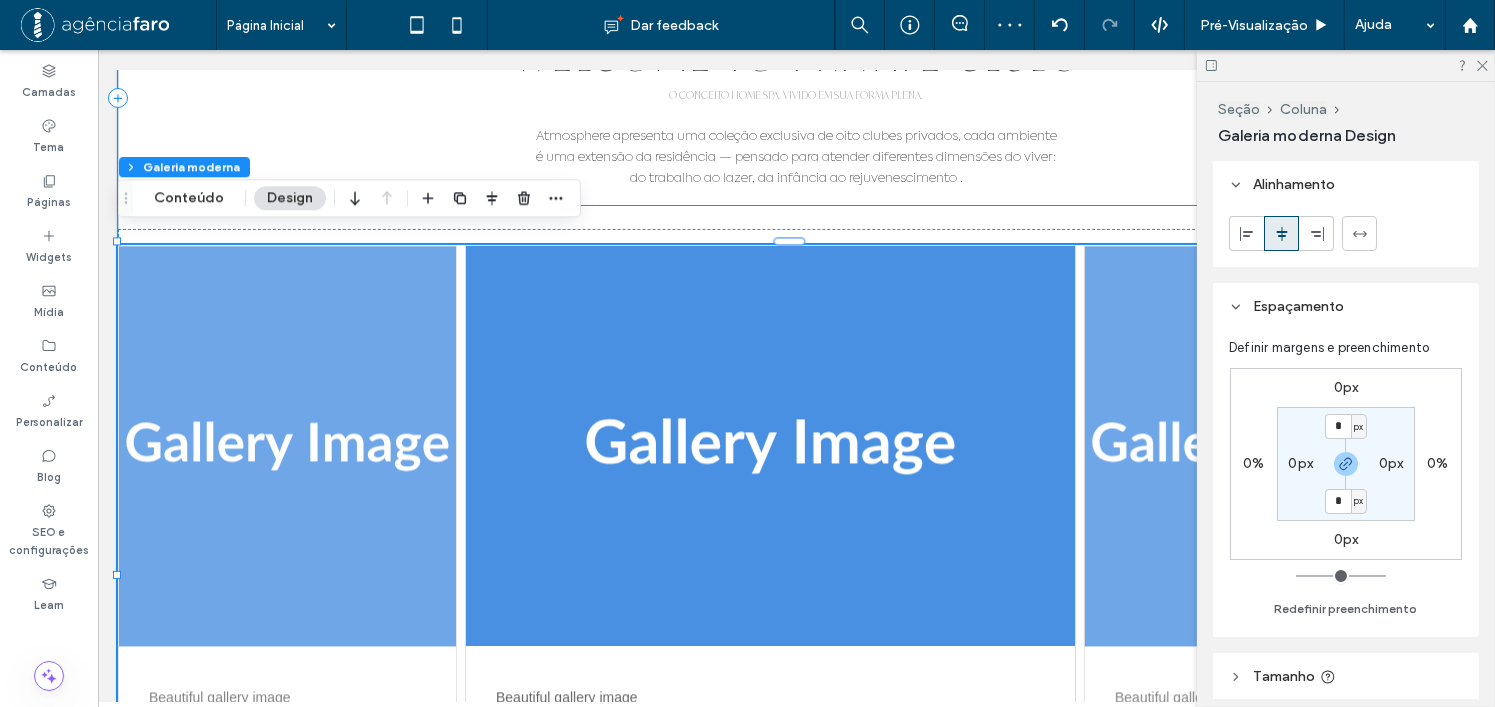 click on "LAZER INIGUALÁVEL
WELCOME TO PRIVATE CLUBS
O CONCEITO HOME SPA. VIVIDO EM SUA FORMA PLENA.
Atmosphere apresenta uma coleção exclusiva de oito clubes privados, cada ambiente é uma extensão da residência — pensado para atender diferentes dimensões do viver: do trabalho ao lazer, da infância ao rejuvenescimento ." at bounding box center [795, 97] 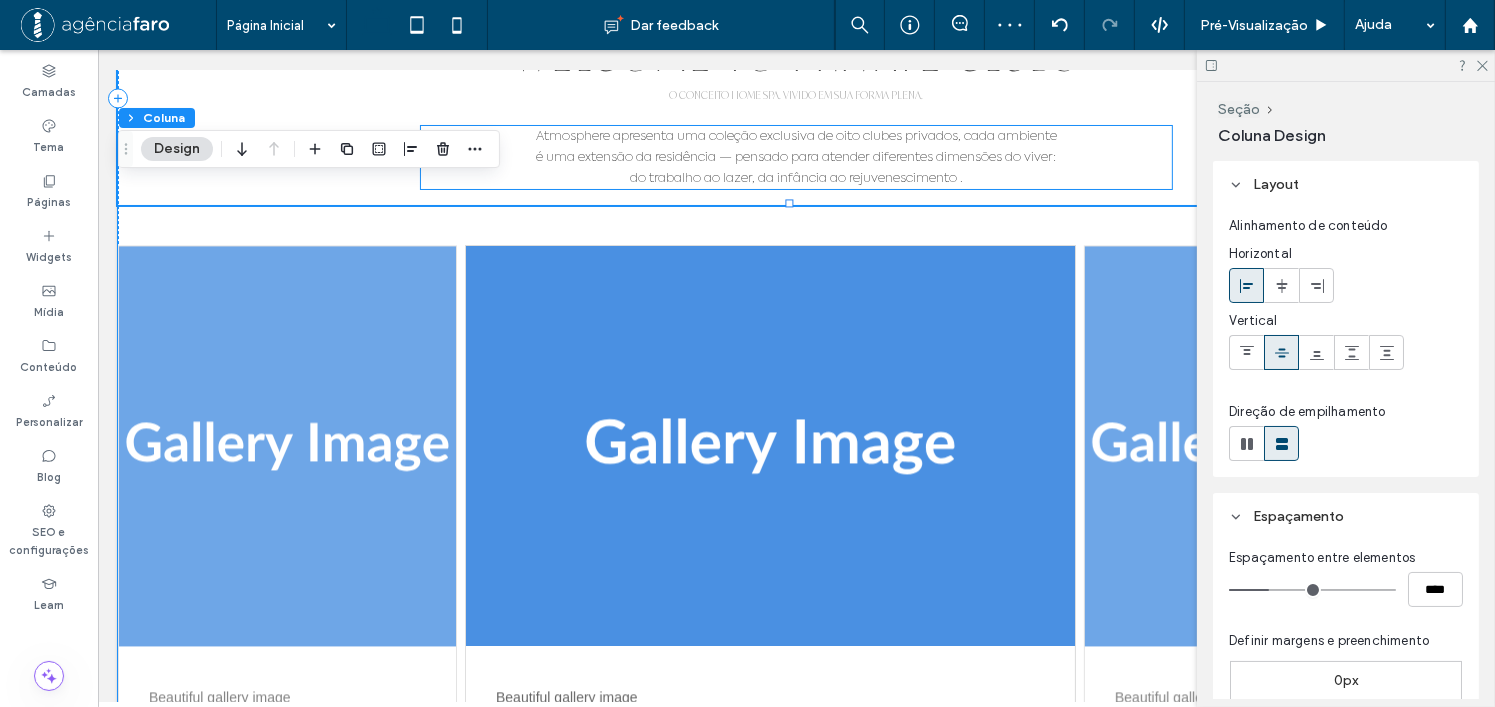 drag, startPoint x: 1110, startPoint y: 173, endPoint x: 1158, endPoint y: 167, distance: 48.373547 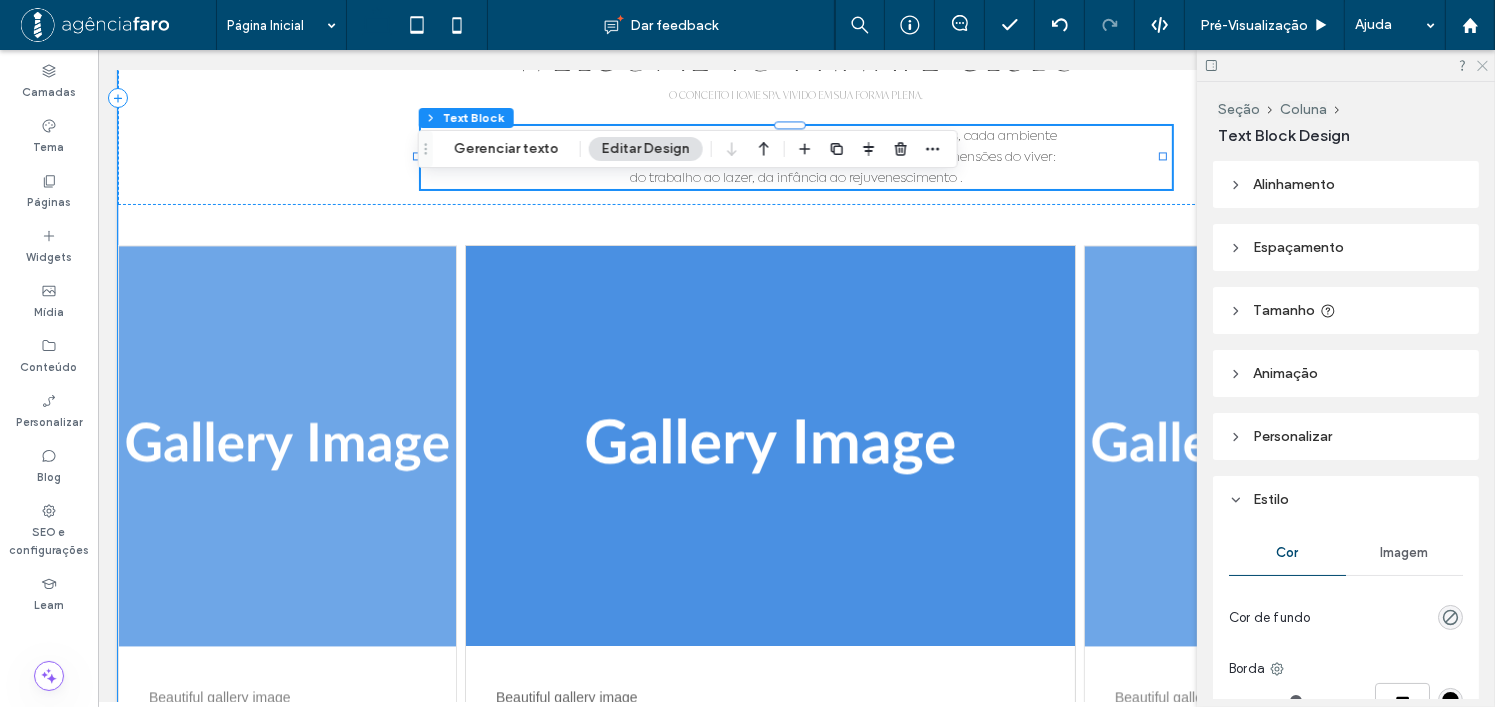 click 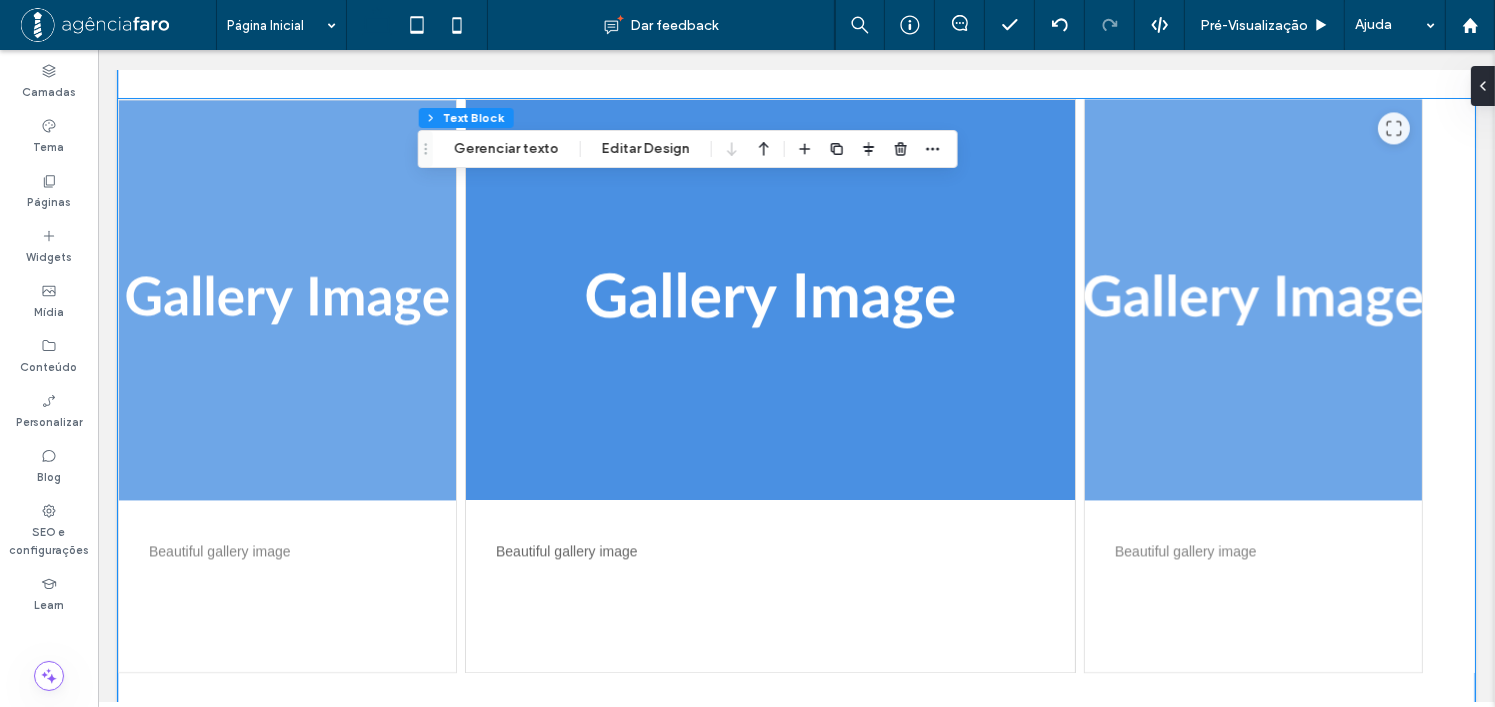 scroll, scrollTop: 4480, scrollLeft: 0, axis: vertical 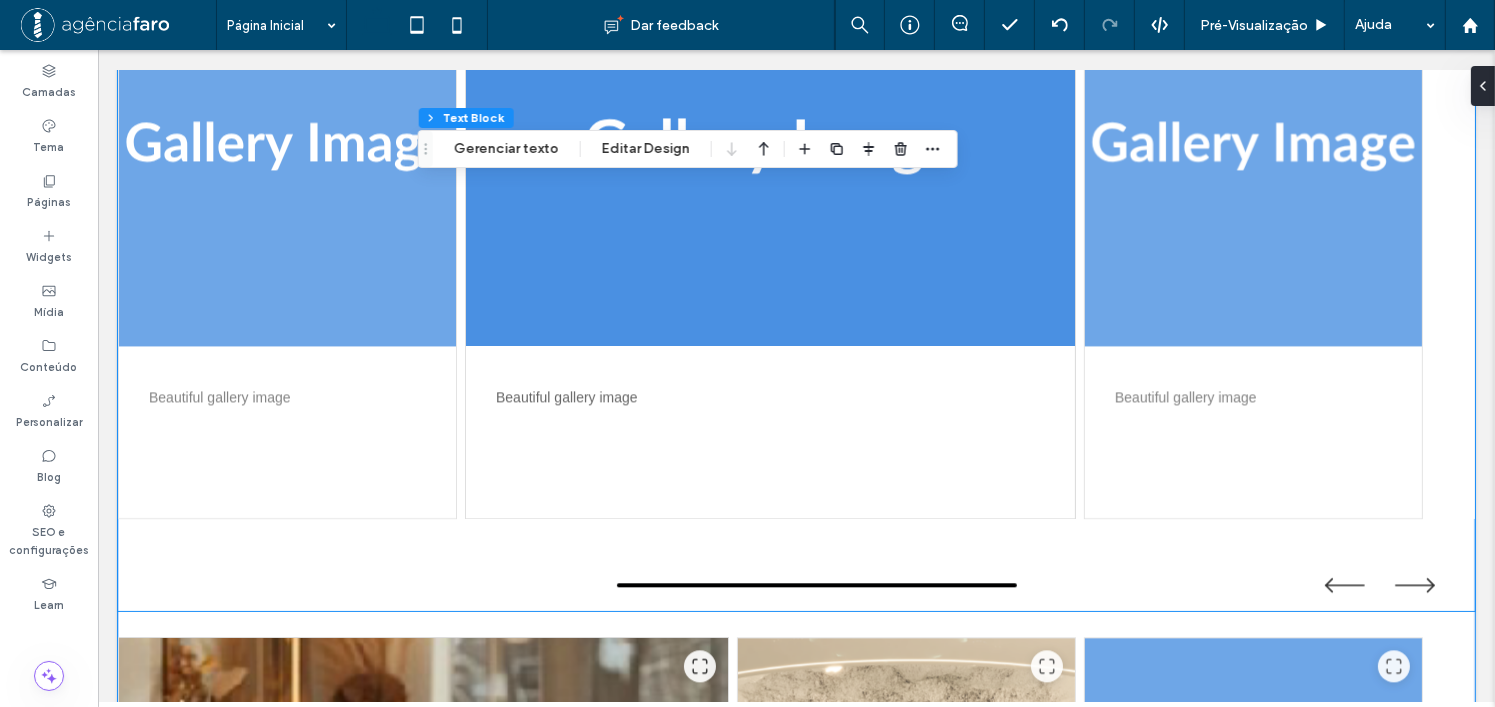 click on "Beautiful gallery image" at bounding box center [1252, 232] 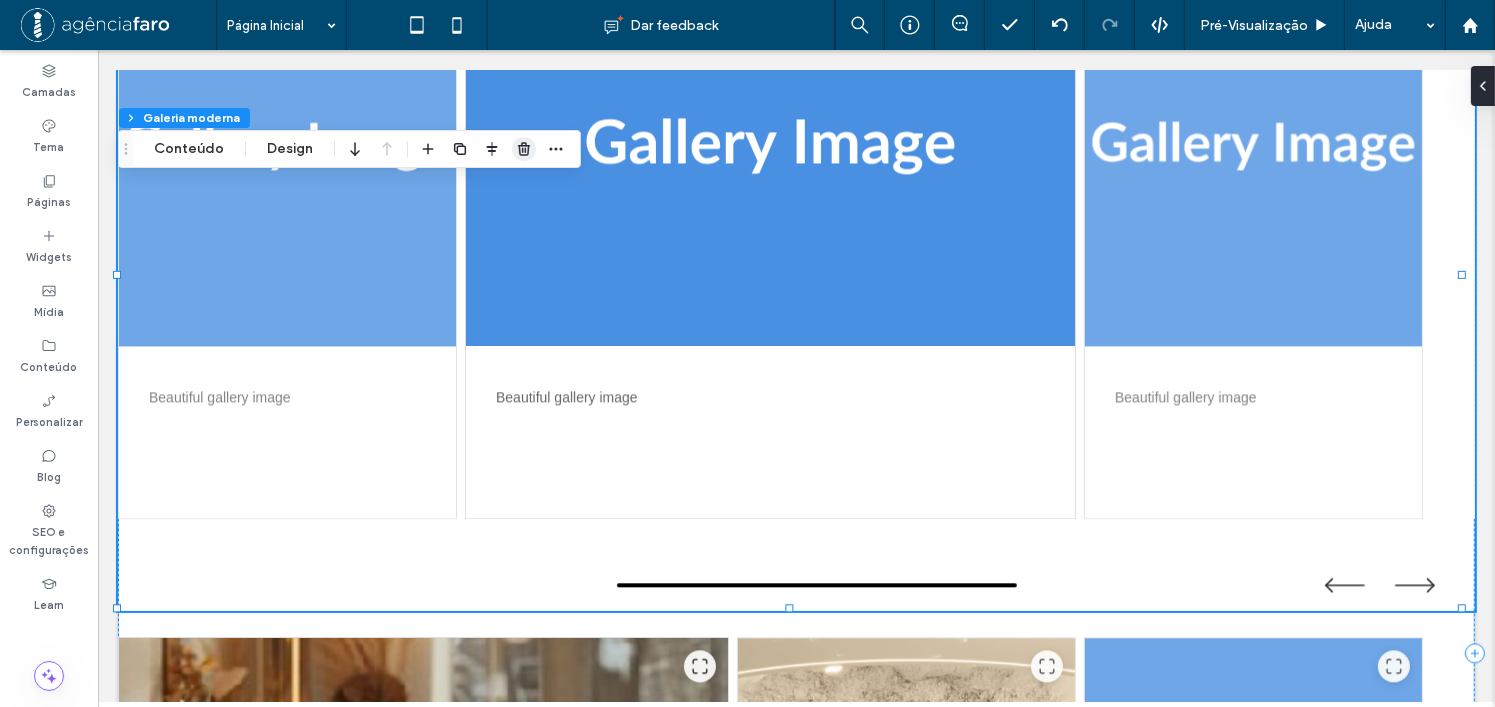 click 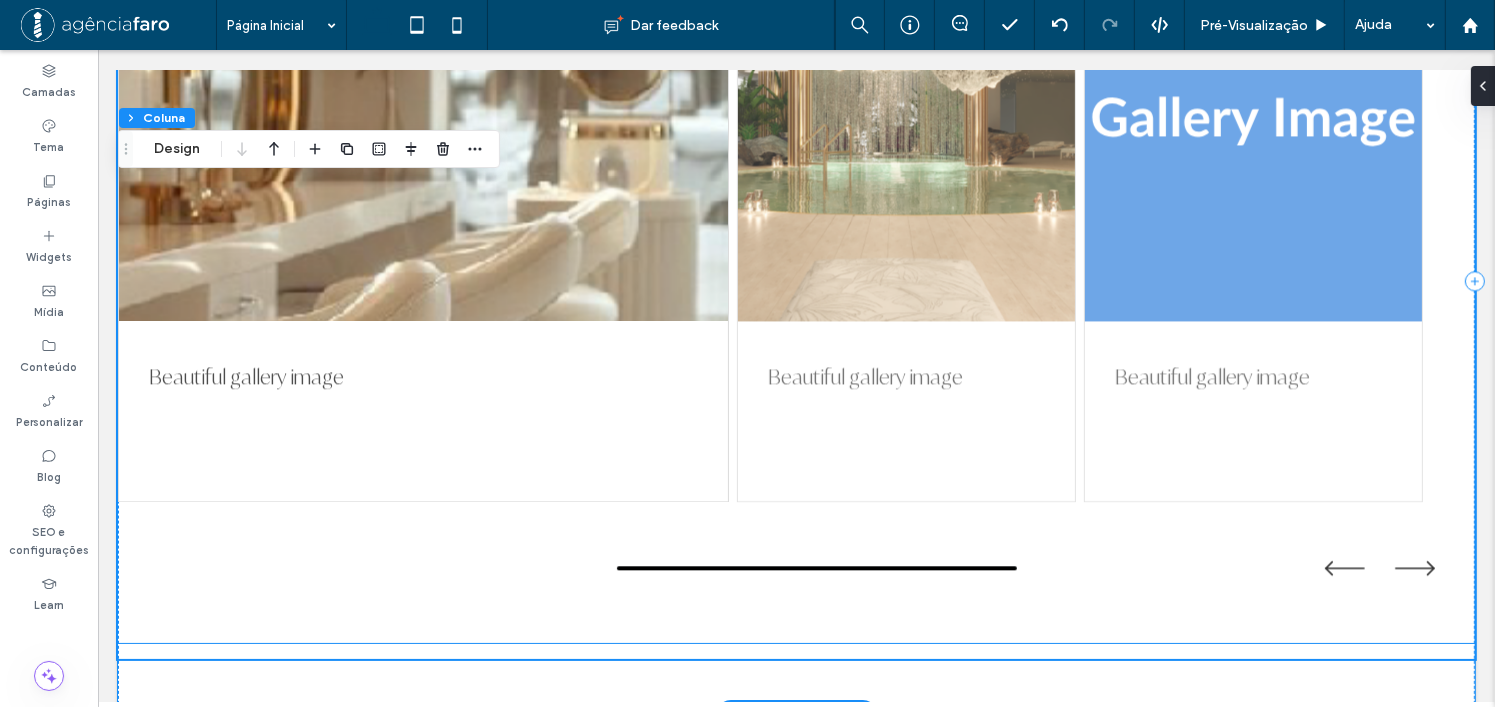 scroll, scrollTop: 4680, scrollLeft: 0, axis: vertical 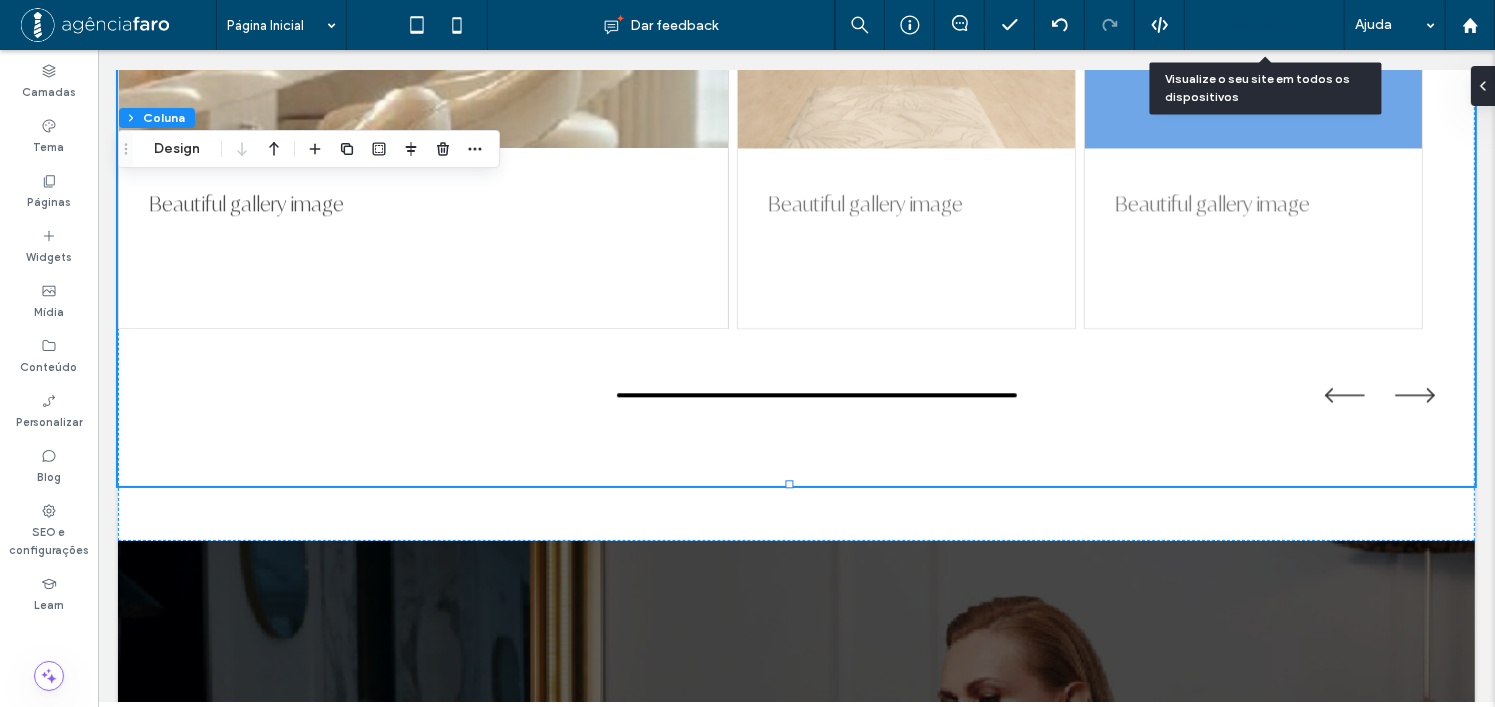 click on "Pré-Visualizaçāo" at bounding box center [1265, 25] 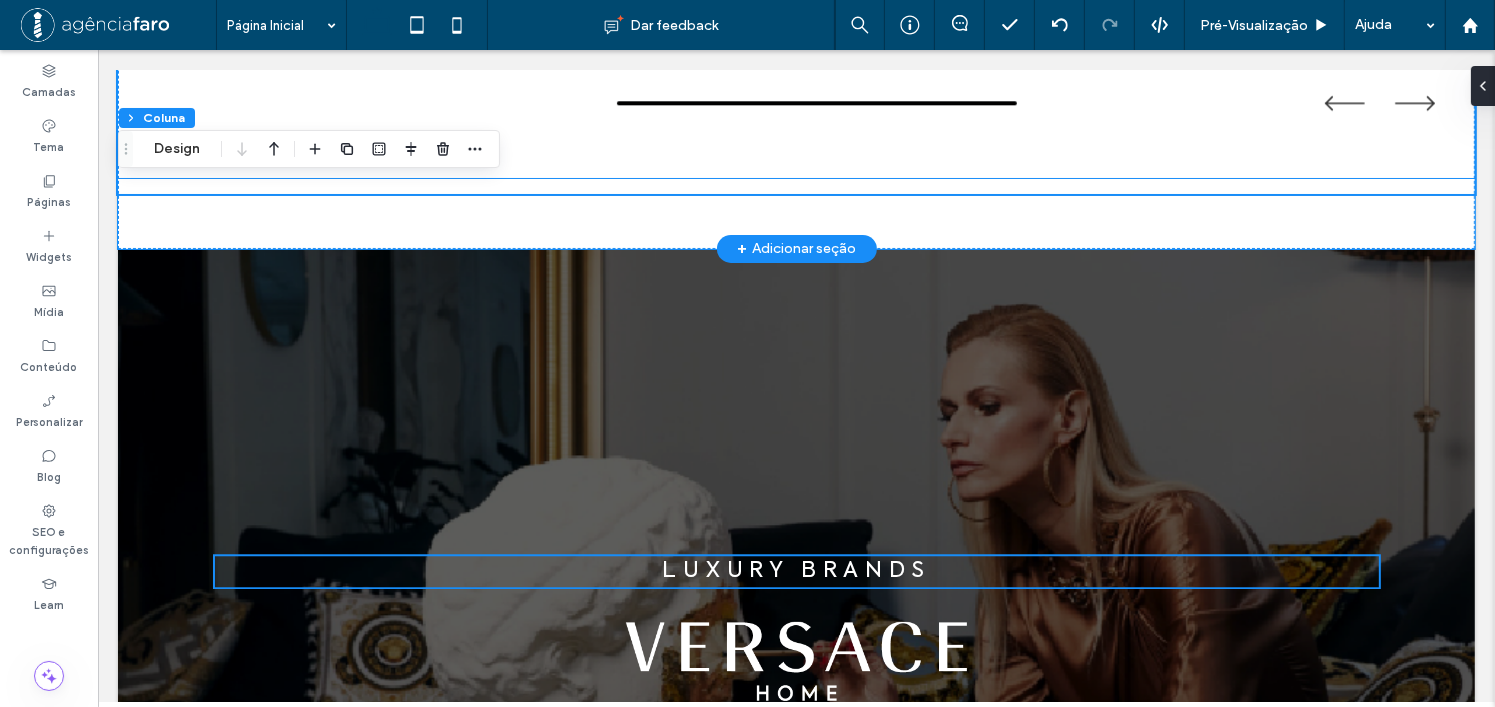 scroll, scrollTop: 4980, scrollLeft: 0, axis: vertical 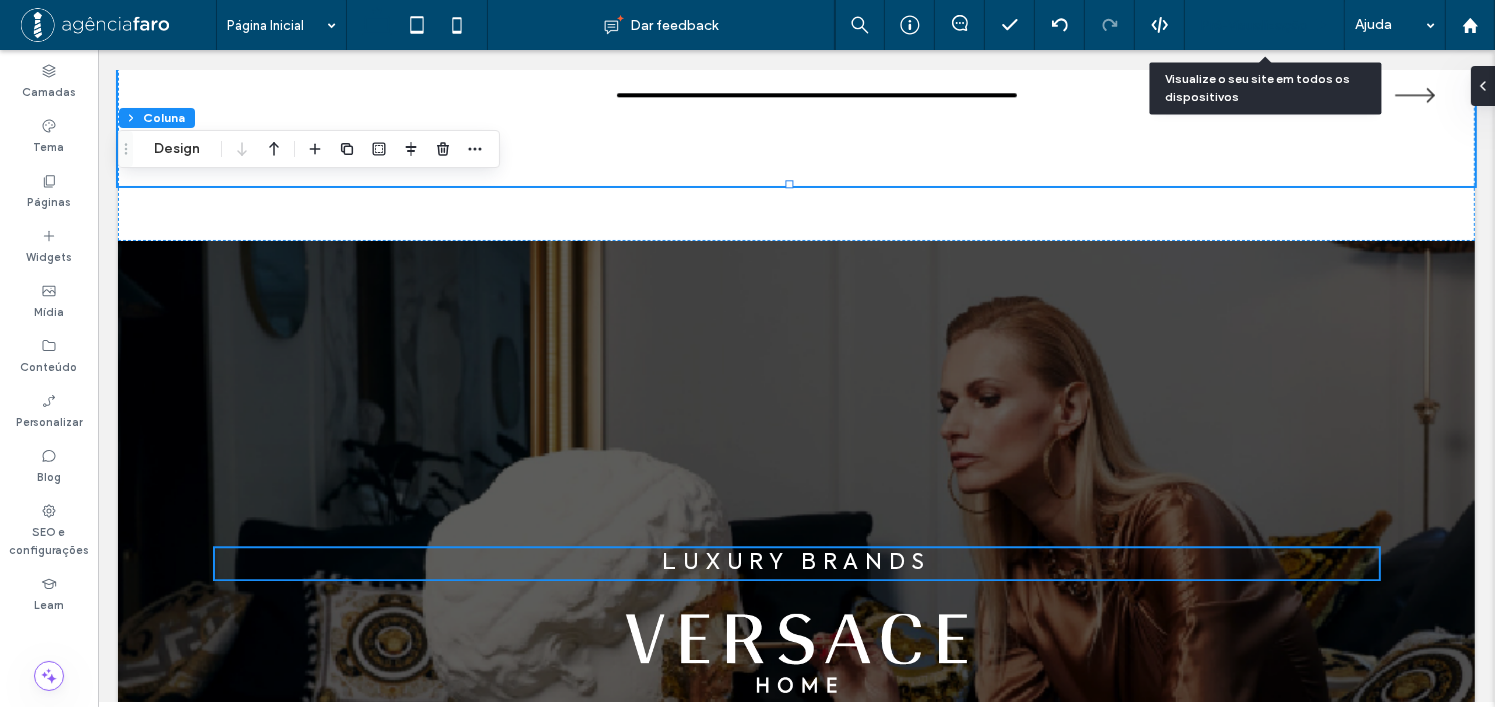 click on "Pré-Visualizaçāo" at bounding box center (1254, 25) 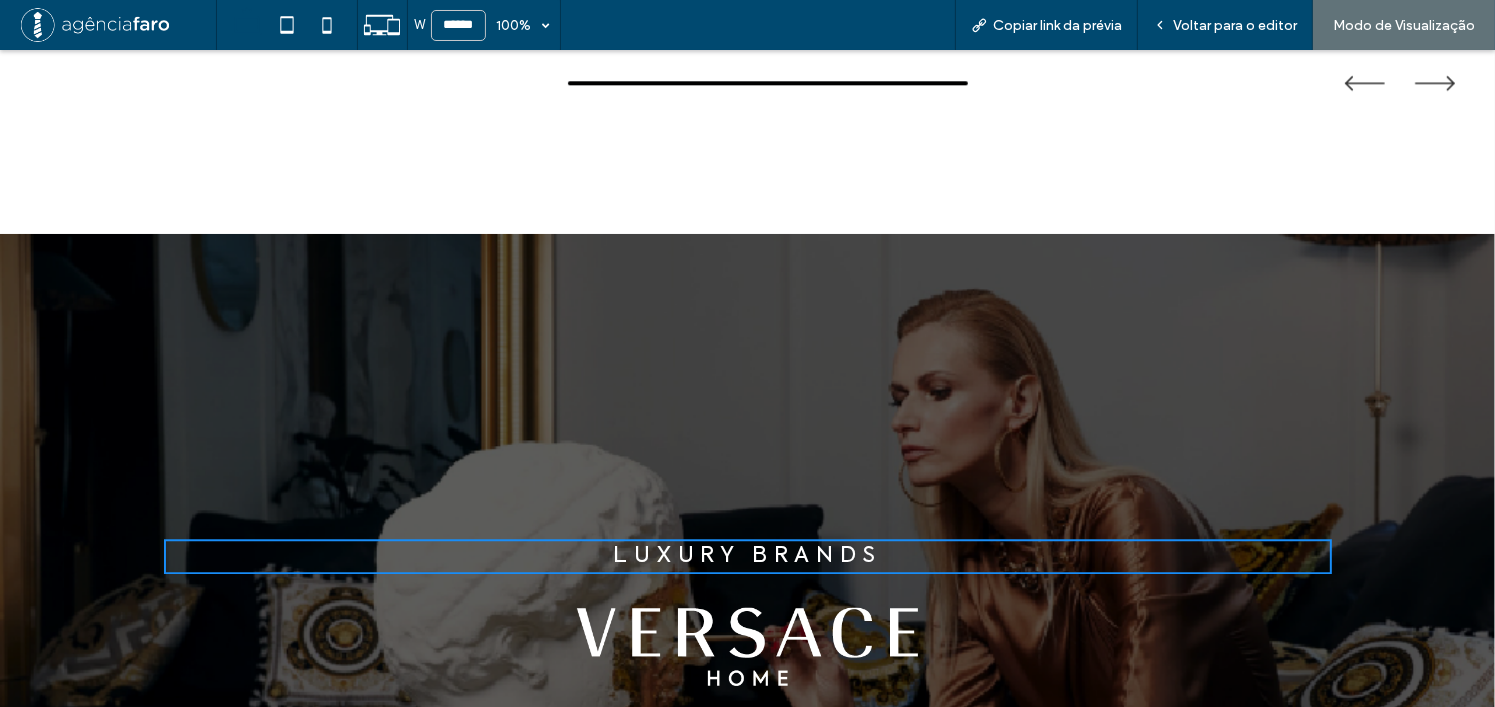 scroll, scrollTop: 5000, scrollLeft: 0, axis: vertical 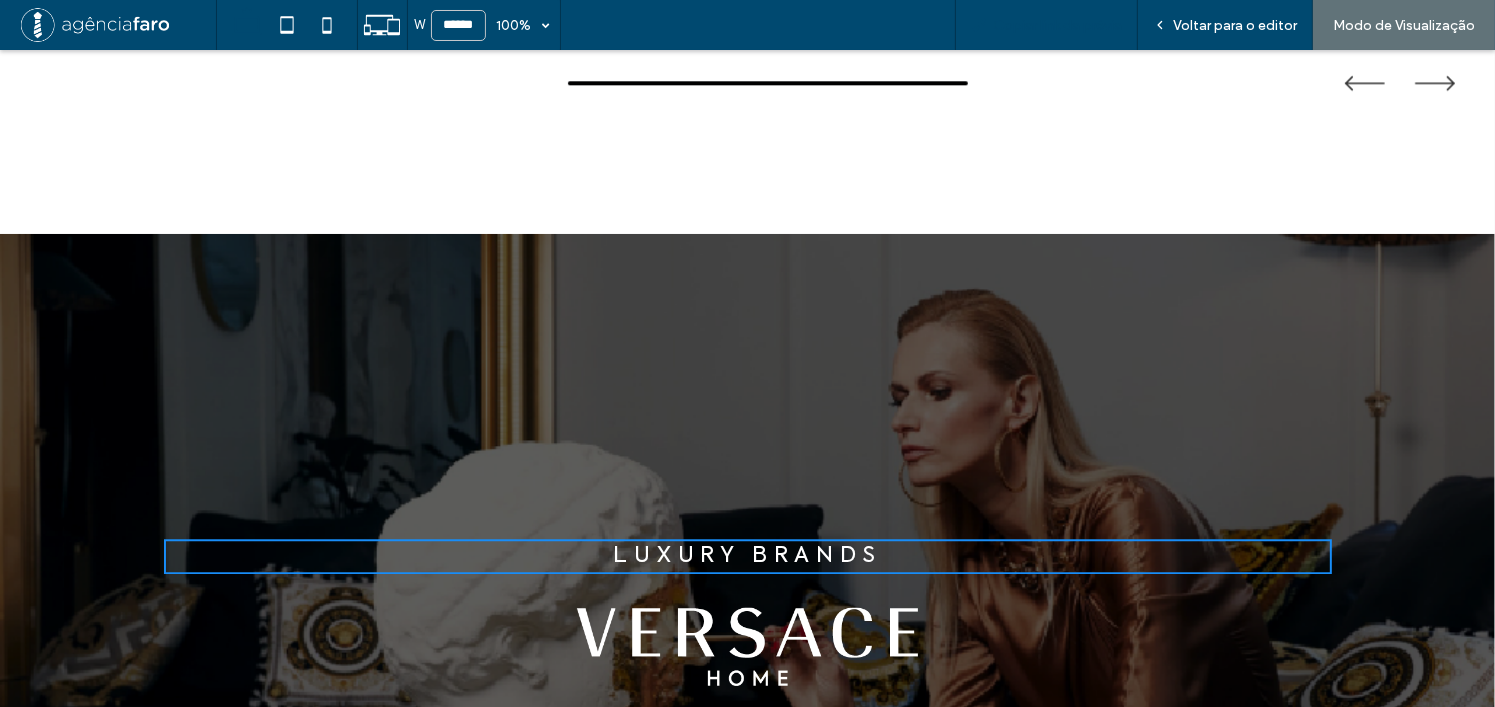 click on "Copiar link da prévia" at bounding box center [1057, 25] 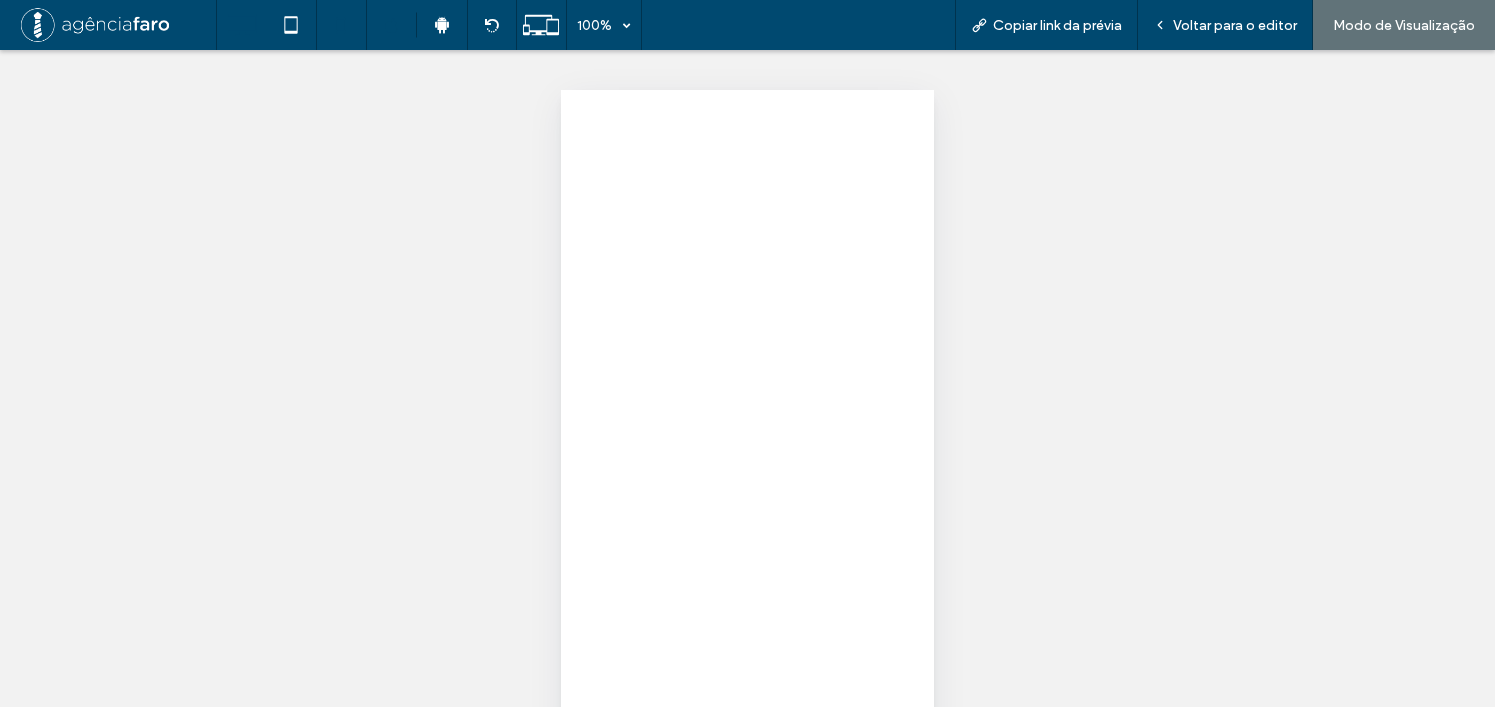 scroll, scrollTop: 0, scrollLeft: 0, axis: both 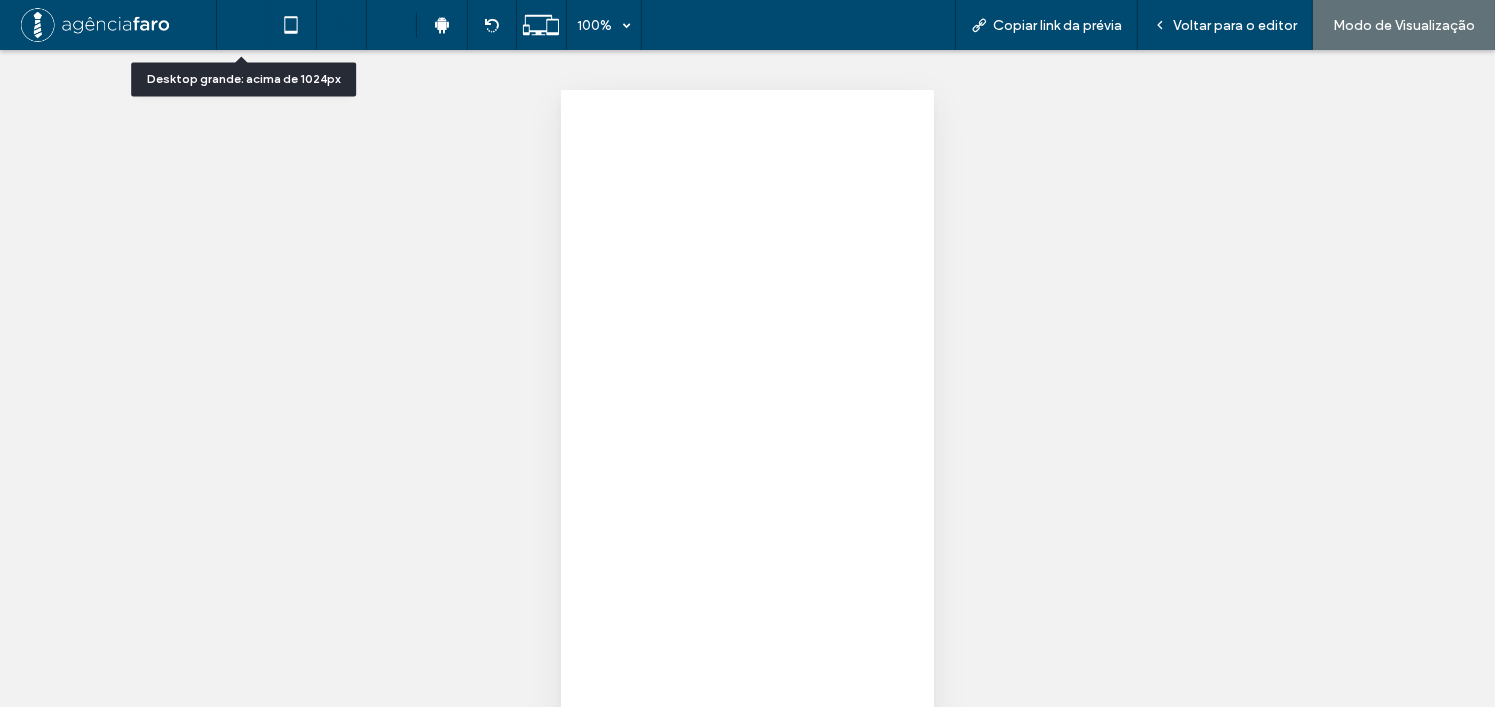click 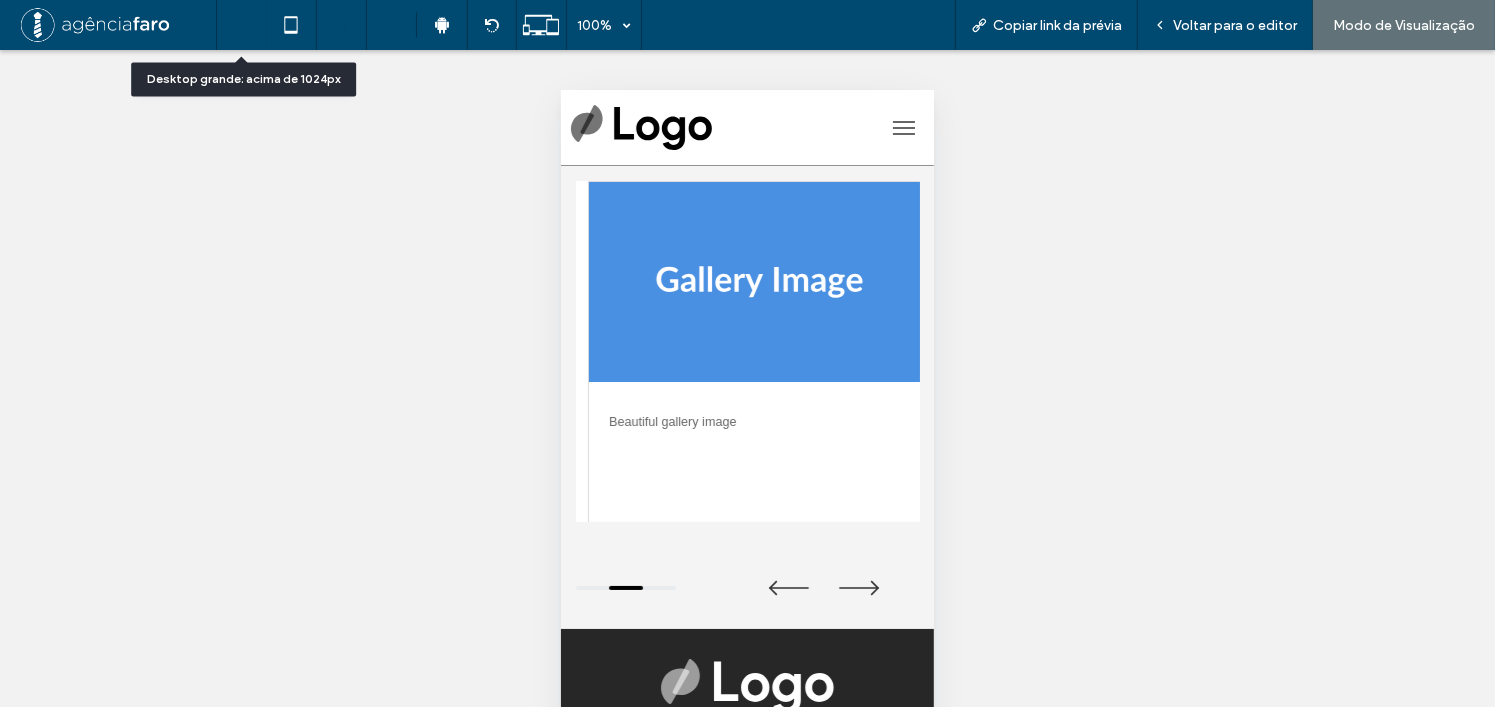 scroll, scrollTop: 0, scrollLeft: 0, axis: both 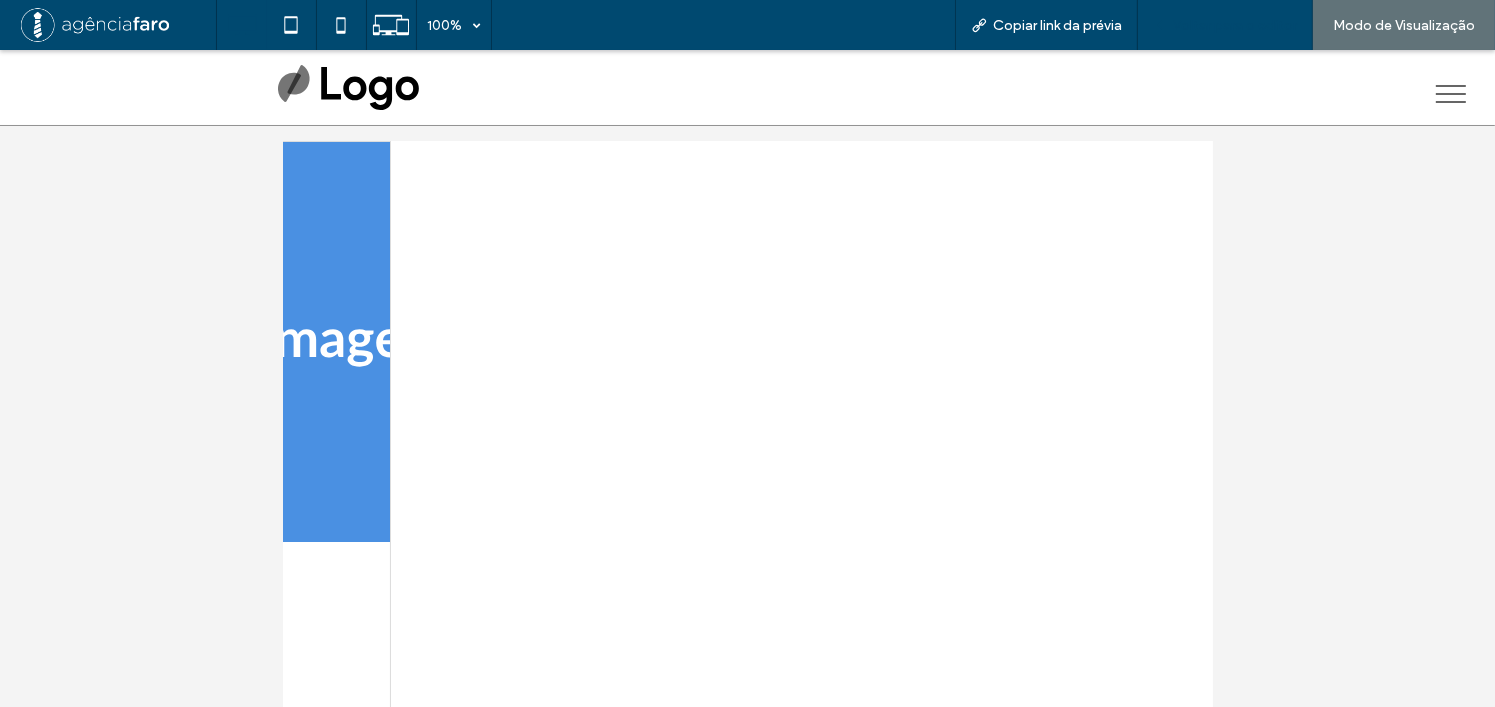 click on "Voltar para o editor" at bounding box center [1235, 25] 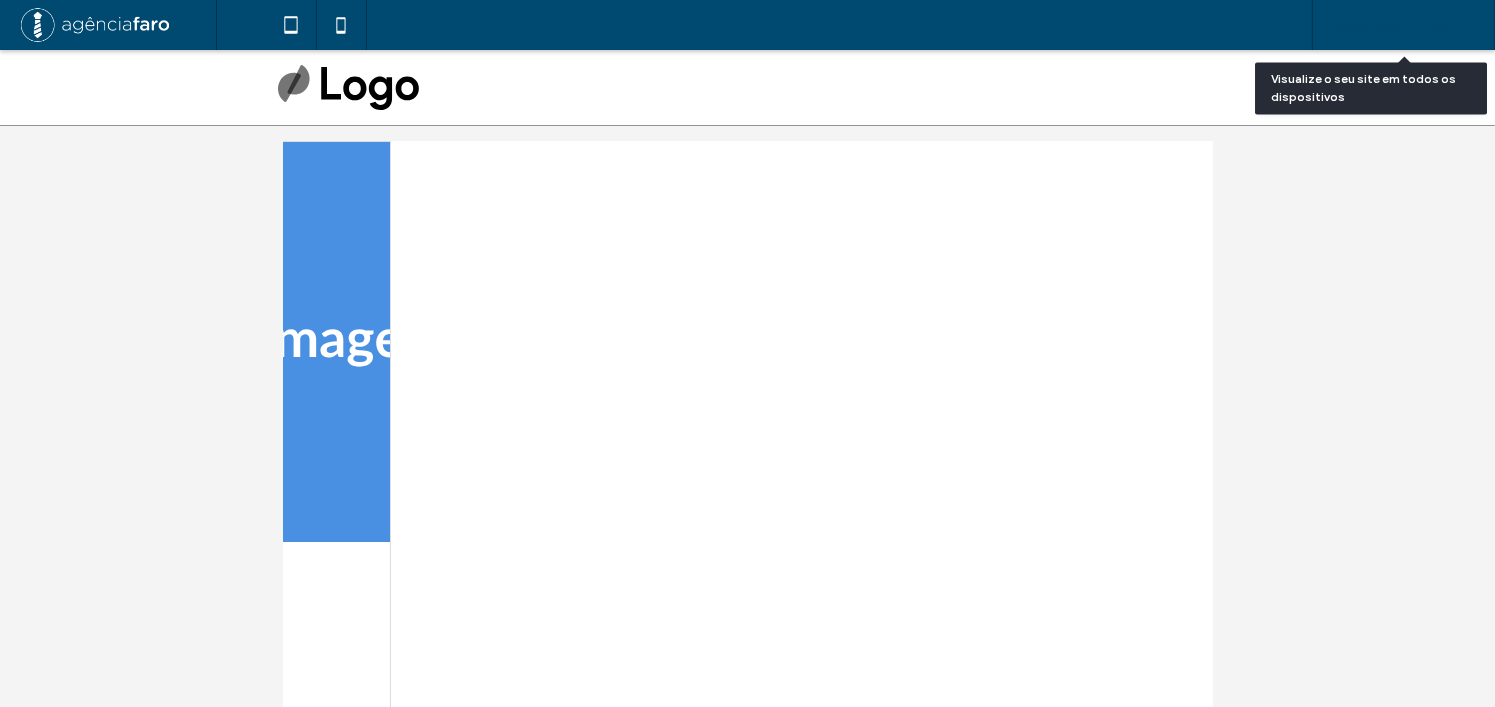 click on "Visualização do Site" at bounding box center [1403, 25] 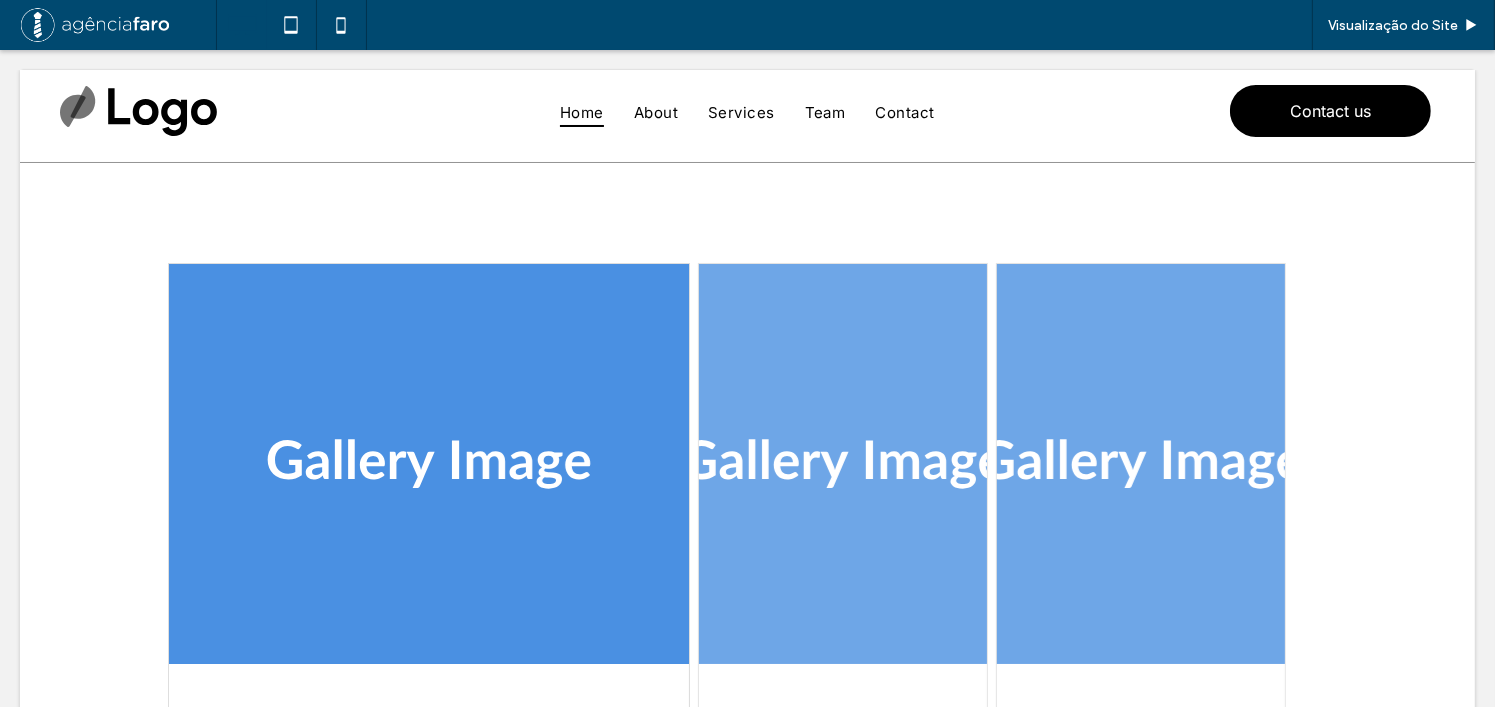 scroll, scrollTop: 0, scrollLeft: 0, axis: both 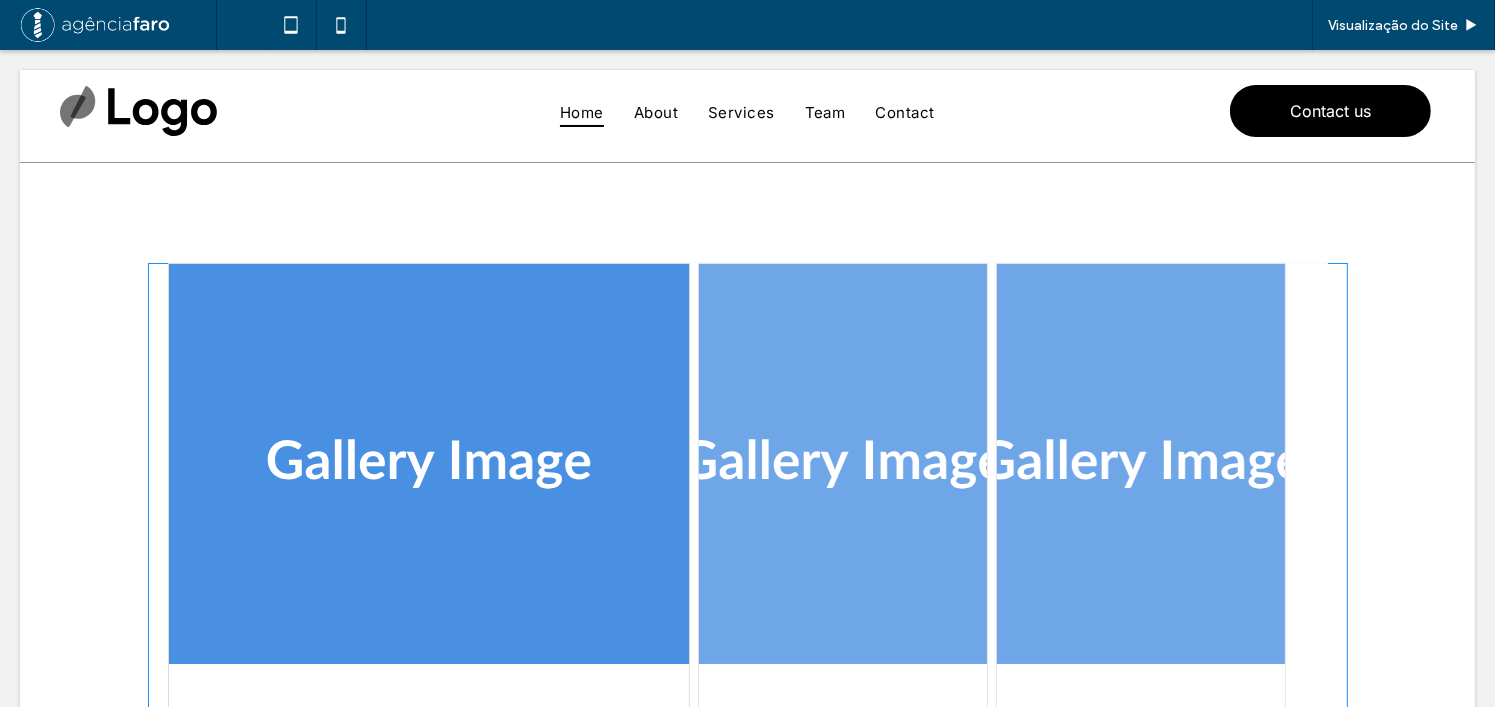 click at bounding box center (748, 596) 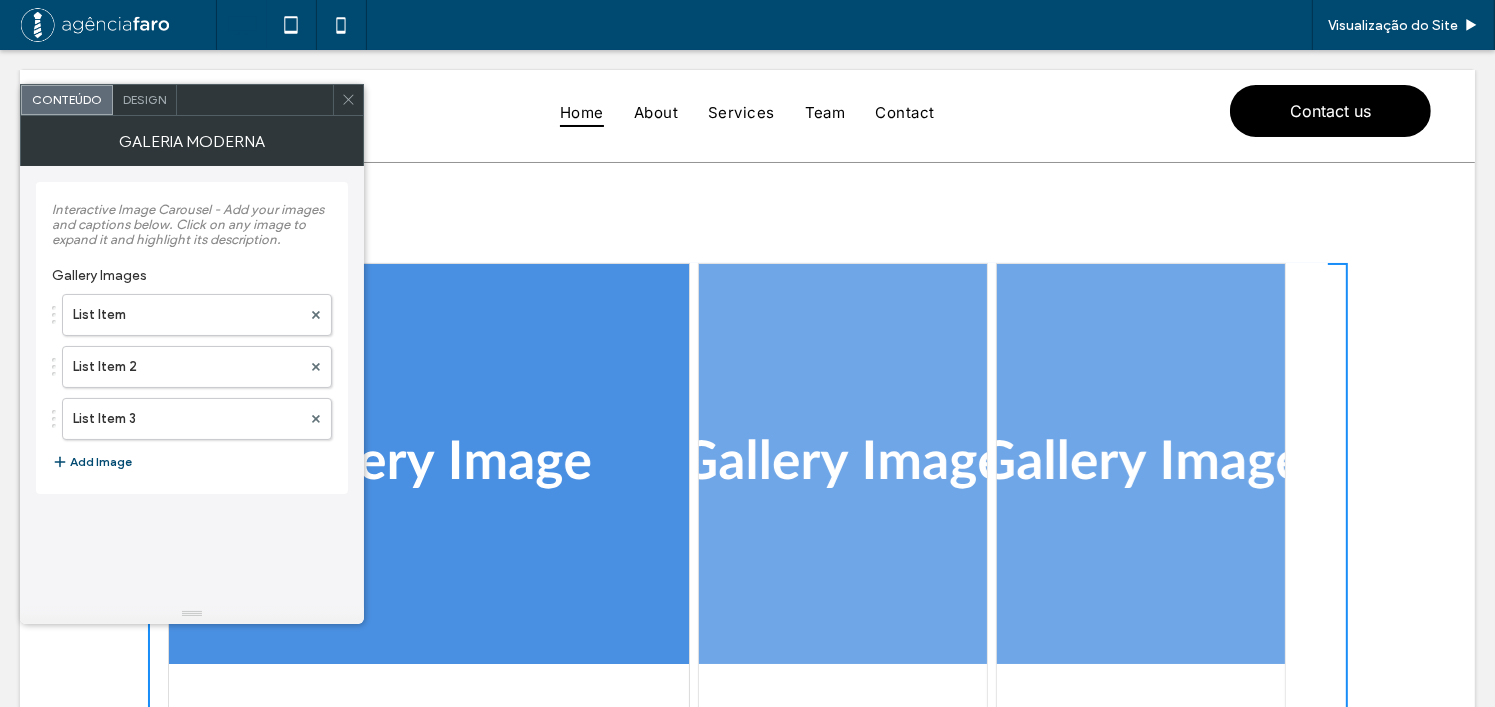 click on "Design" at bounding box center (144, 99) 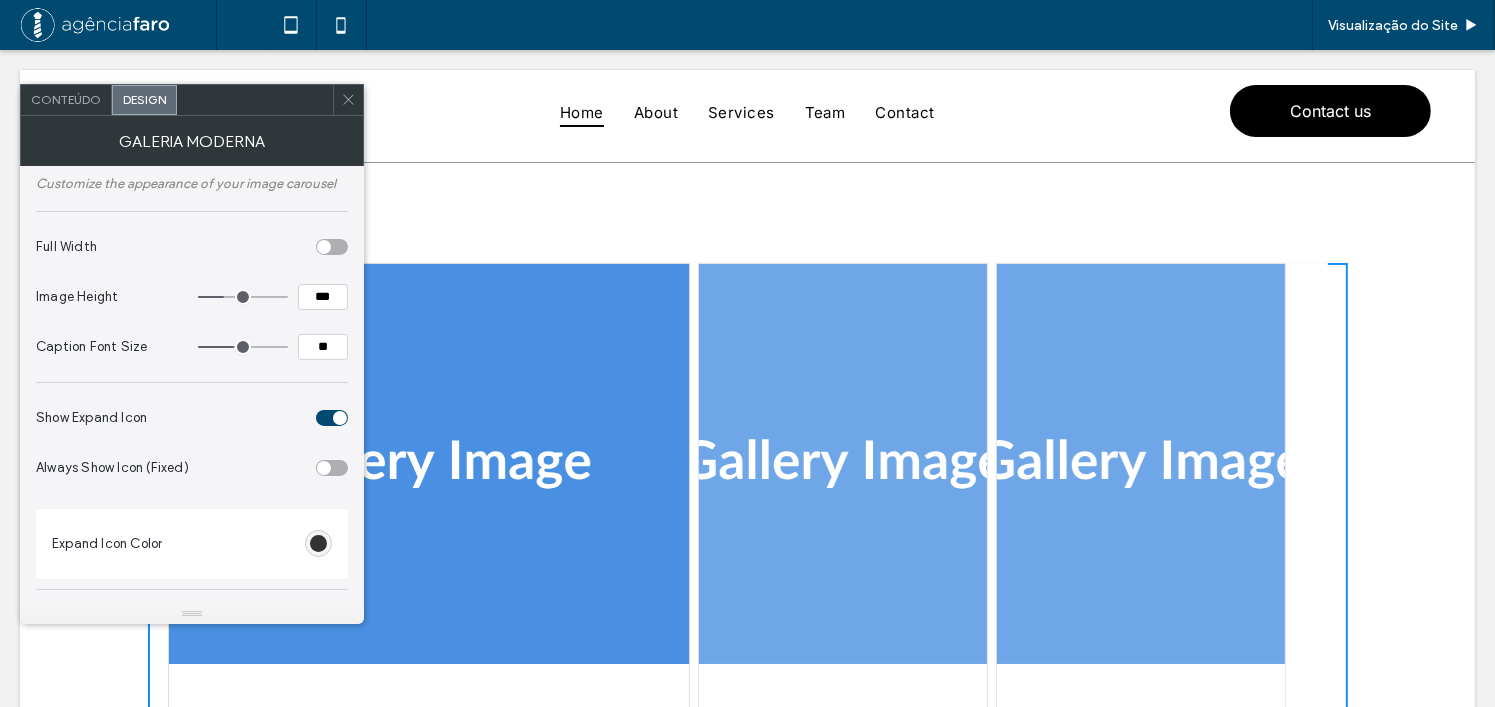 click at bounding box center (332, 247) 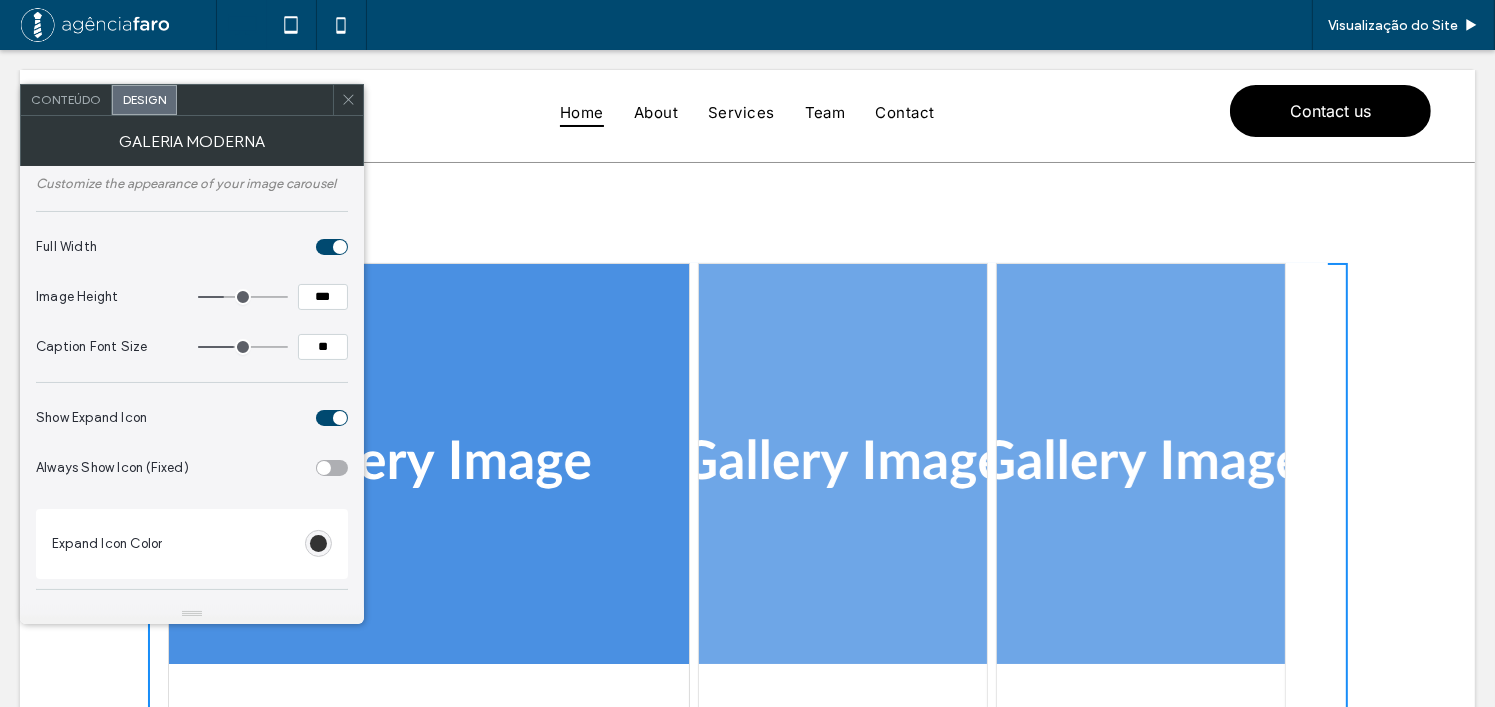 drag, startPoint x: 348, startPoint y: 104, endPoint x: 361, endPoint y: 109, distance: 13.928389 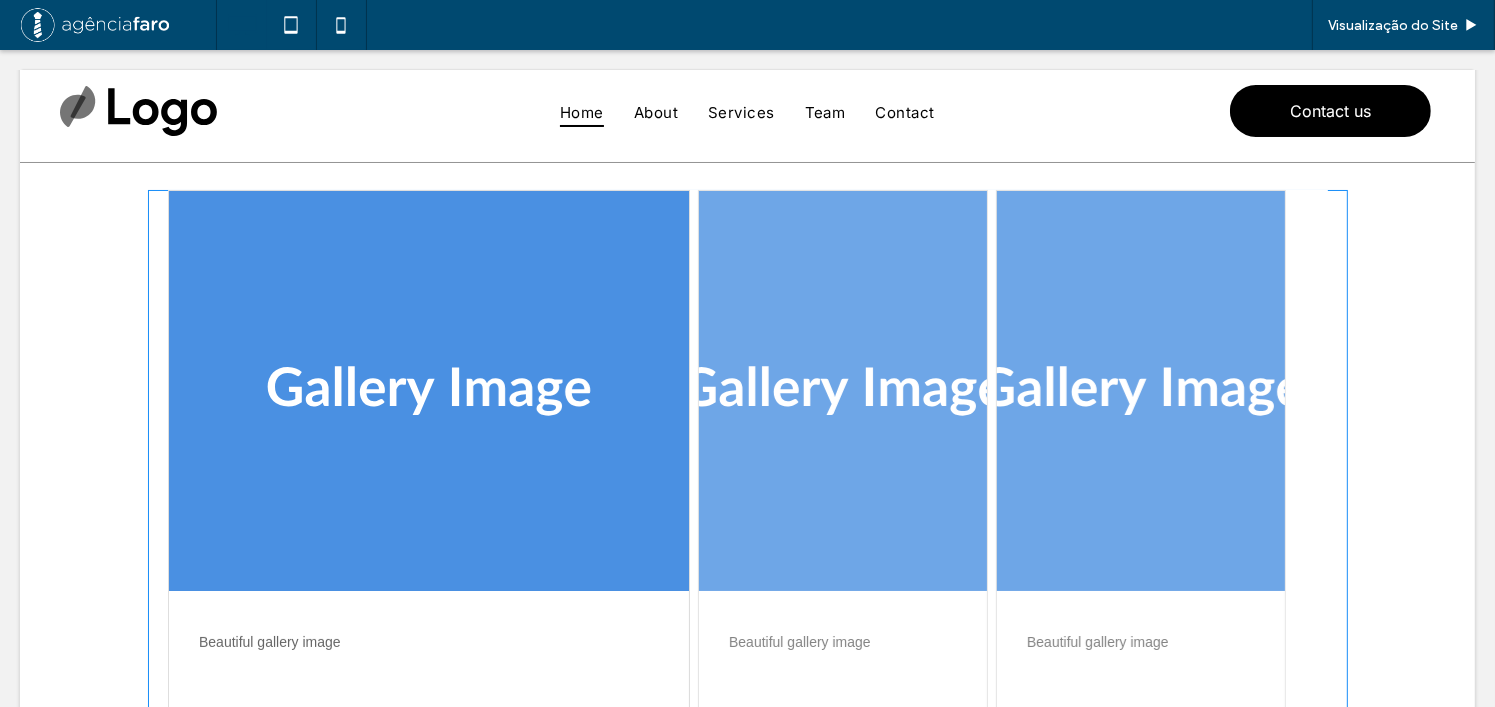 scroll, scrollTop: 300, scrollLeft: 0, axis: vertical 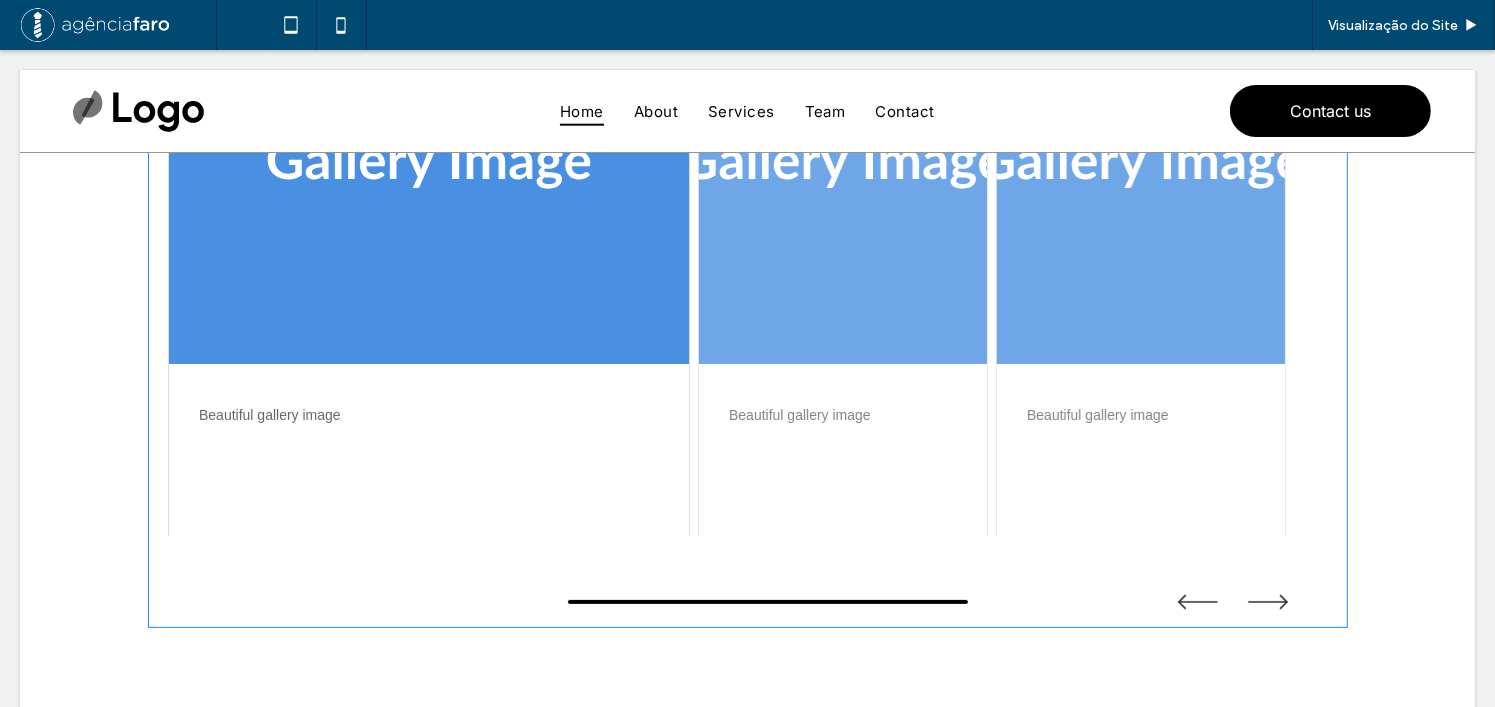 click at bounding box center [748, 296] 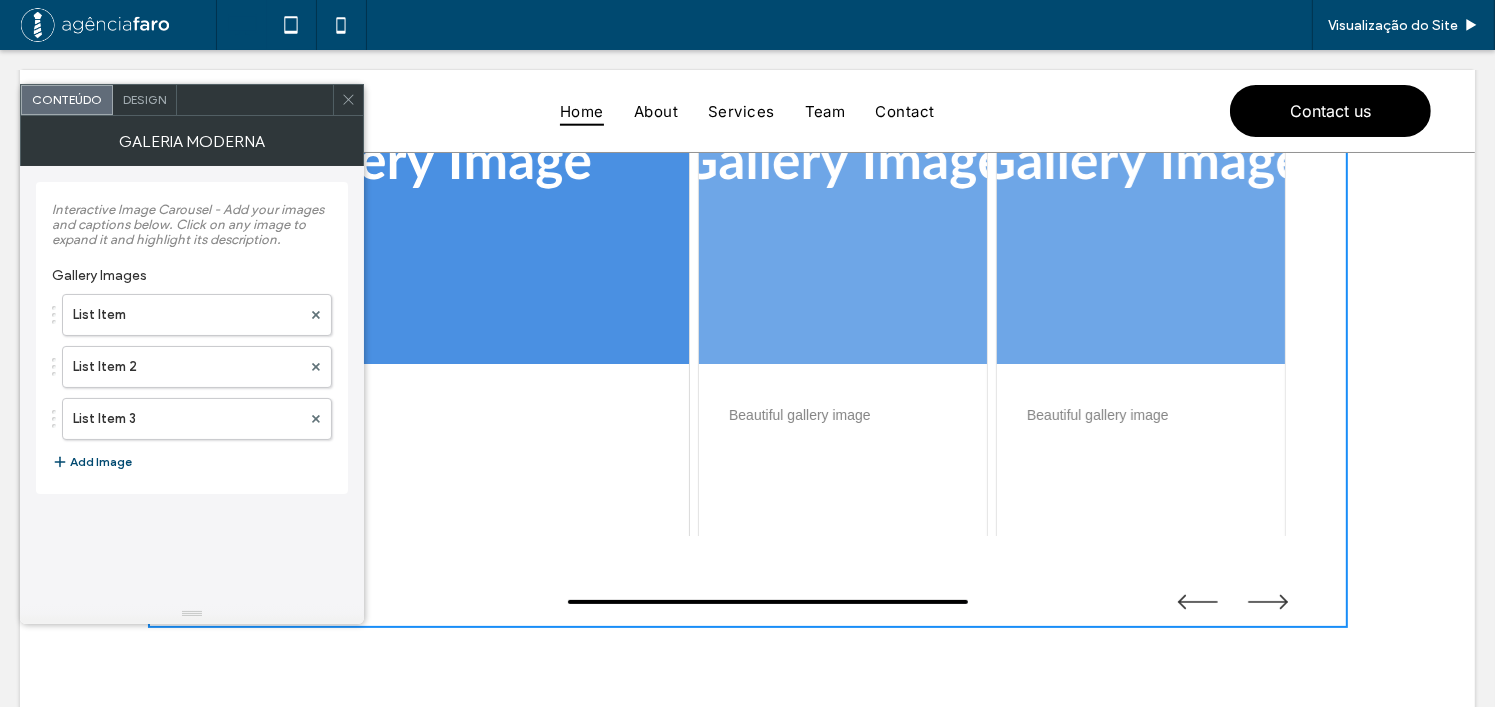 drag, startPoint x: 1339, startPoint y: 564, endPoint x: 1417, endPoint y: 565, distance: 78.00641 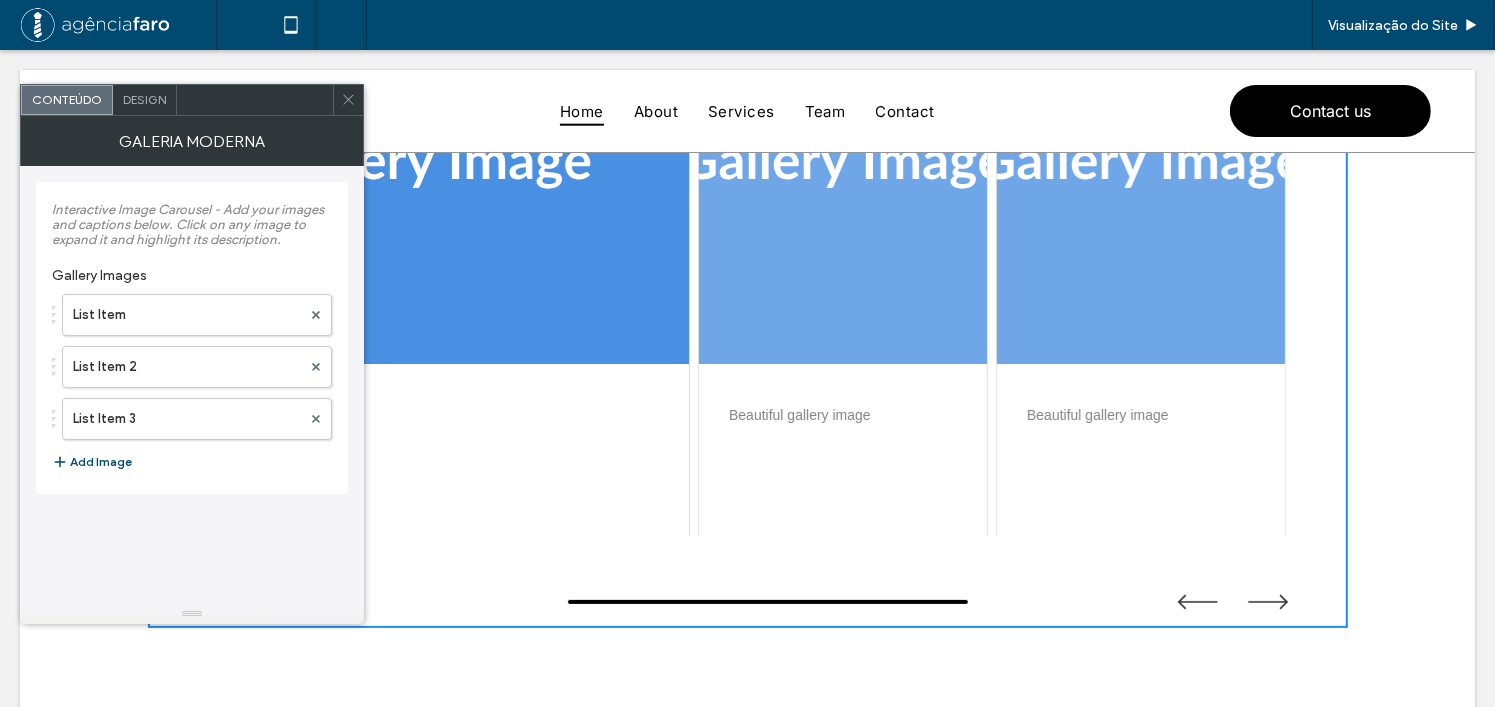drag, startPoint x: 353, startPoint y: 100, endPoint x: 351, endPoint y: 43, distance: 57.035076 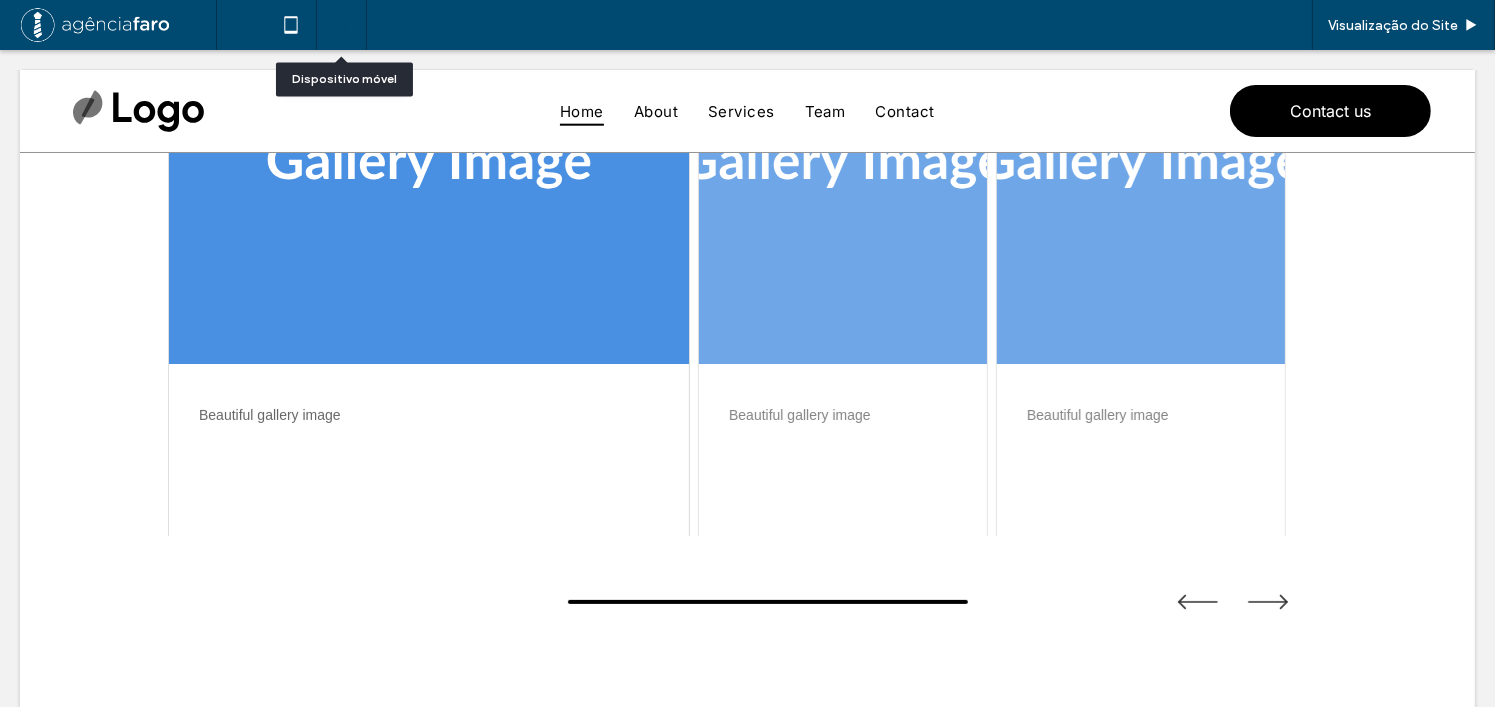 click 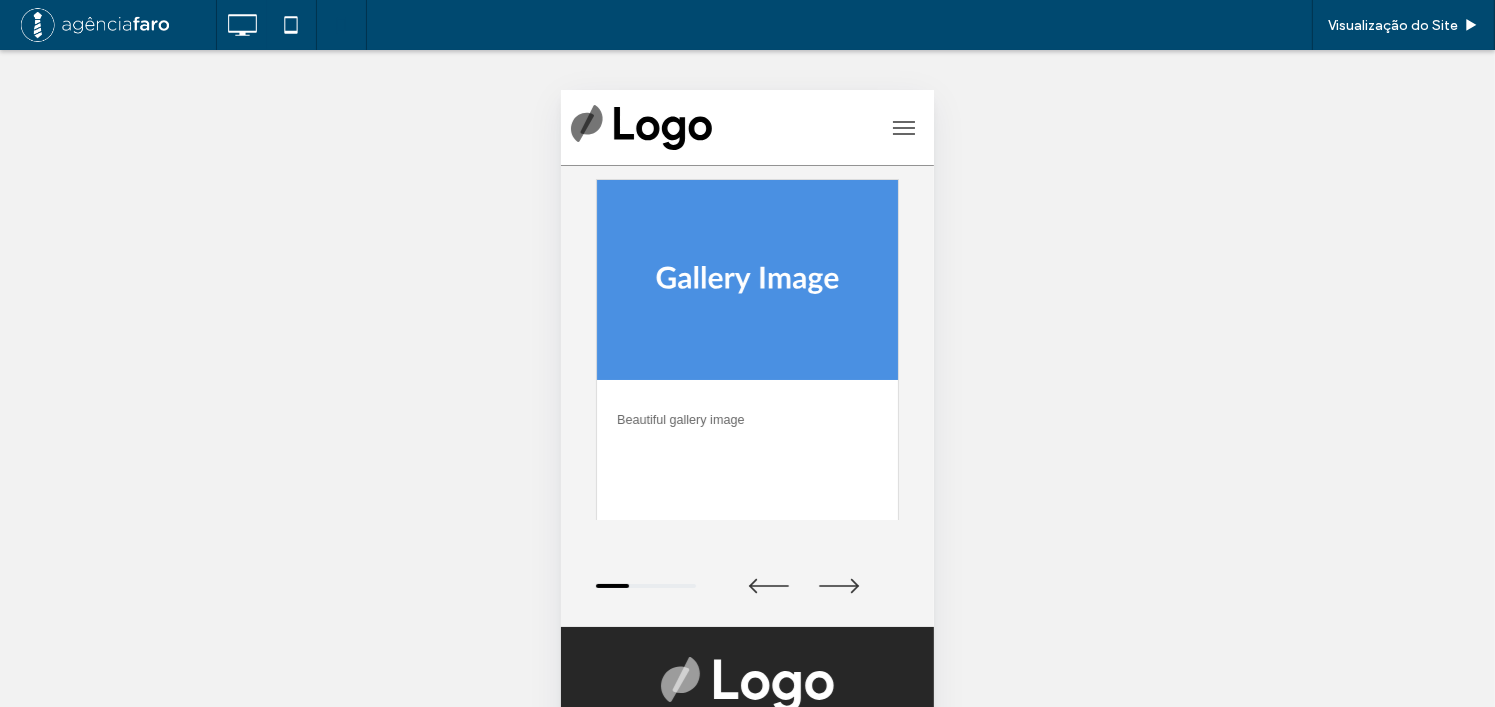 scroll, scrollTop: 0, scrollLeft: 0, axis: both 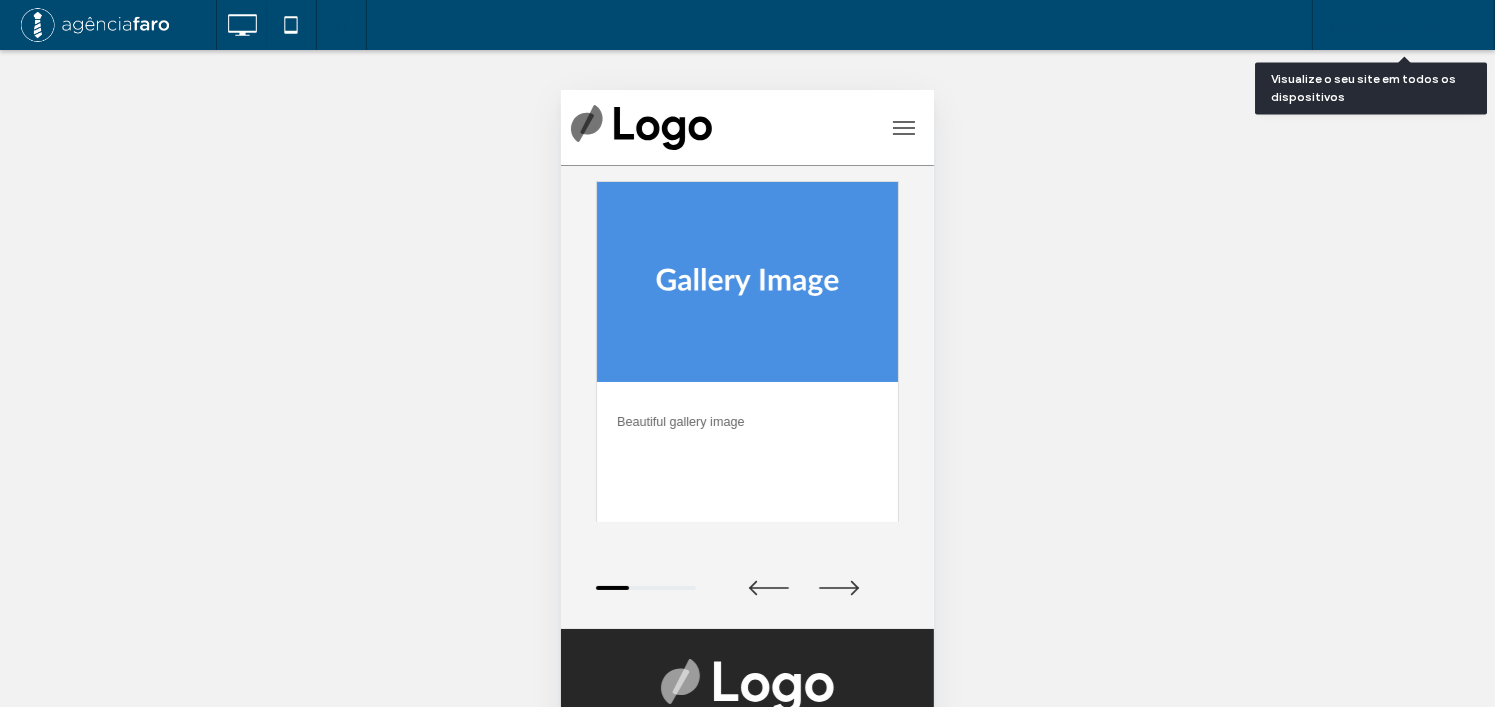 click on "Visualização do Site" at bounding box center (1393, 25) 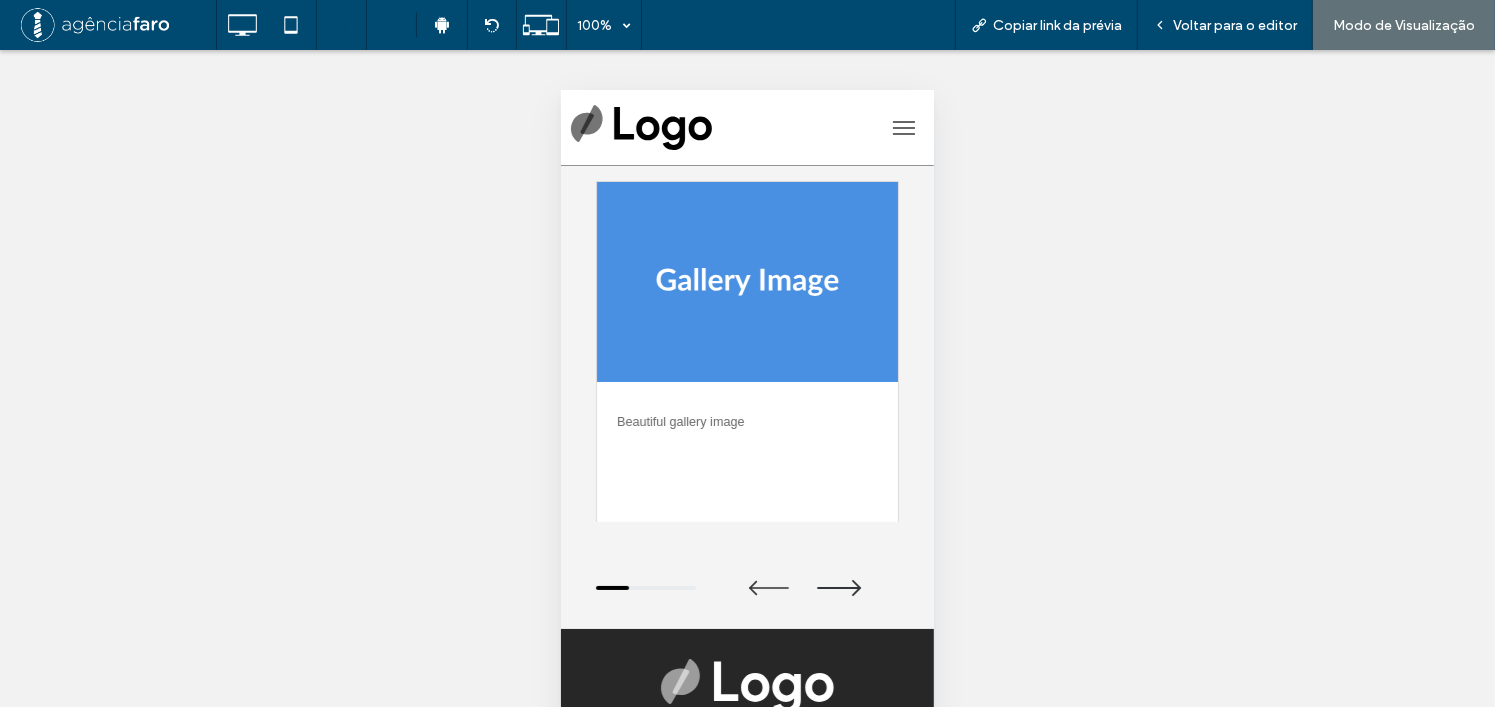 click at bounding box center [838, 587] 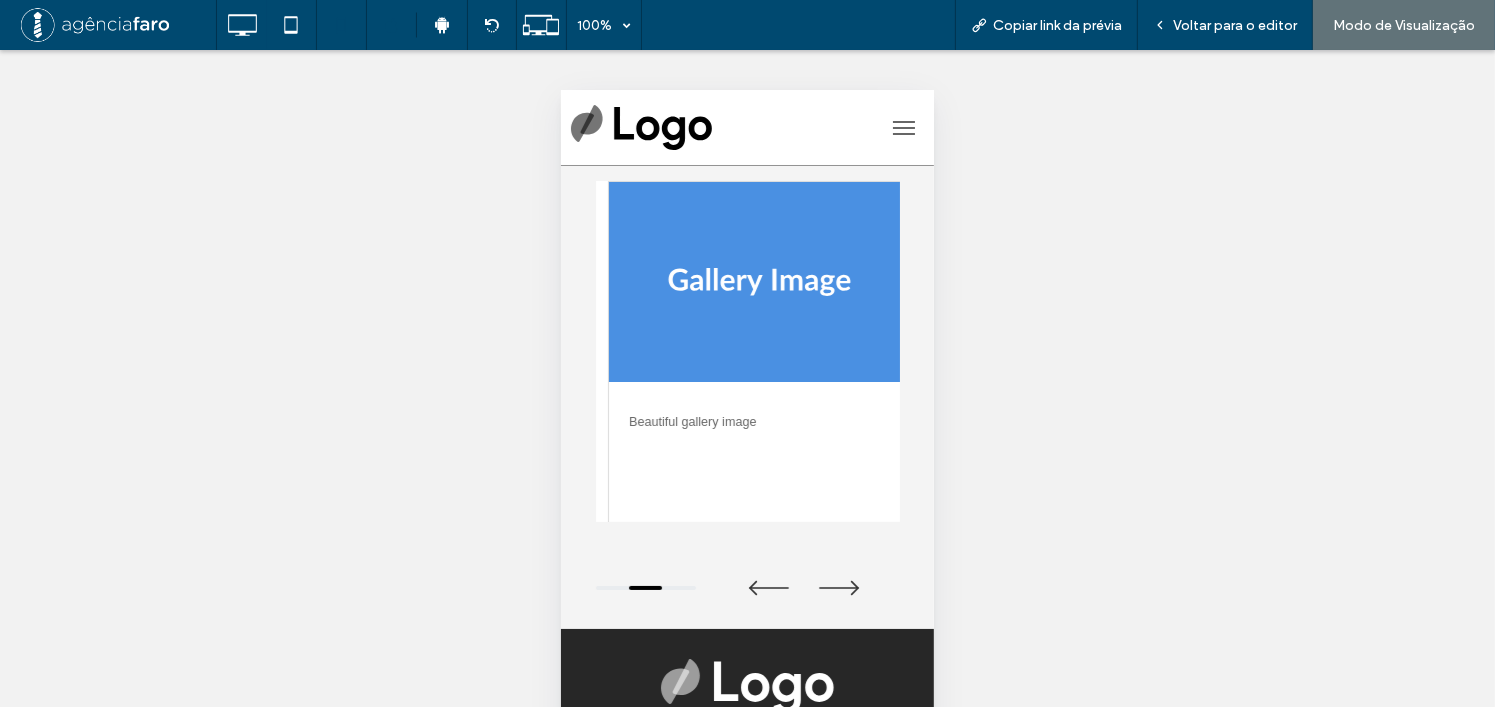 drag, startPoint x: 798, startPoint y: 438, endPoint x: 686, endPoint y: 441, distance: 112.04017 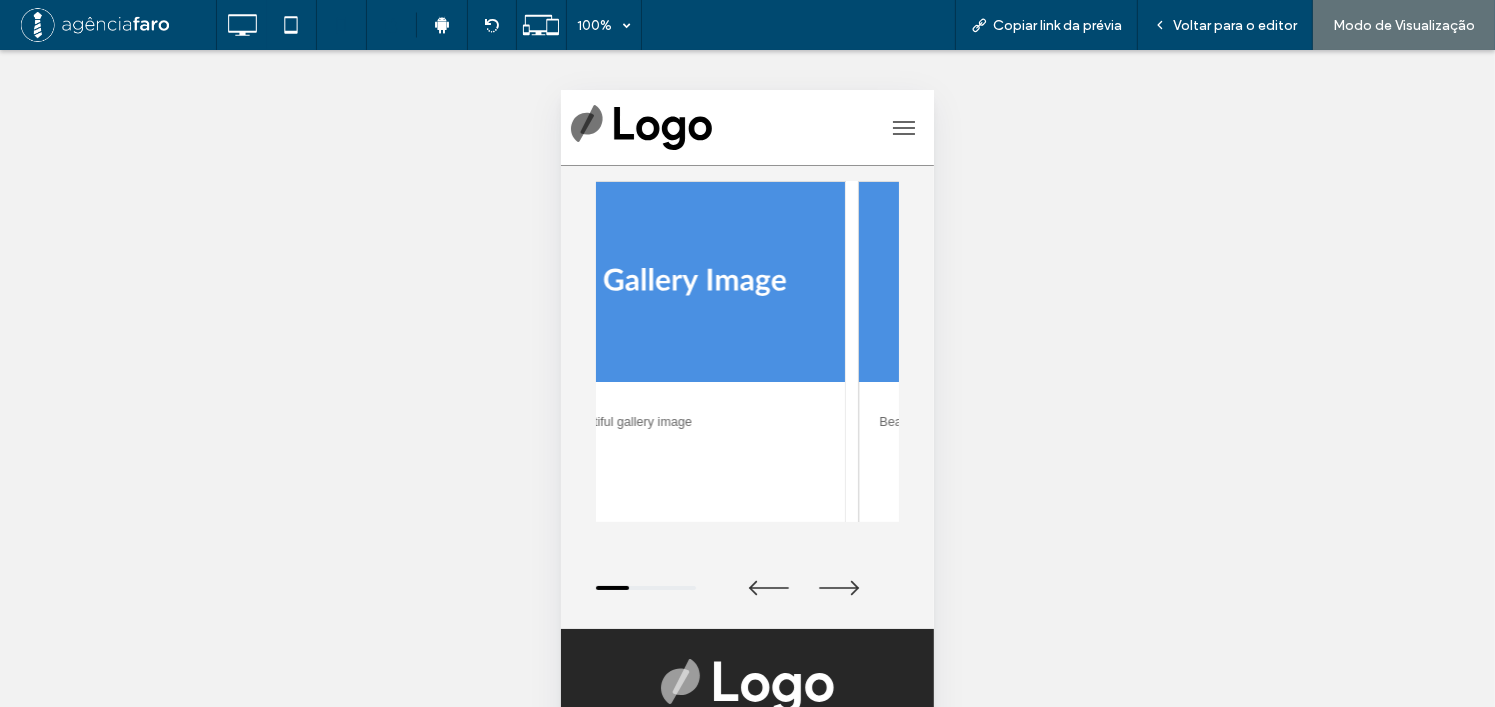 drag, startPoint x: 770, startPoint y: 429, endPoint x: 607, endPoint y: 434, distance: 163.07668 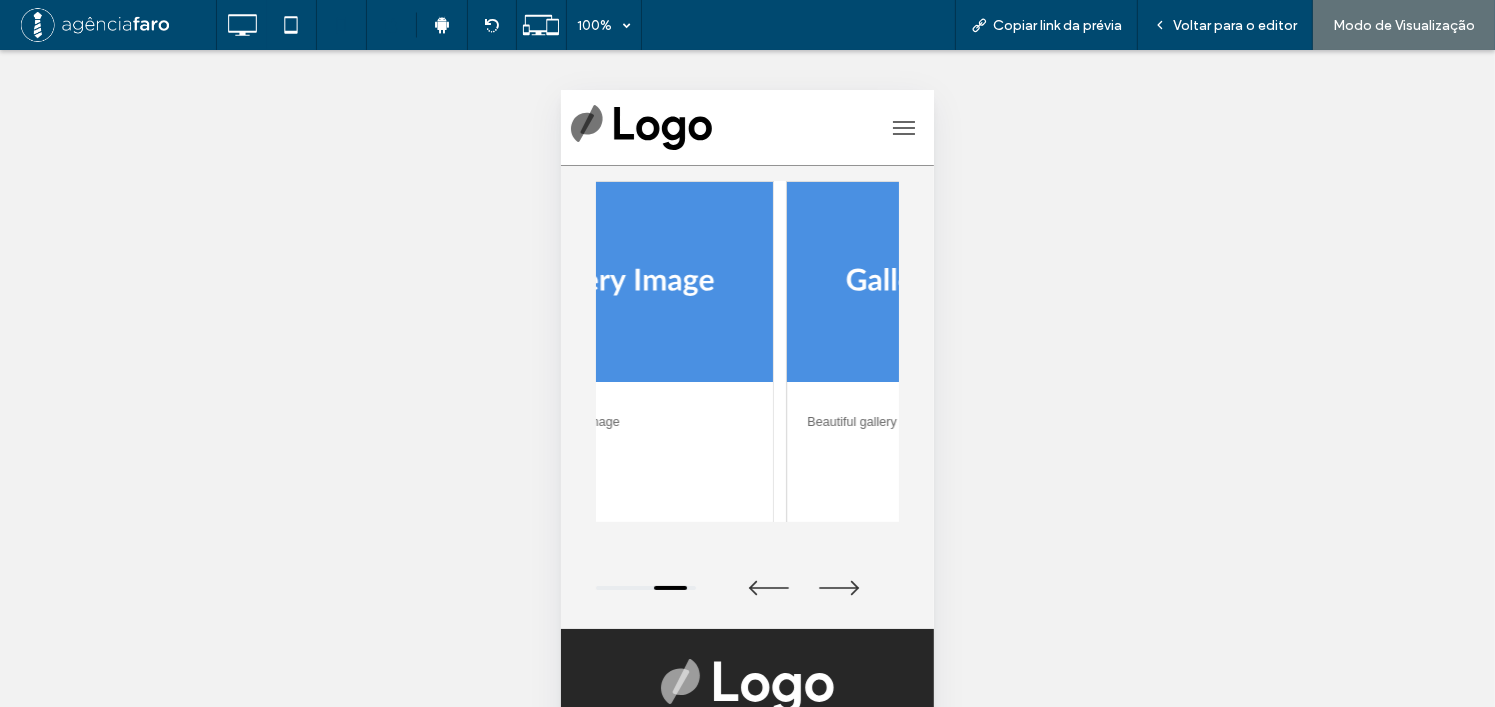 drag, startPoint x: 754, startPoint y: 432, endPoint x: 805, endPoint y: 432, distance: 51 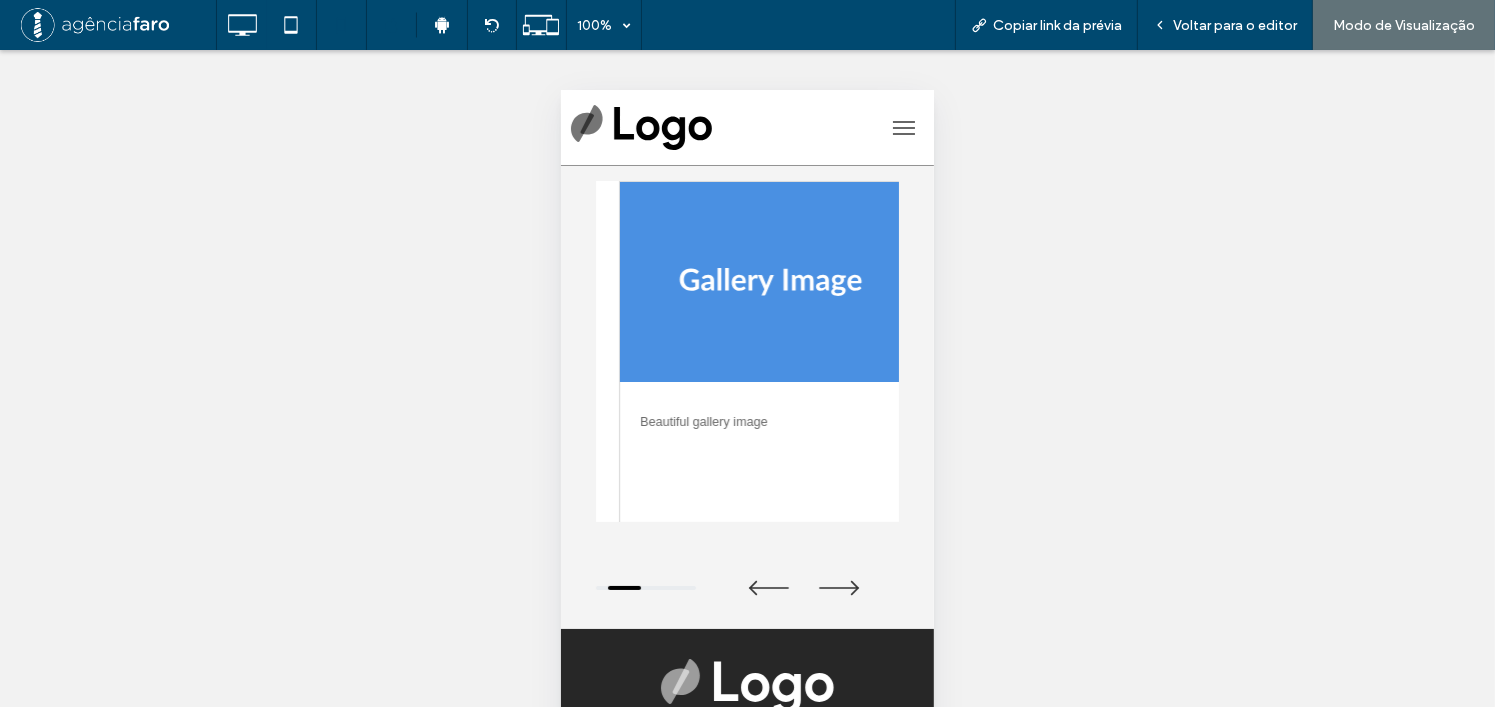 drag, startPoint x: 714, startPoint y: 434, endPoint x: 844, endPoint y: 435, distance: 130.00385 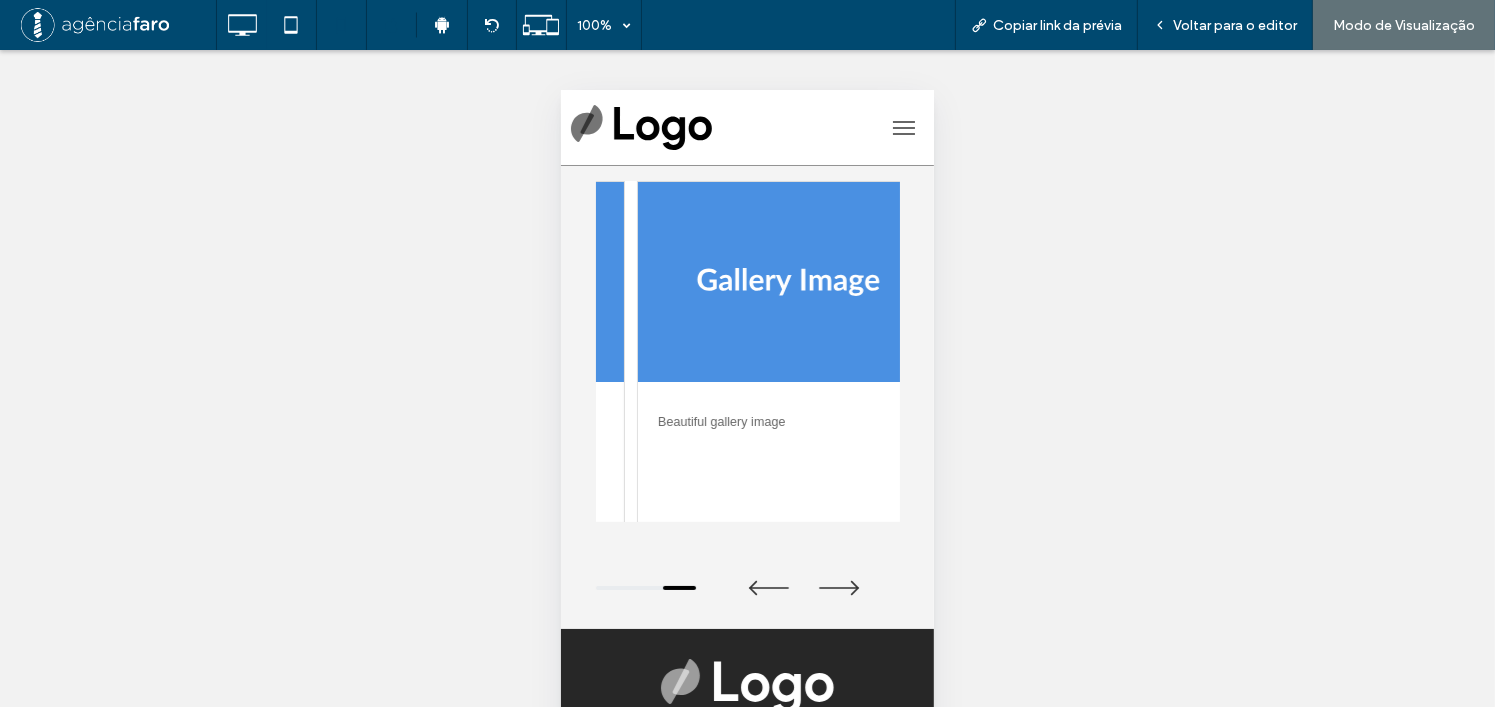 drag, startPoint x: 697, startPoint y: 427, endPoint x: 874, endPoint y: 432, distance: 177.0706 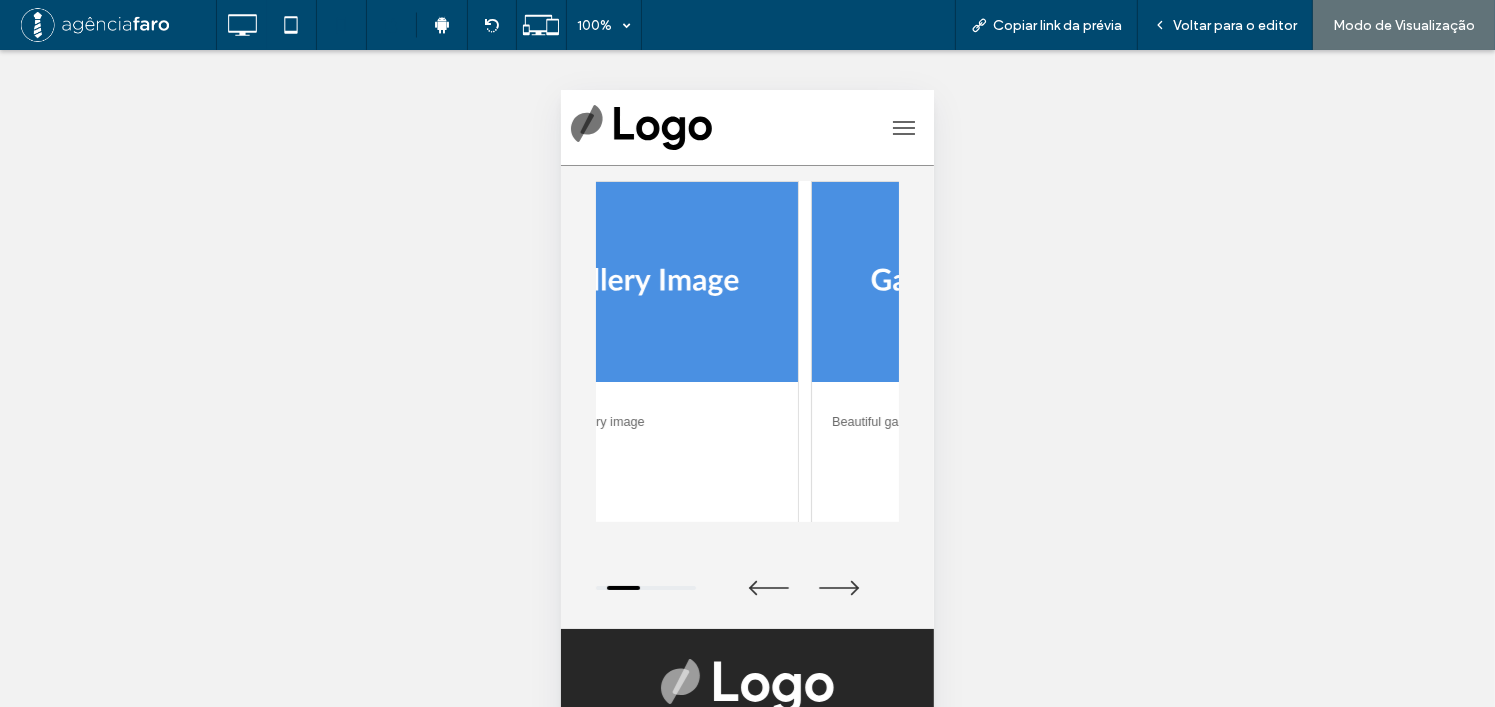 drag, startPoint x: 818, startPoint y: 434, endPoint x: 695, endPoint y: 435, distance: 123.00407 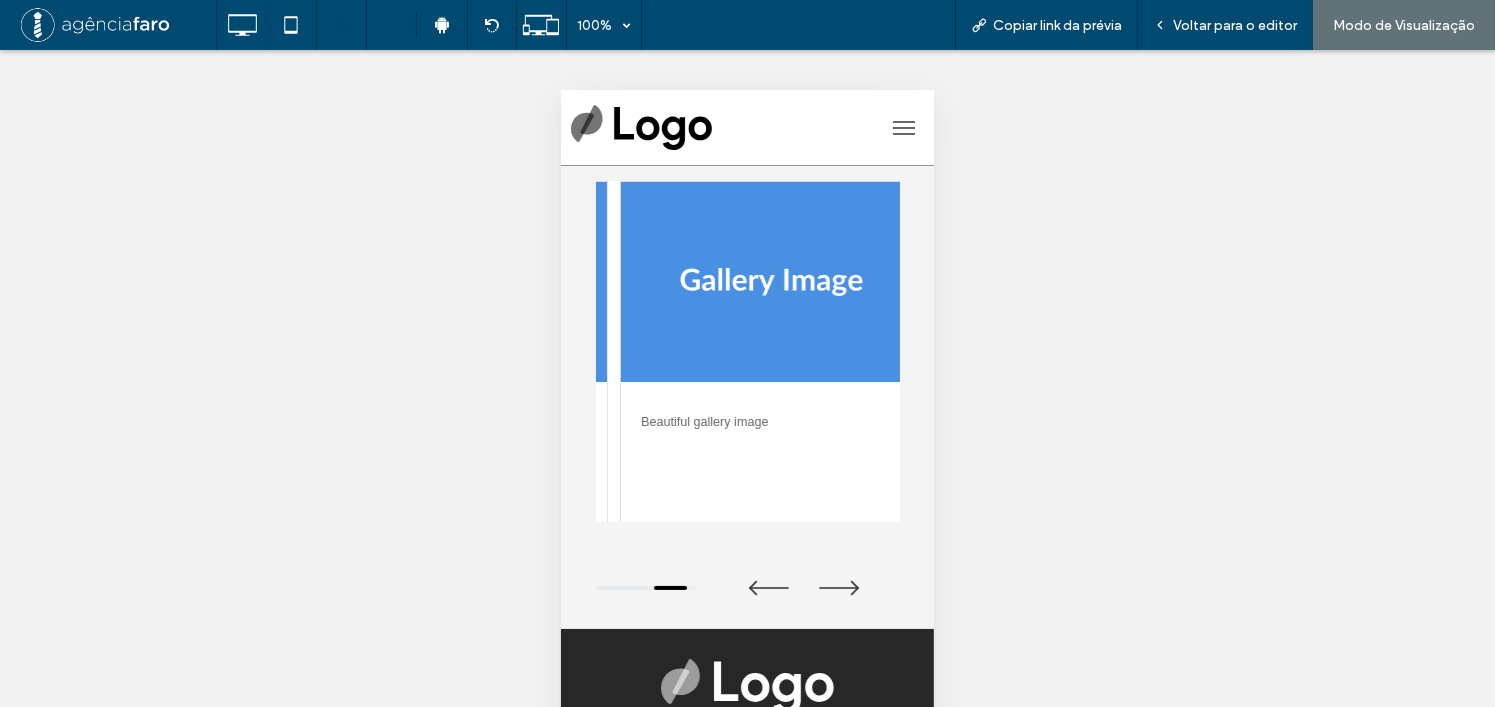 drag, startPoint x: 803, startPoint y: 439, endPoint x: 682, endPoint y: 439, distance: 121 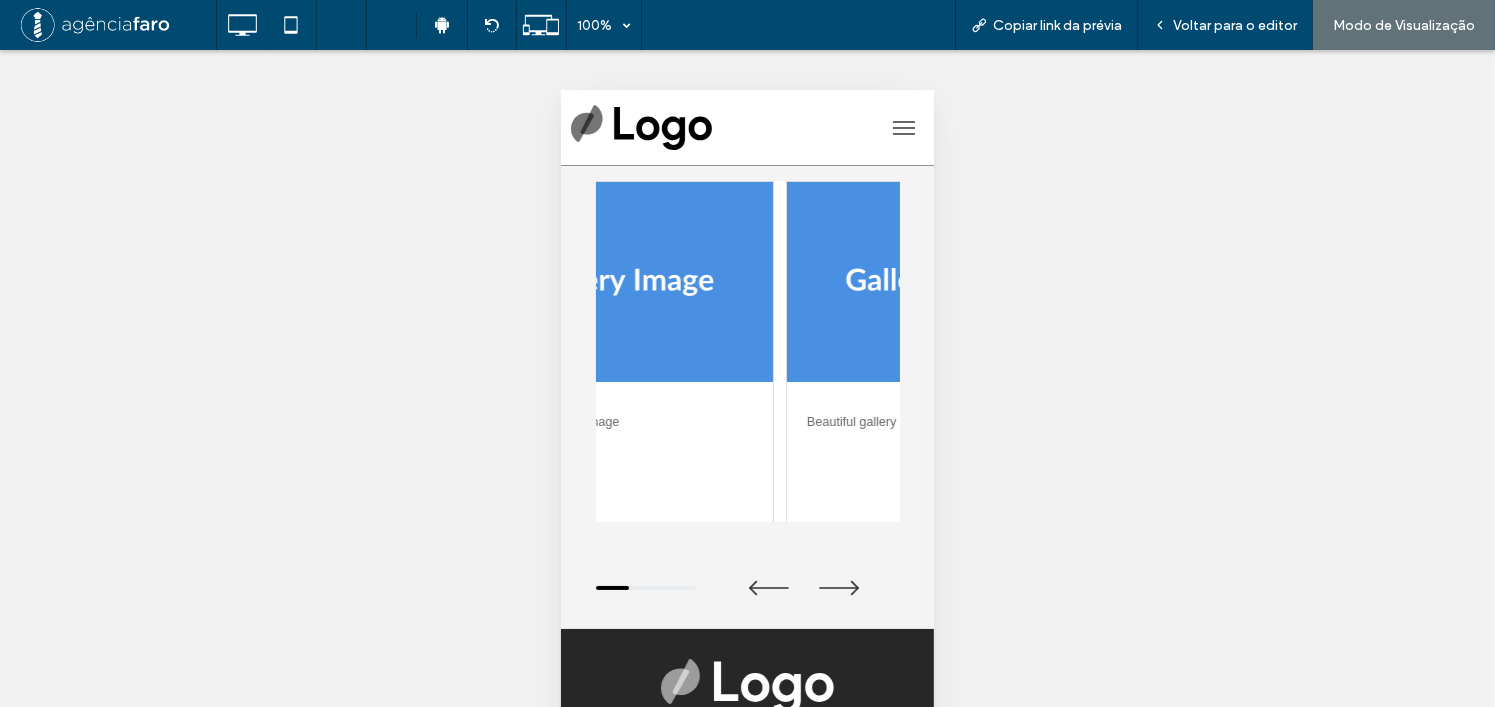 drag, startPoint x: 776, startPoint y: 437, endPoint x: 653, endPoint y: 439, distance: 123.01626 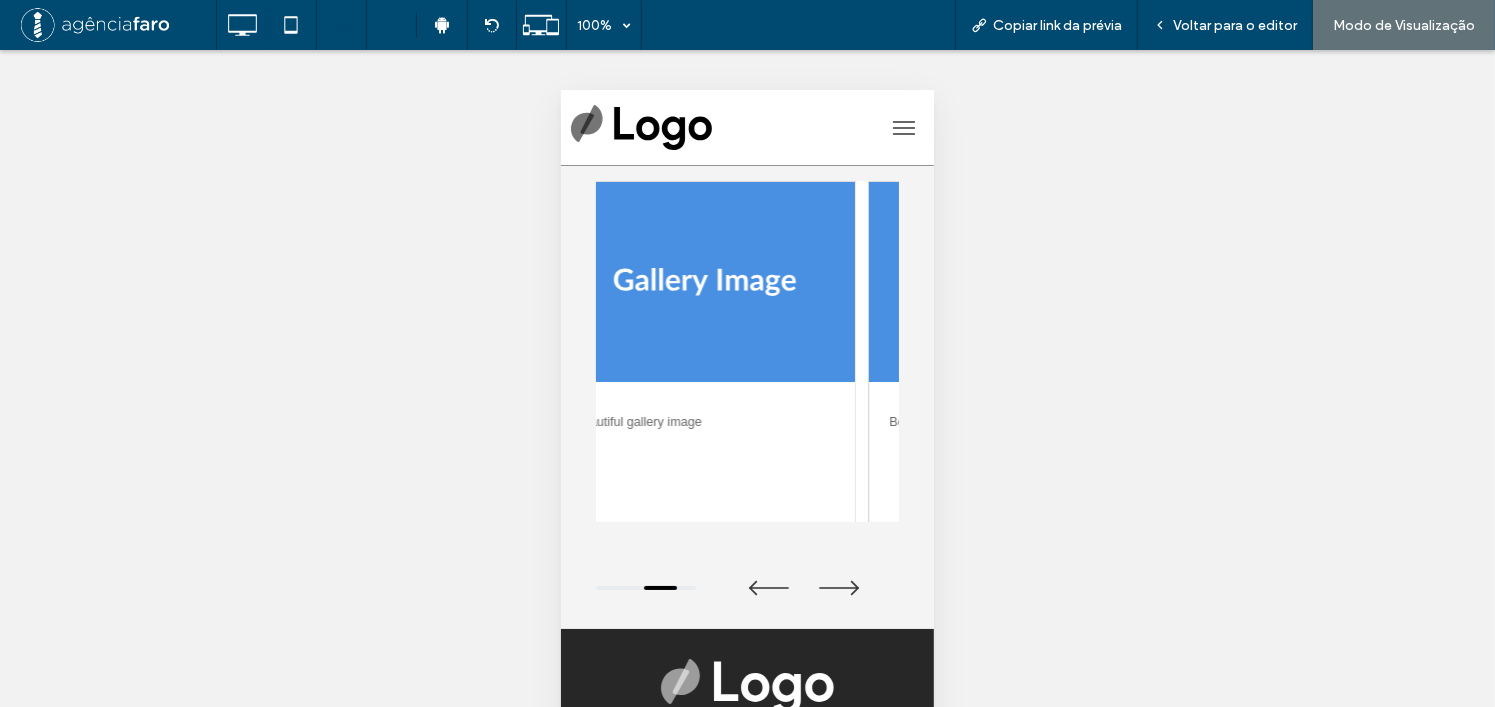drag, startPoint x: 685, startPoint y: 442, endPoint x: 745, endPoint y: 442, distance: 60 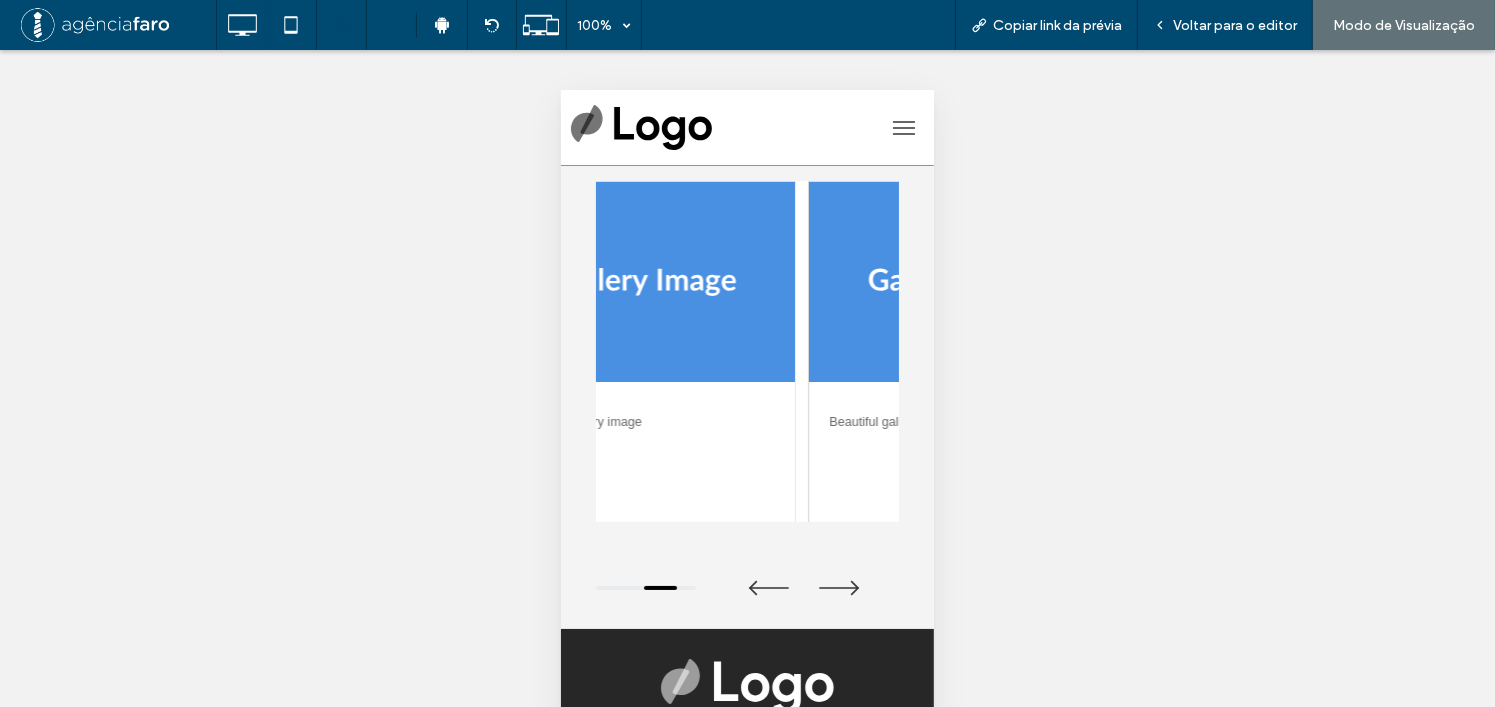 click on "Beautiful gallery image" at bounding box center [643, 432] 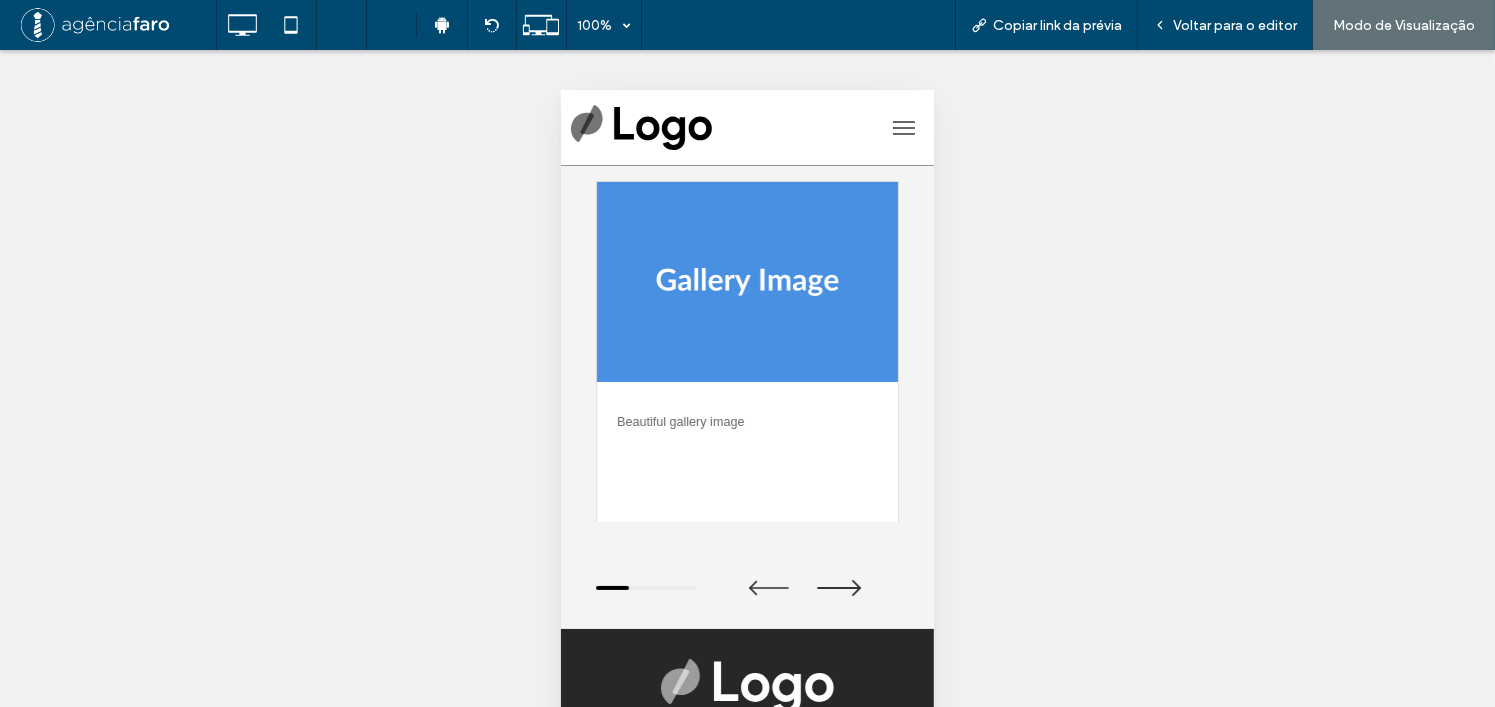 click at bounding box center (838, 587) 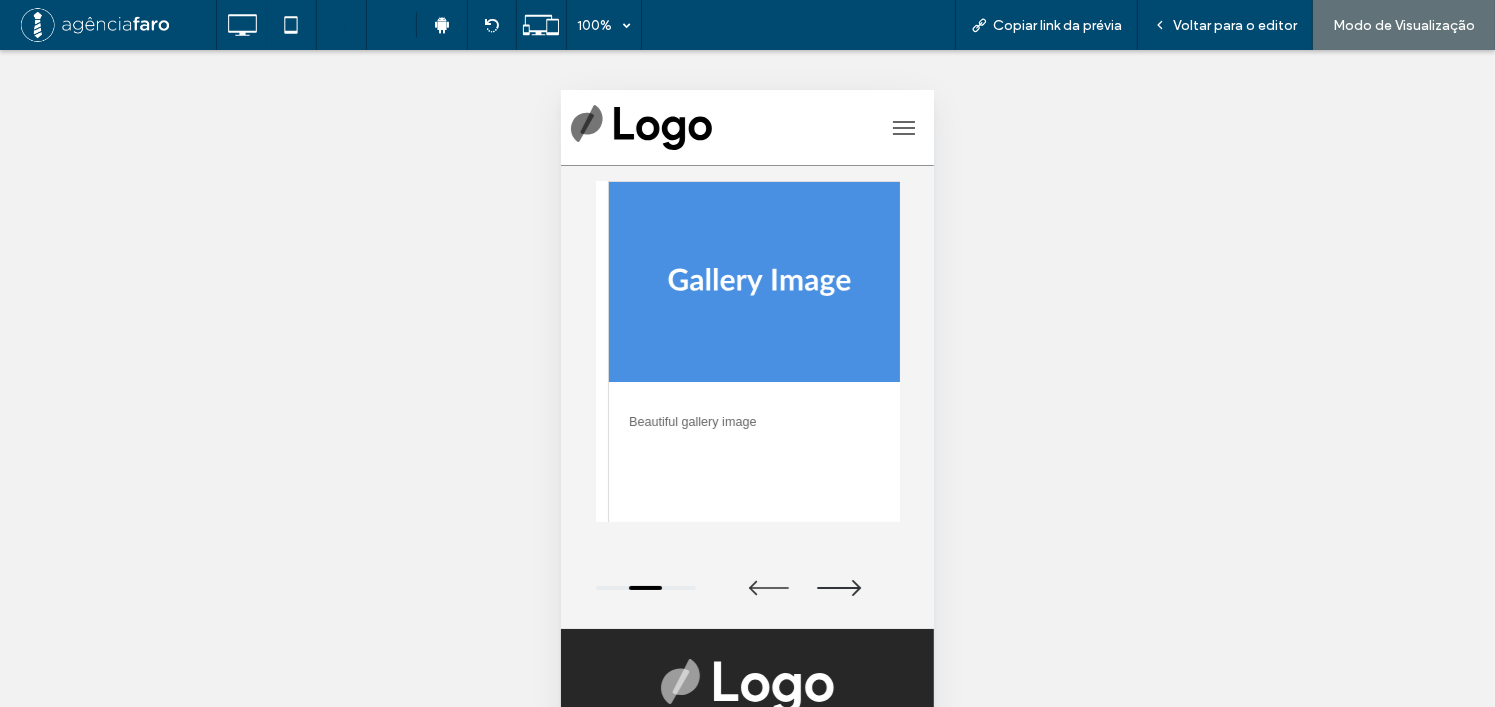 click at bounding box center (838, 587) 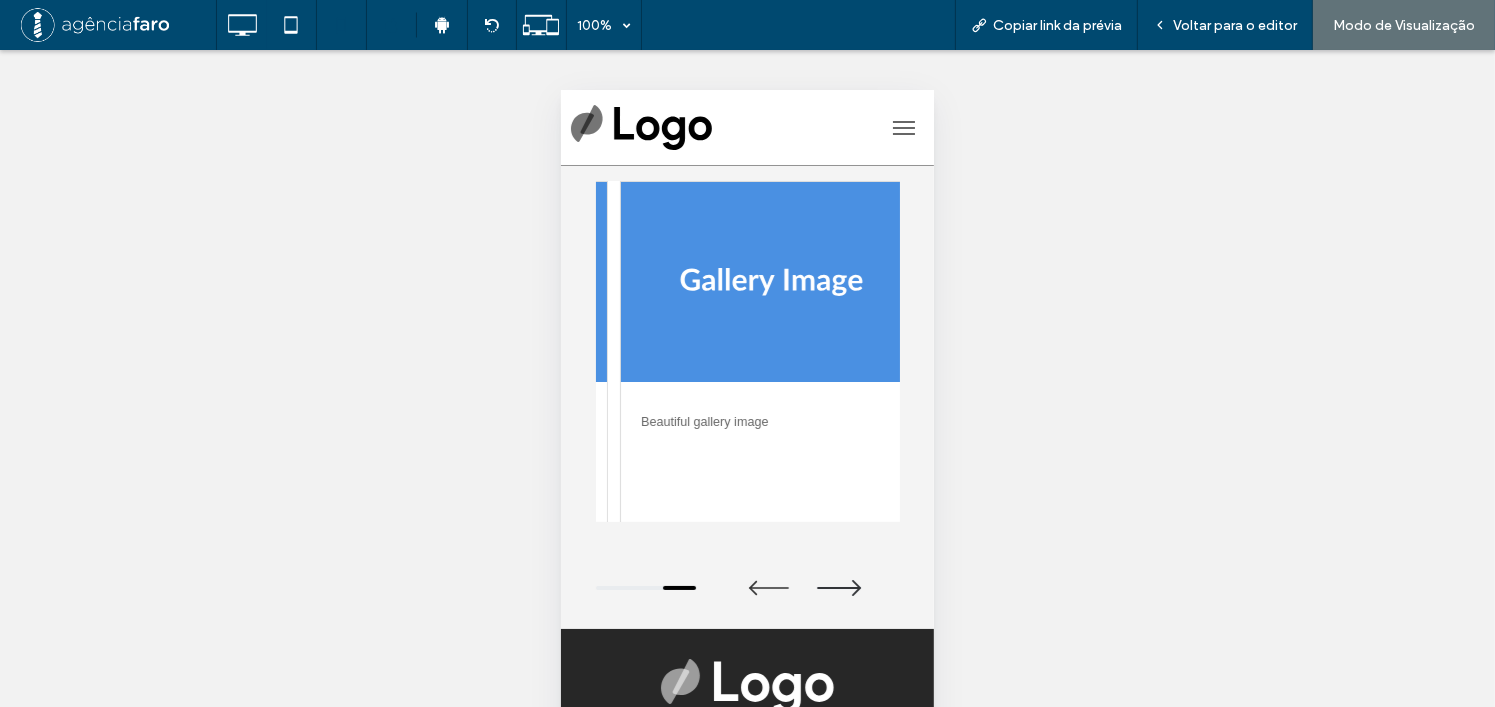click at bounding box center [838, 587] 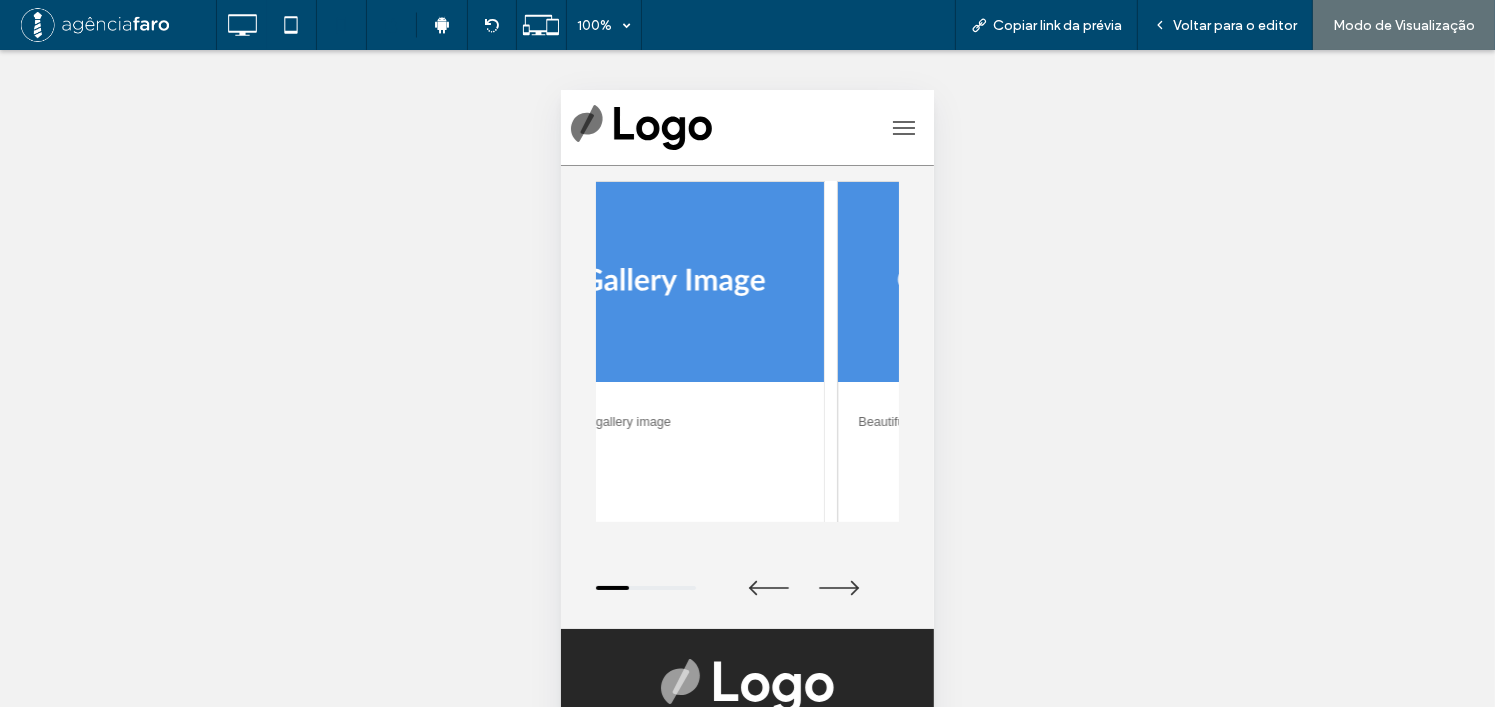 drag, startPoint x: 844, startPoint y: 405, endPoint x: 772, endPoint y: 407, distance: 72.02777 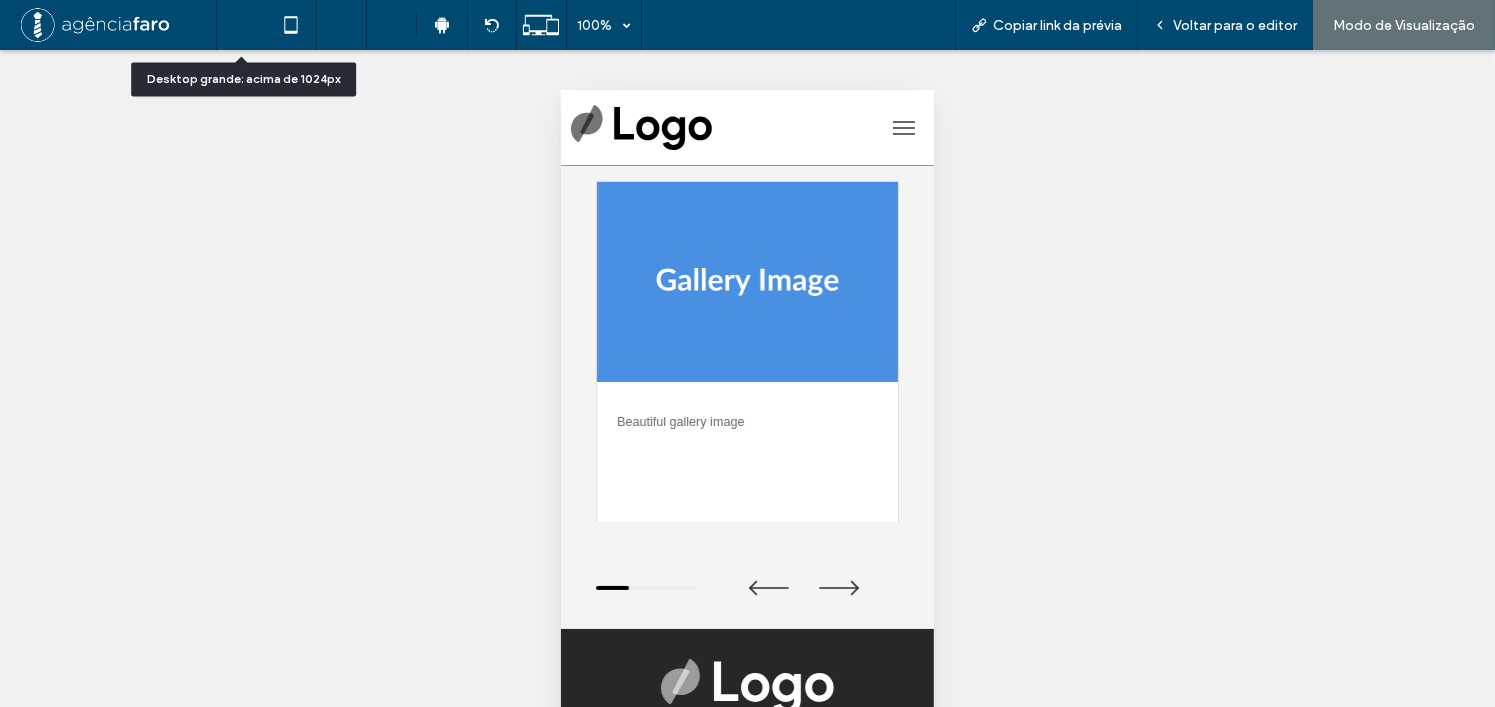 click at bounding box center (242, 25) 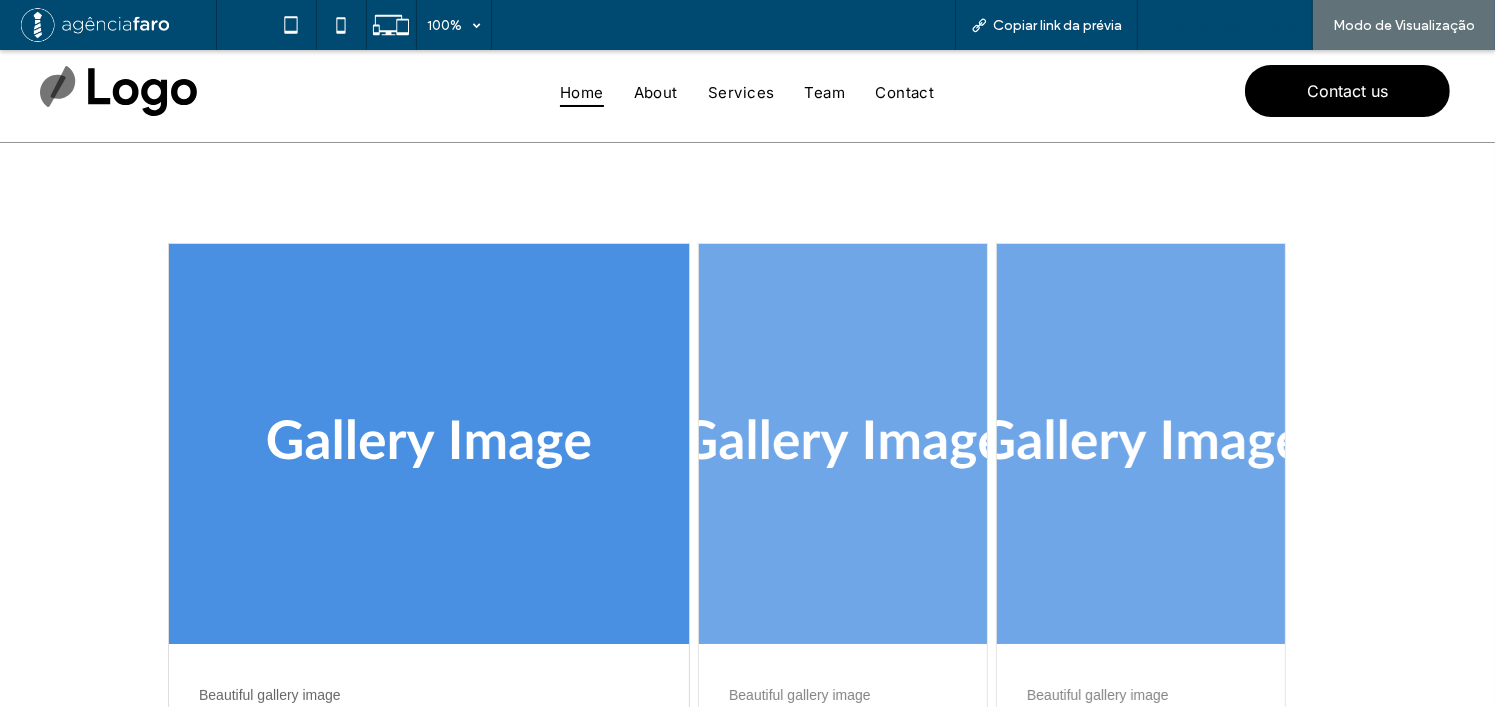 scroll, scrollTop: 0, scrollLeft: 0, axis: both 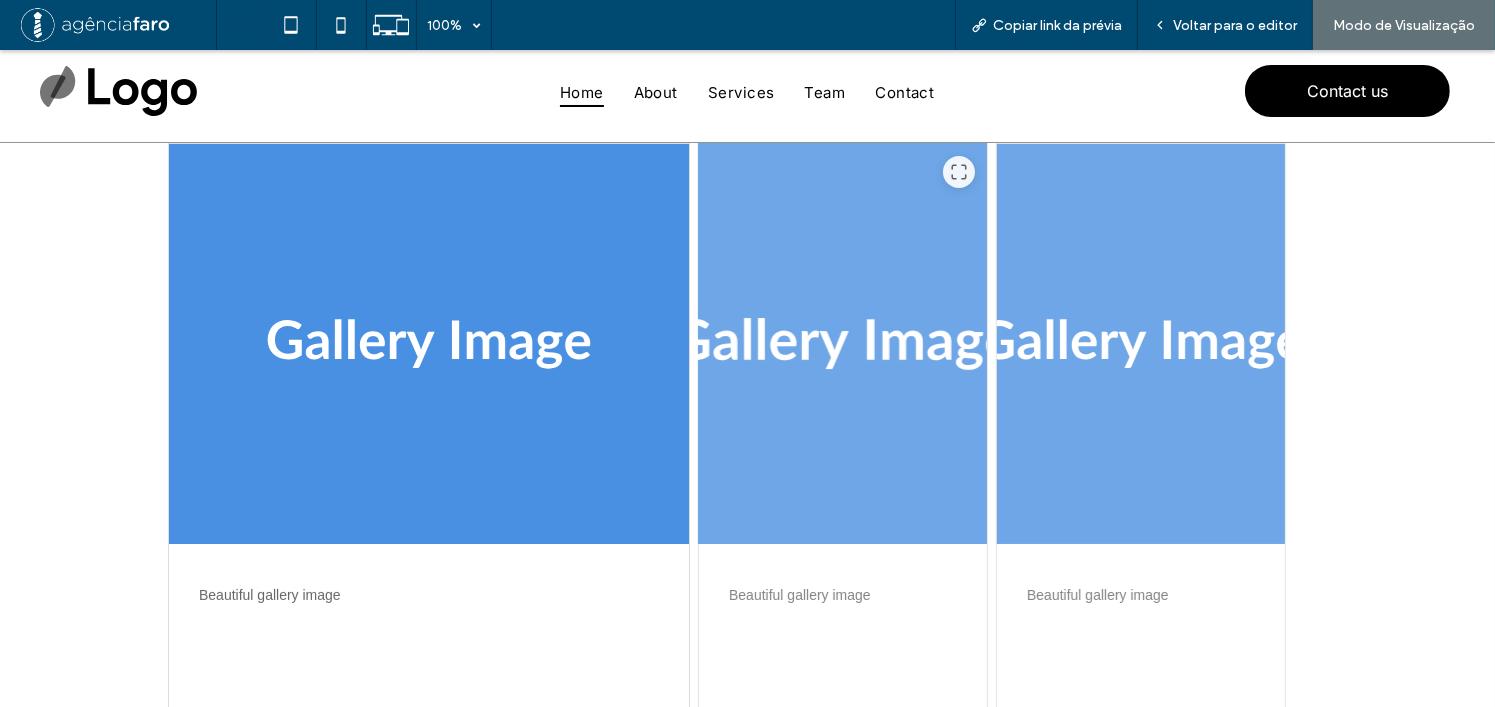 click at bounding box center [843, 344] 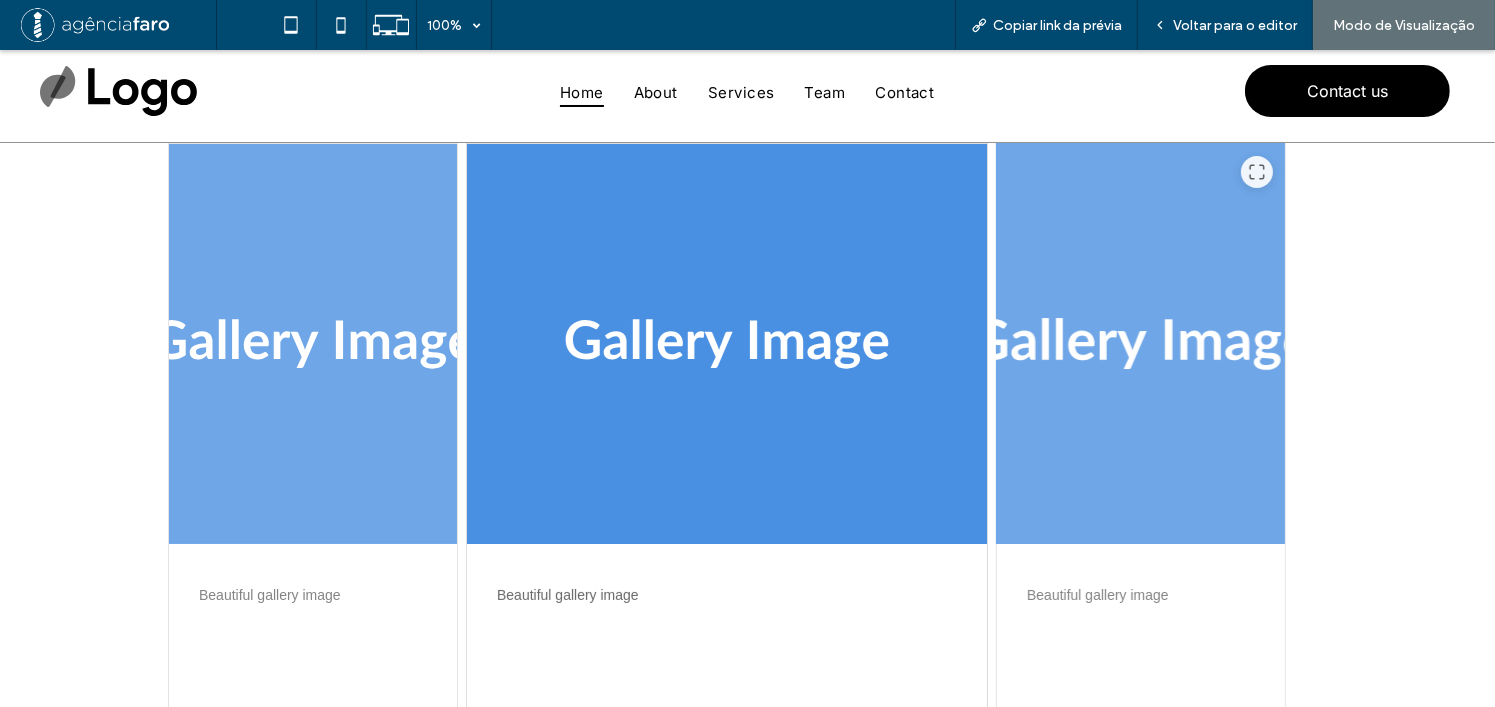 click at bounding box center [1141, 344] 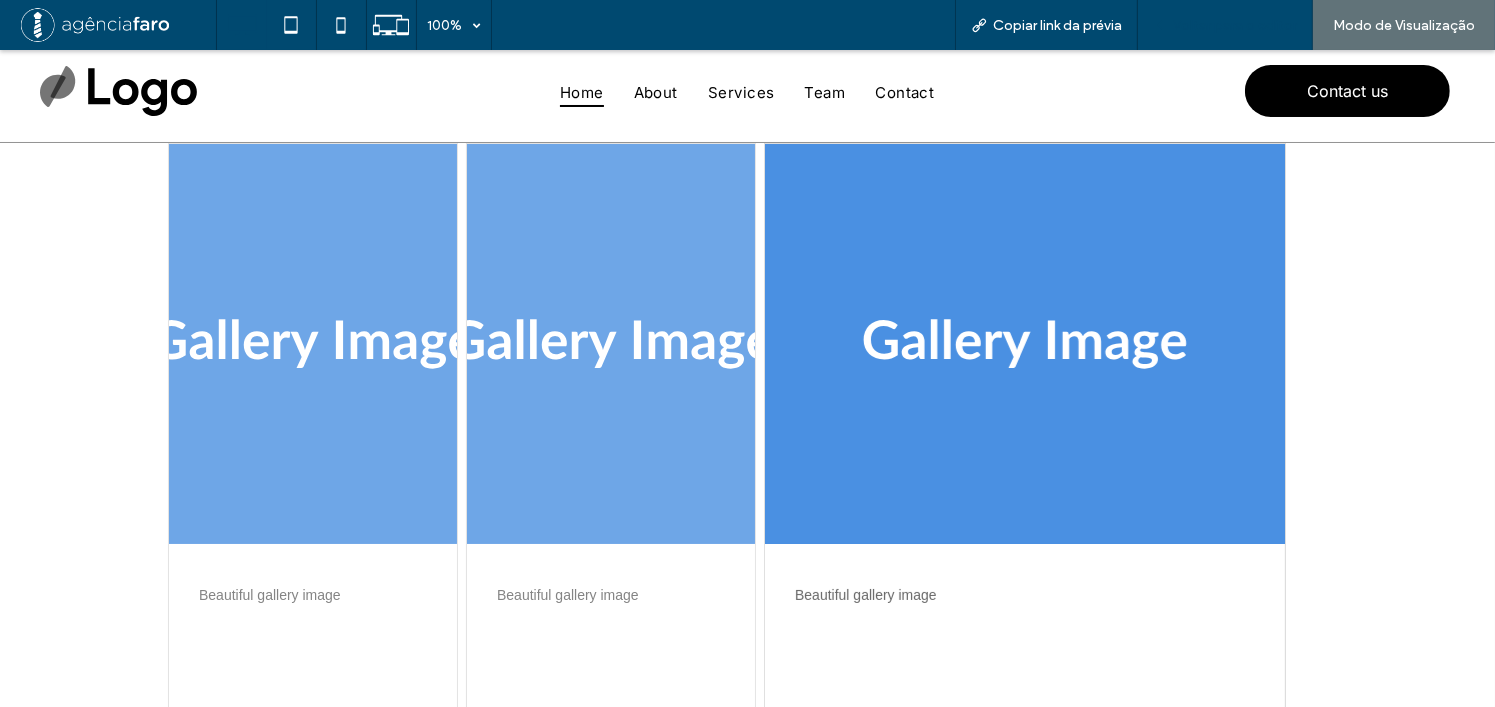 click on "Voltar para o editor" at bounding box center (1235, 25) 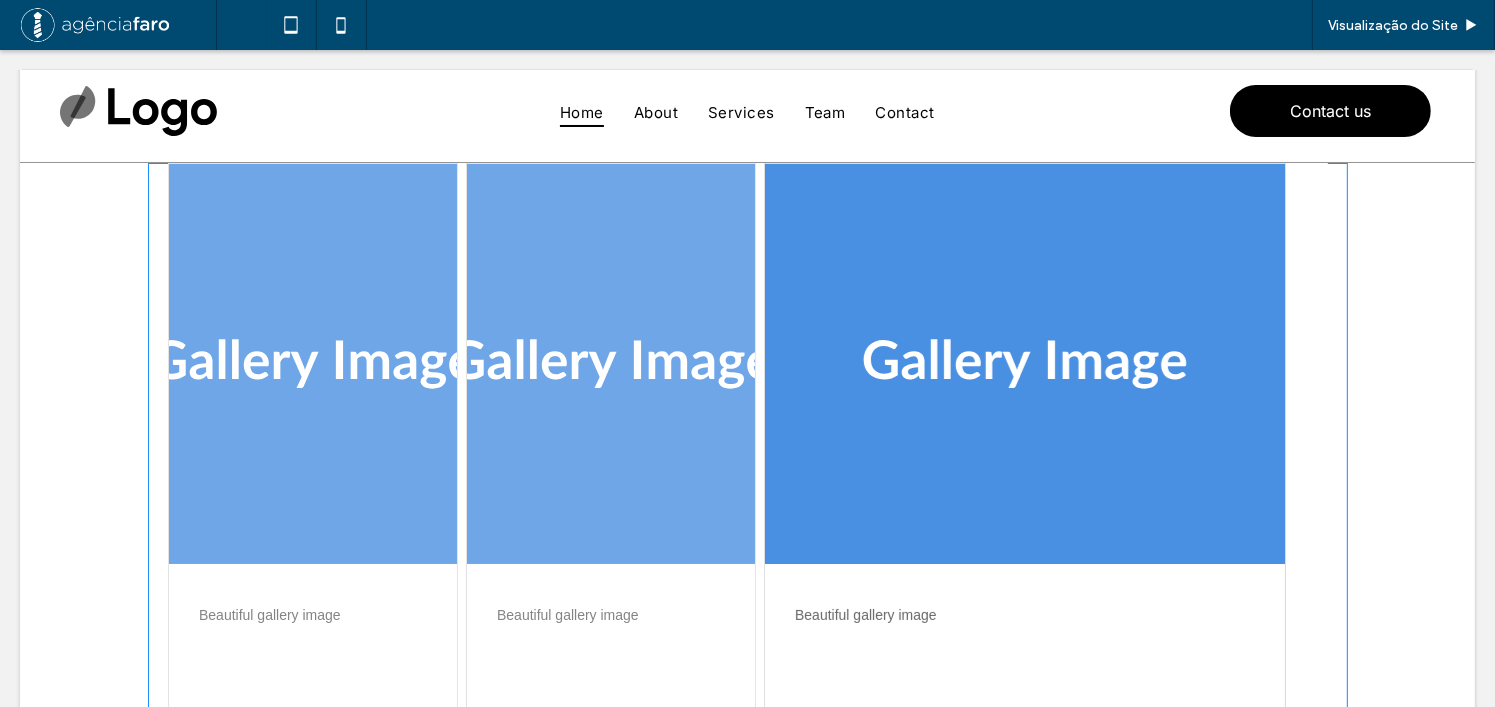 click at bounding box center [748, 496] 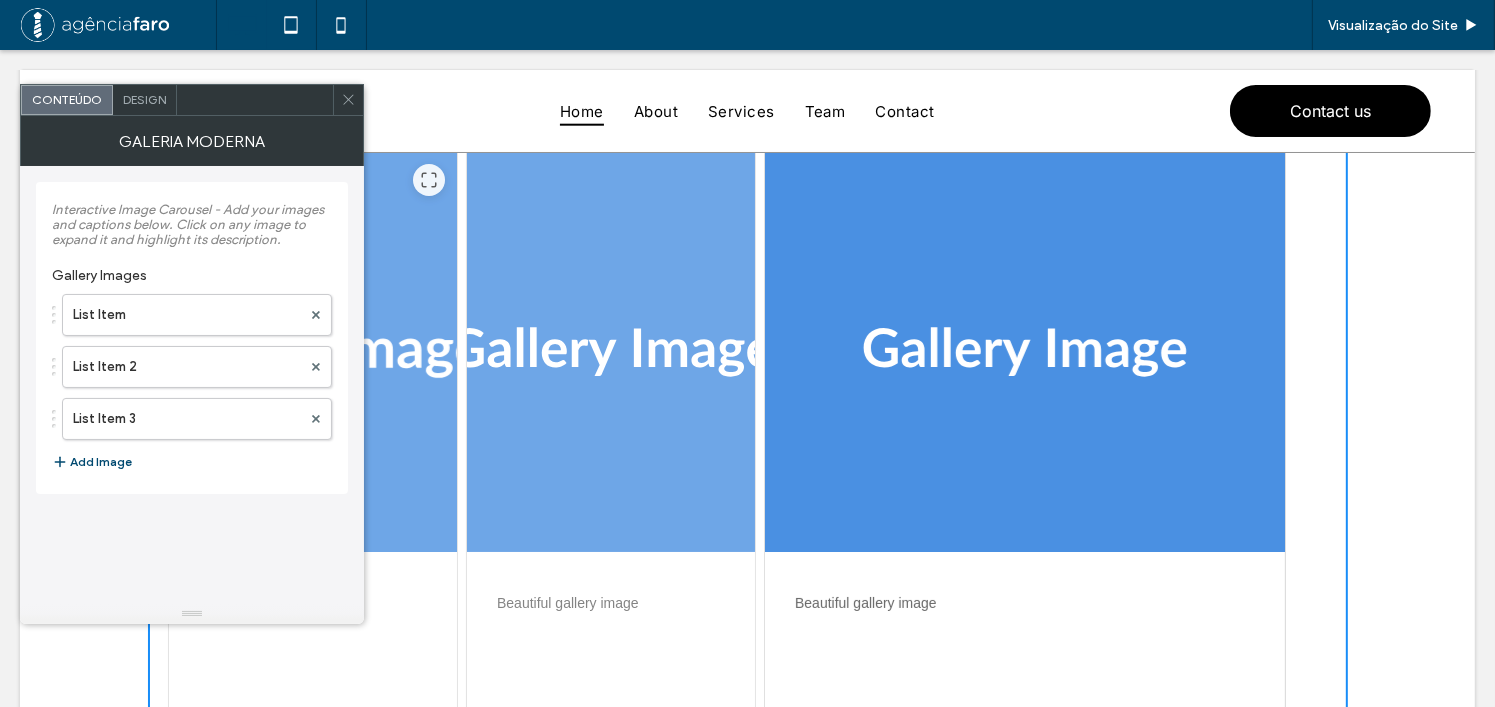 scroll, scrollTop: 100, scrollLeft: 0, axis: vertical 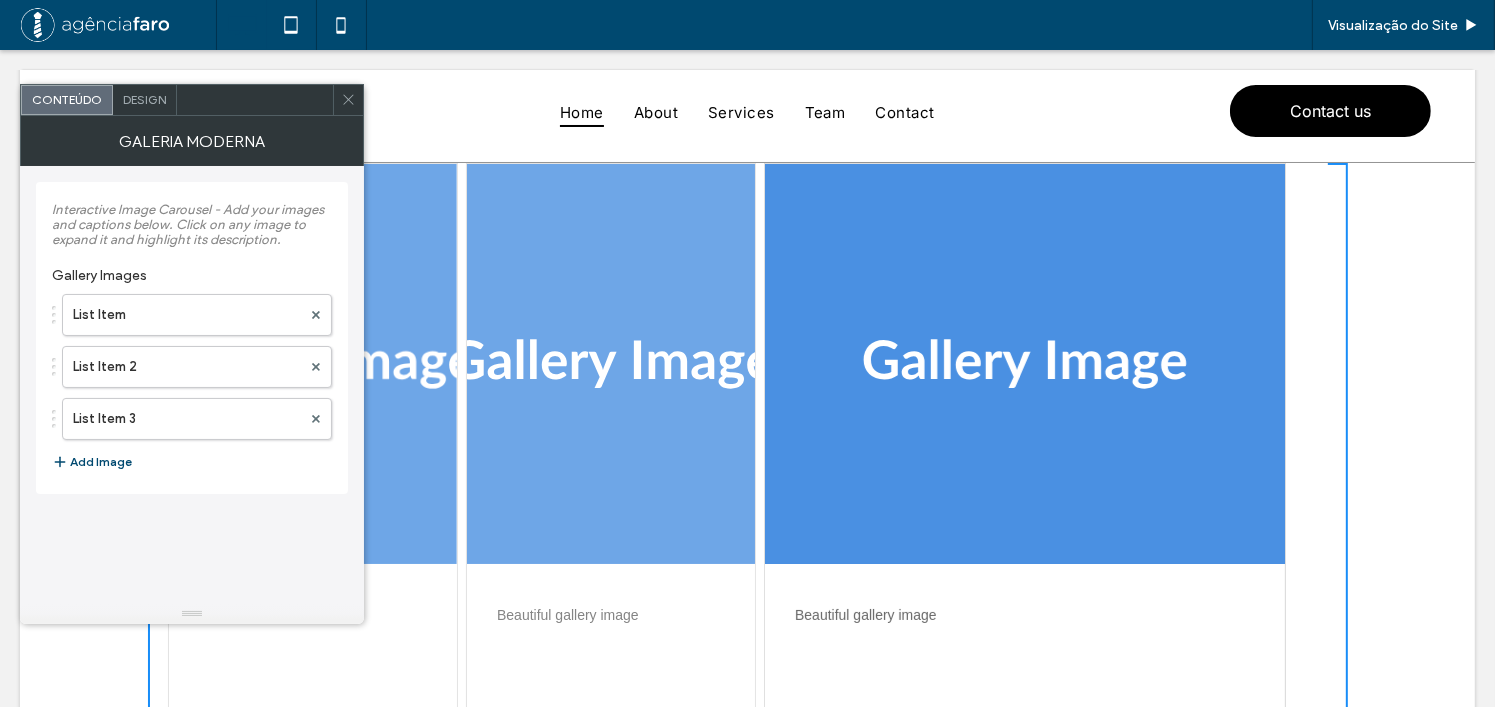 click on "Design" at bounding box center [144, 99] 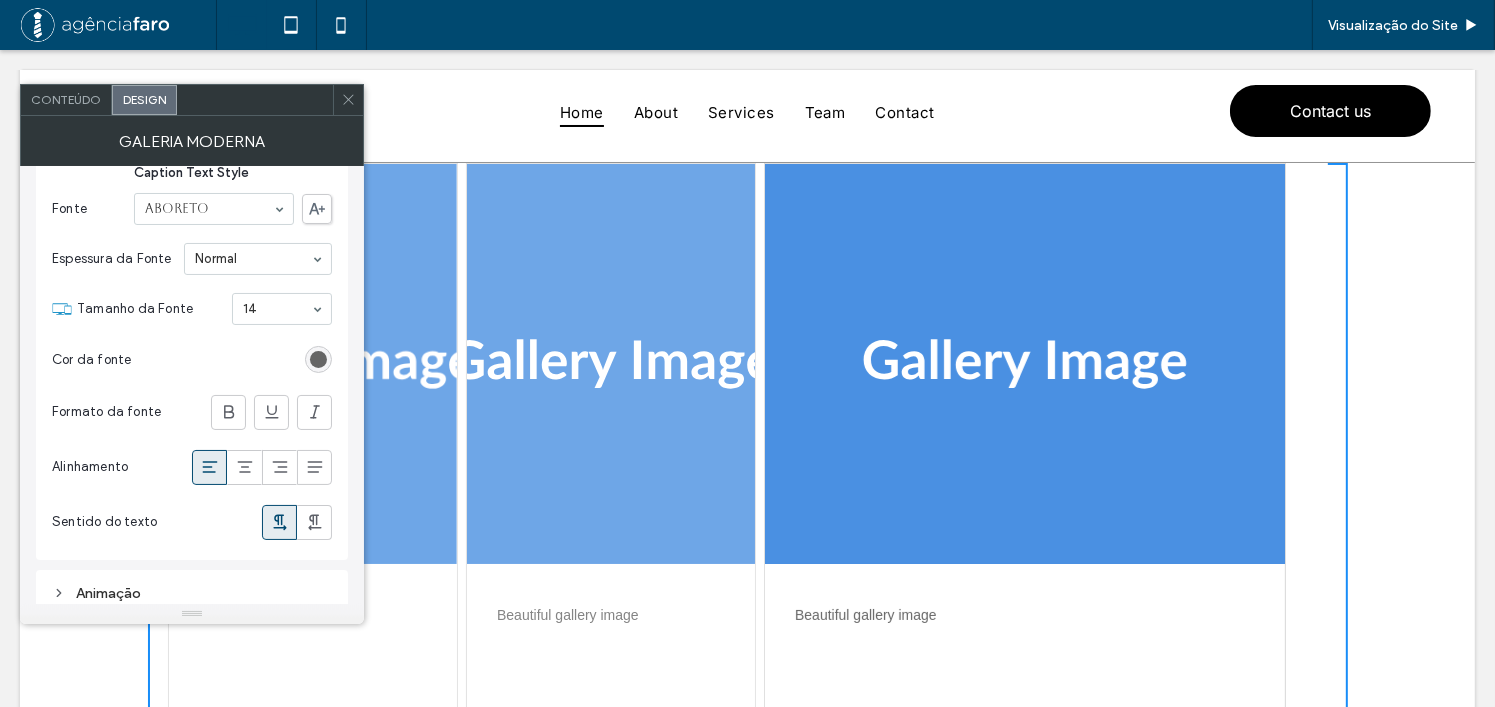 scroll, scrollTop: 1398, scrollLeft: 0, axis: vertical 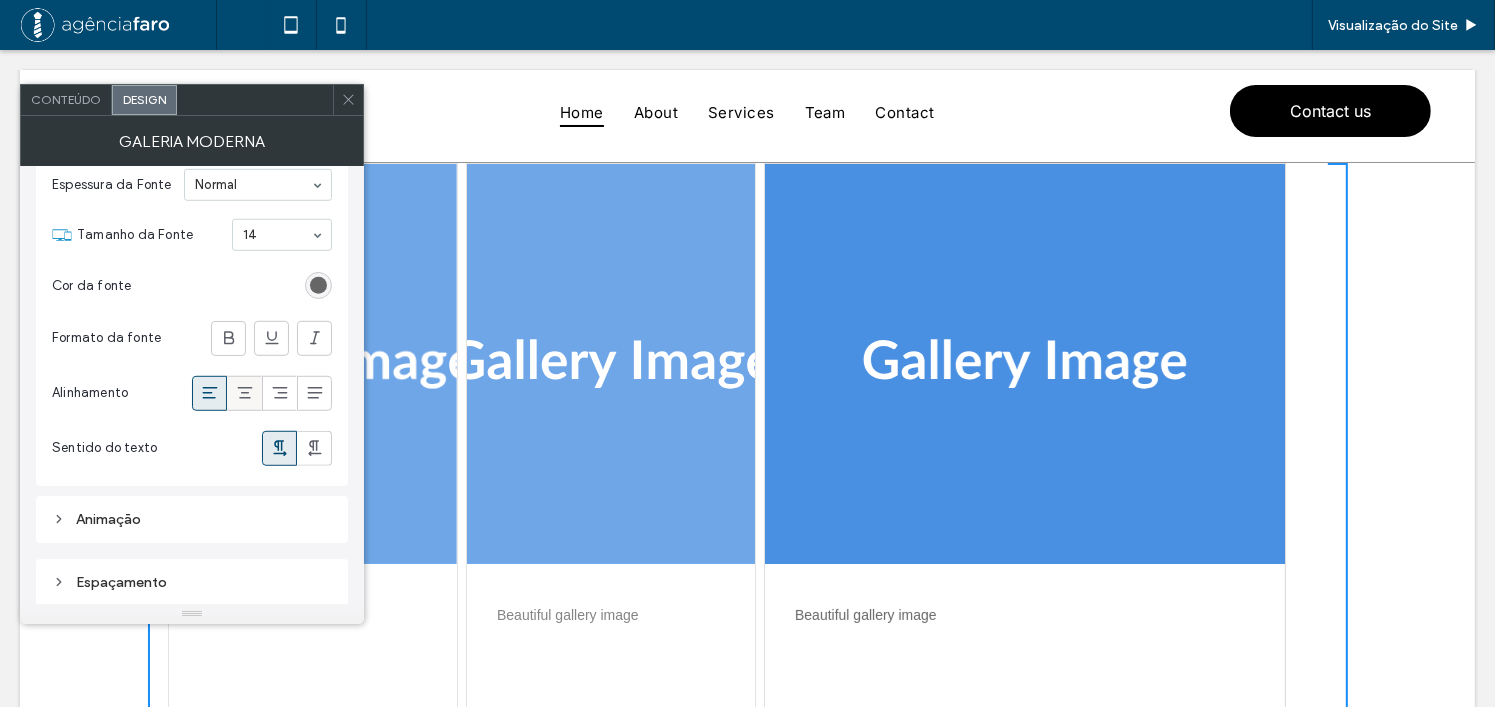click 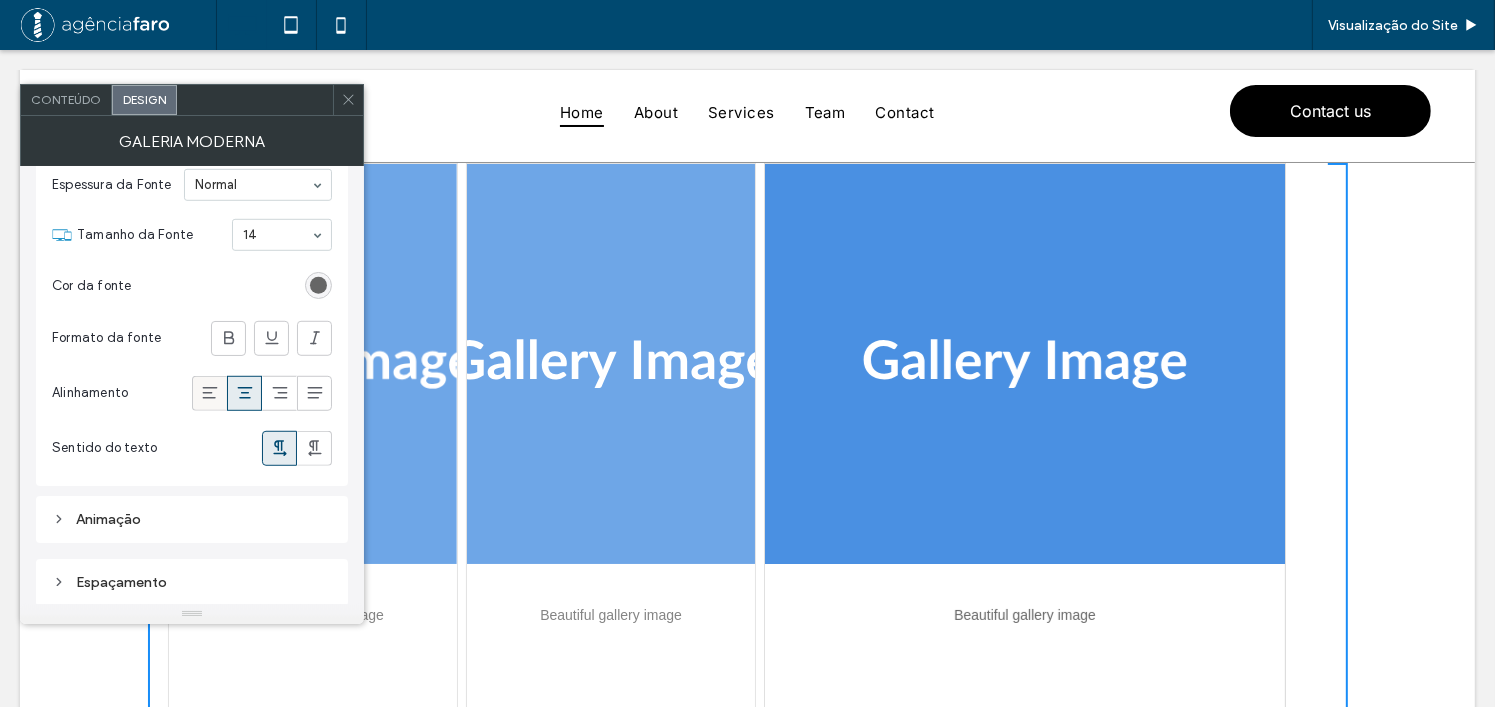 click 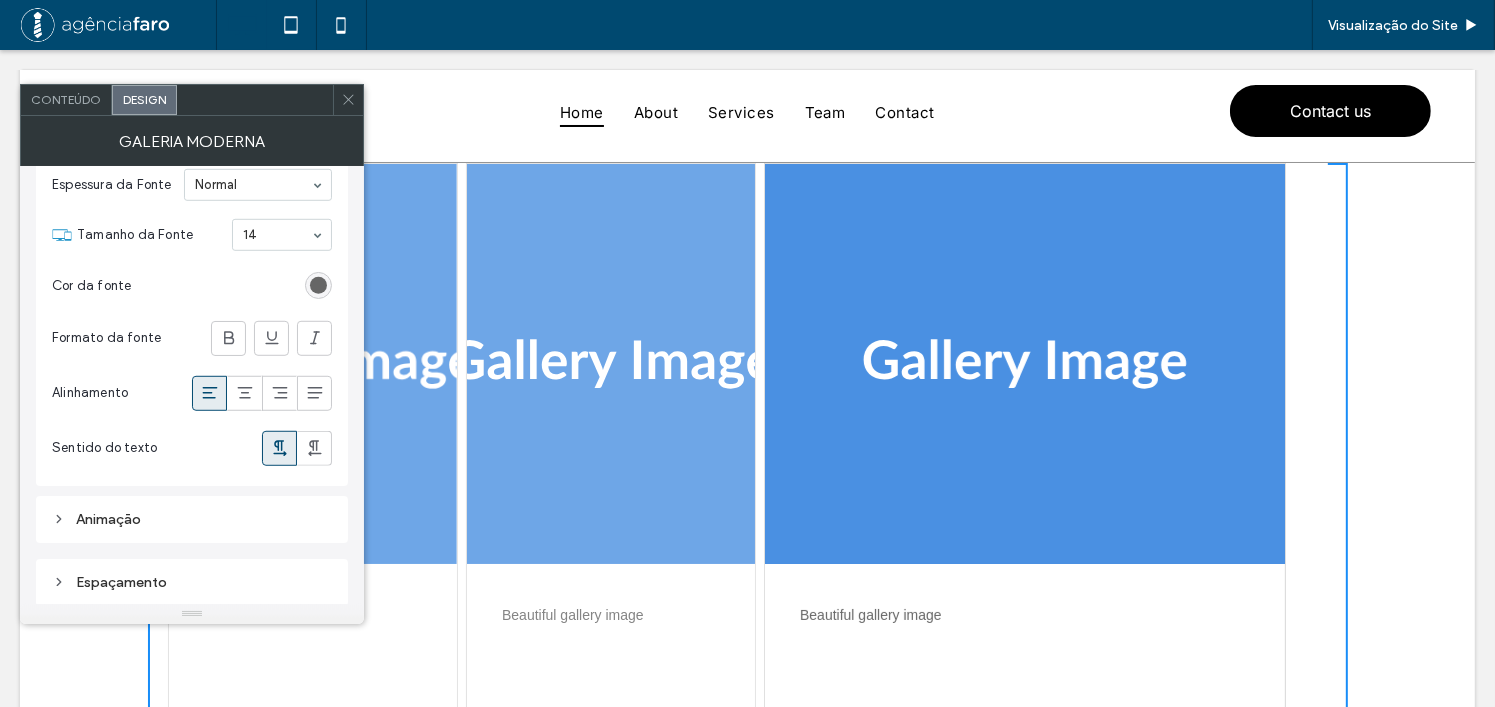 click on "Espaçamento" at bounding box center (192, 582) 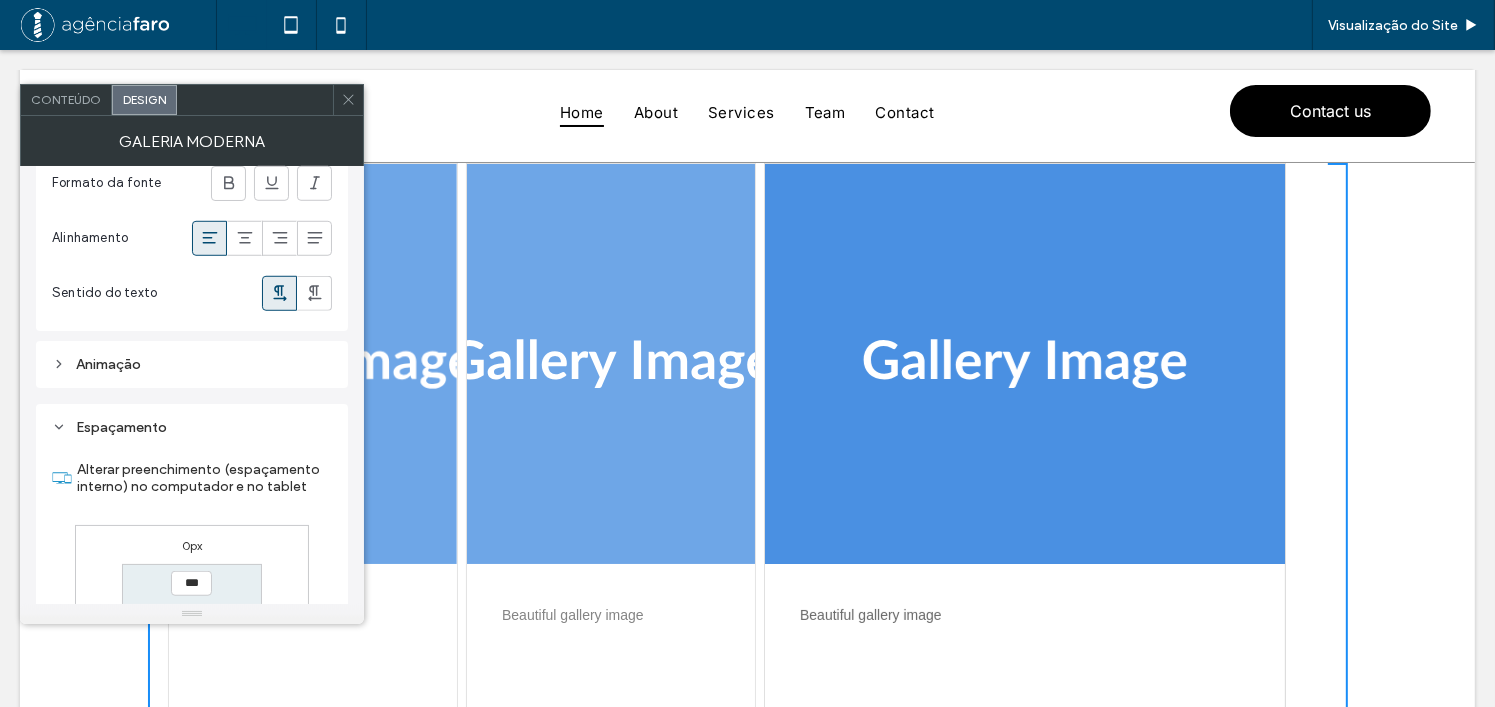 scroll, scrollTop: 1747, scrollLeft: 0, axis: vertical 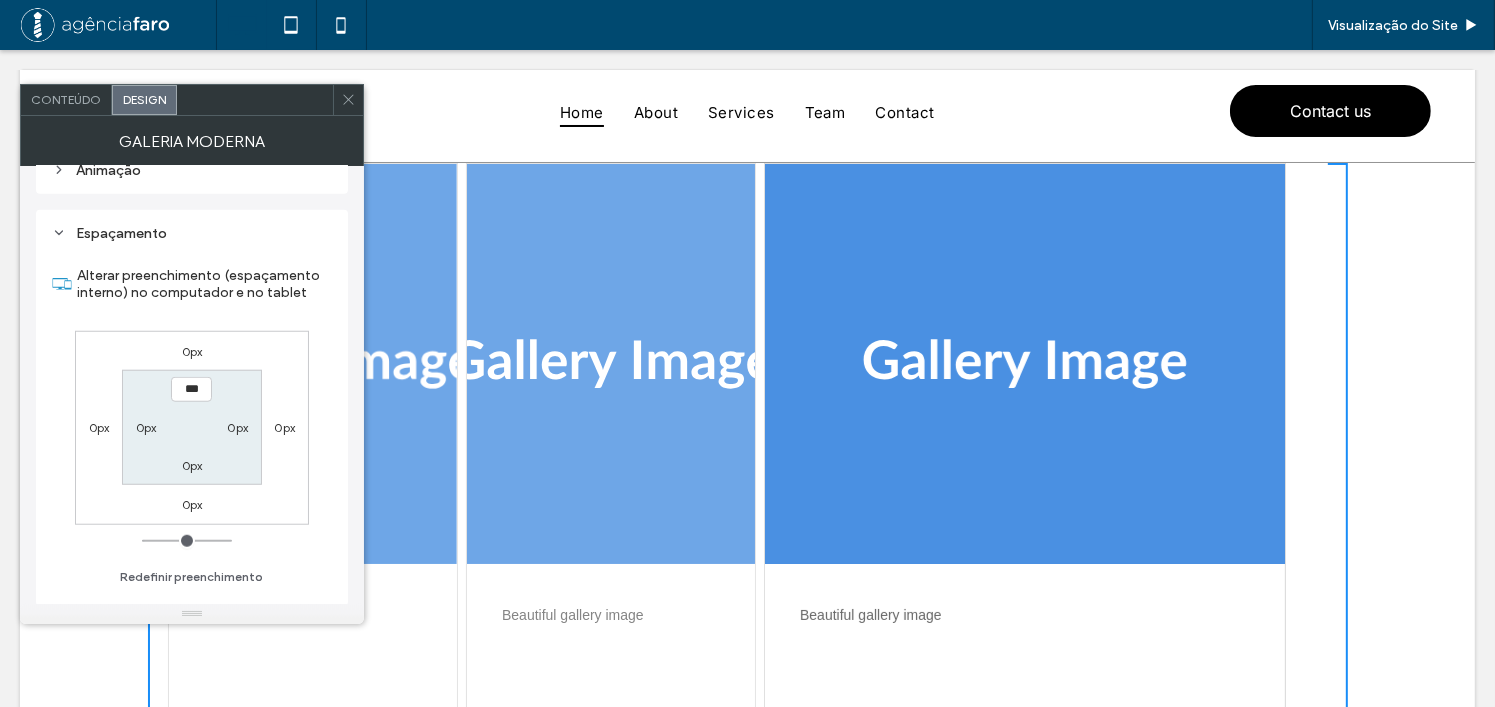 click 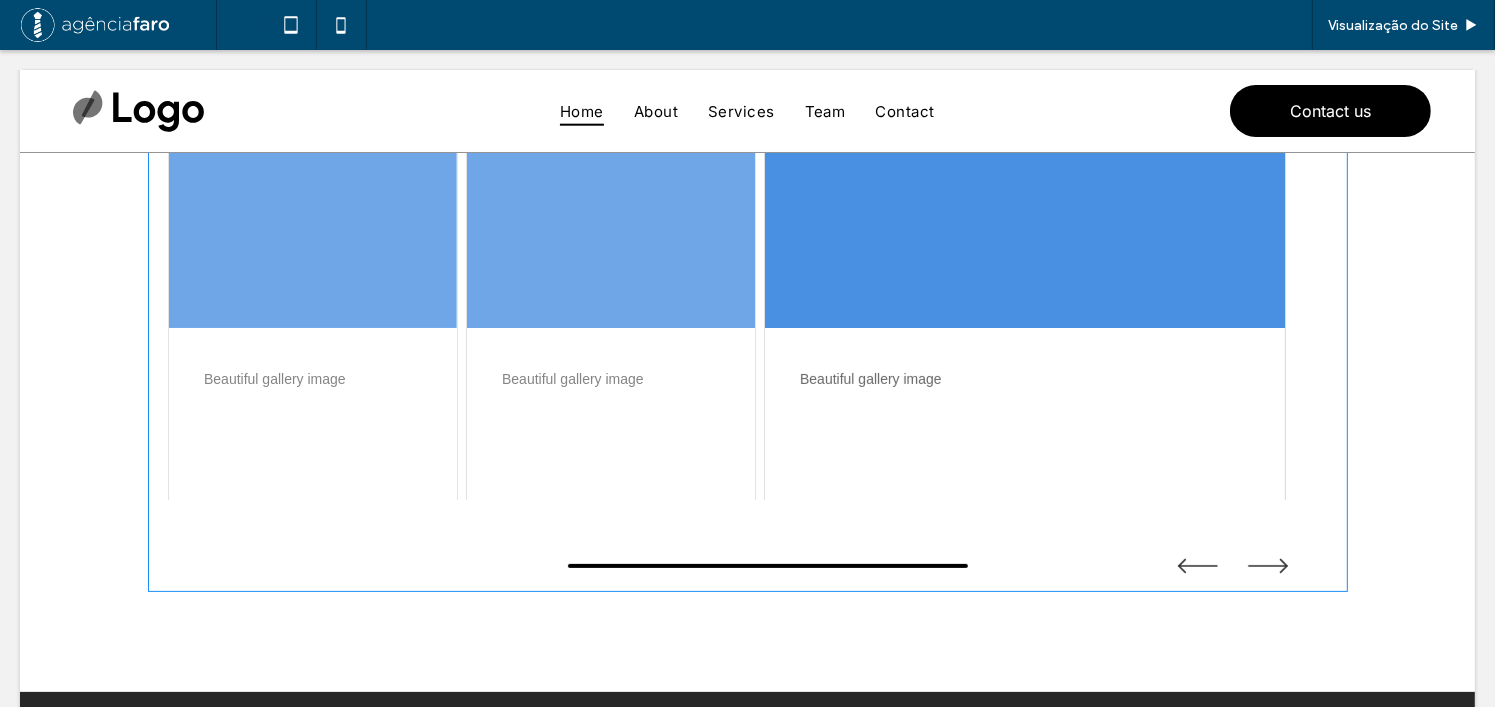 scroll, scrollTop: 400, scrollLeft: 0, axis: vertical 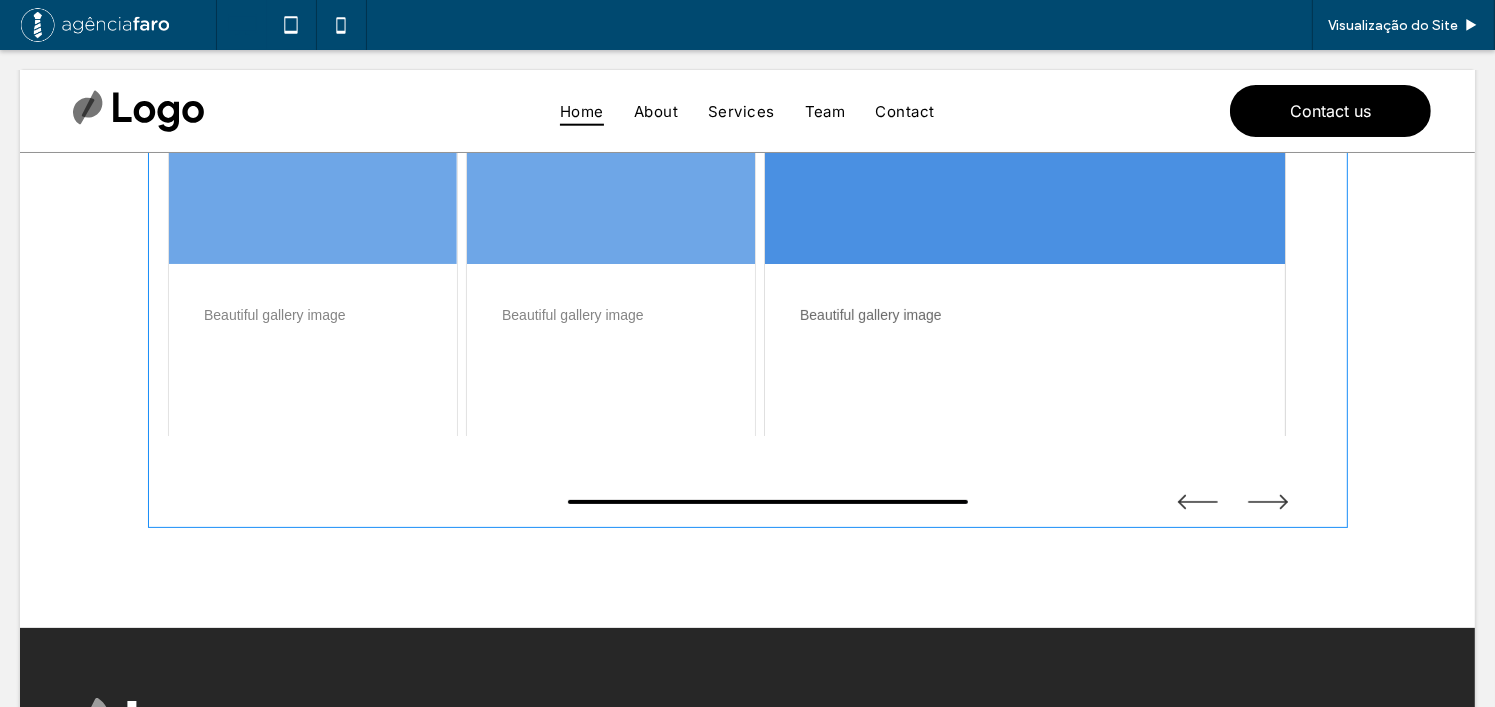 click at bounding box center [748, 196] 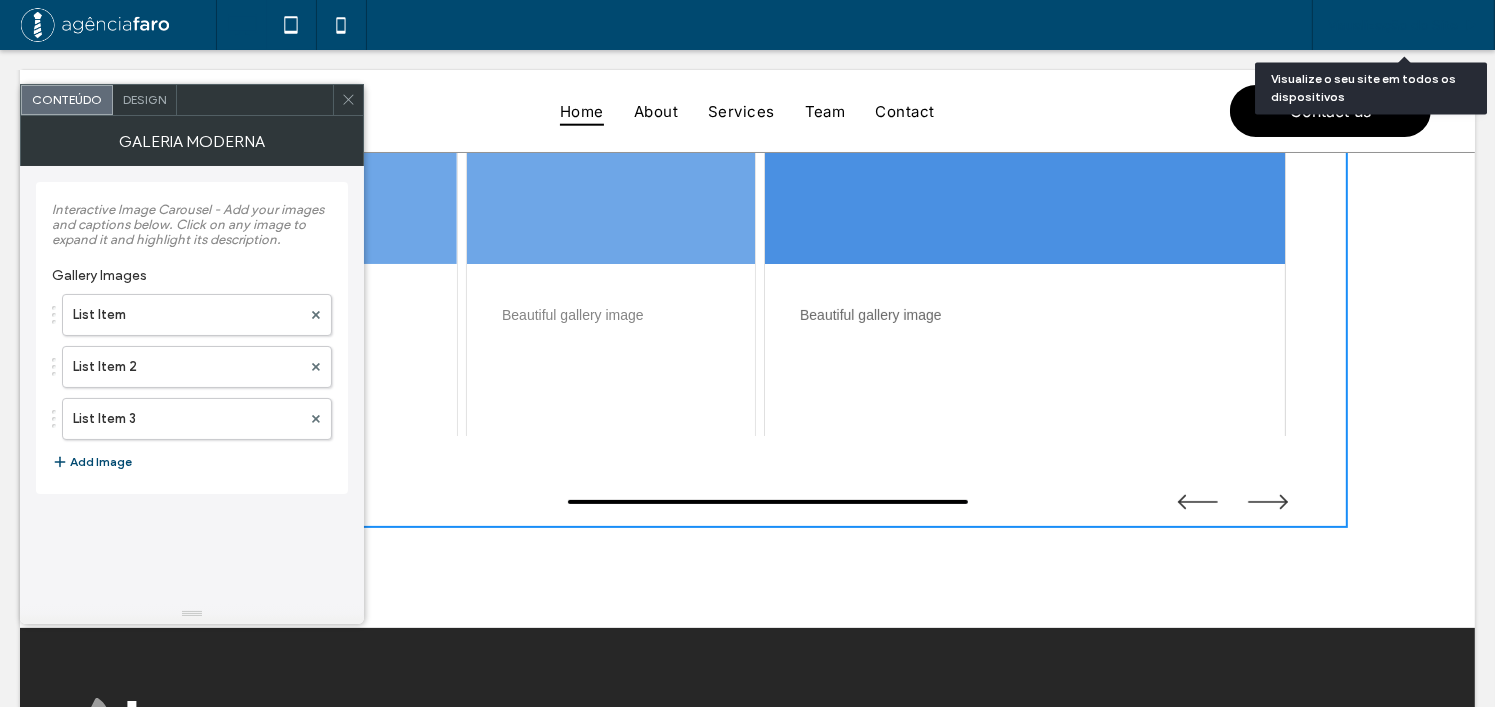click on "Visualização do Site" at bounding box center [1393, 25] 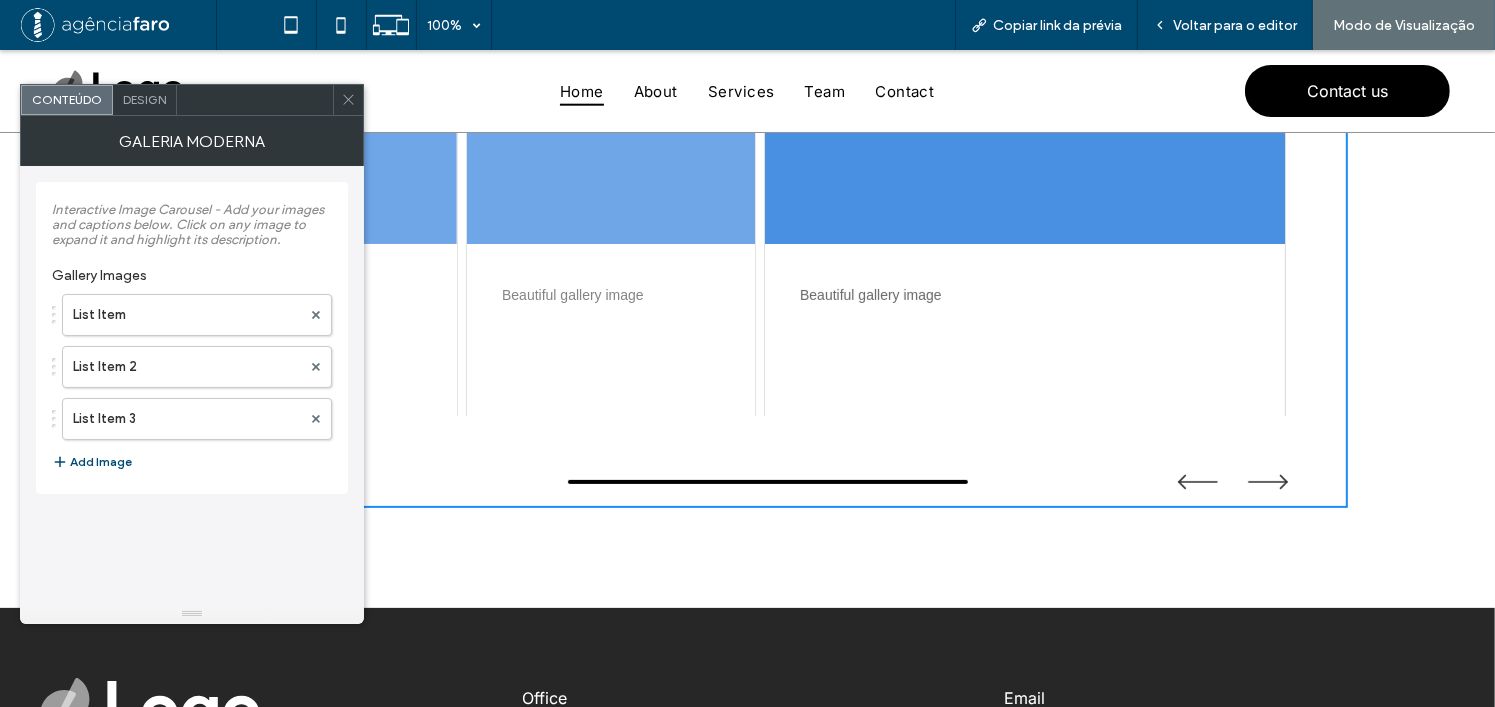 click at bounding box center [348, 100] 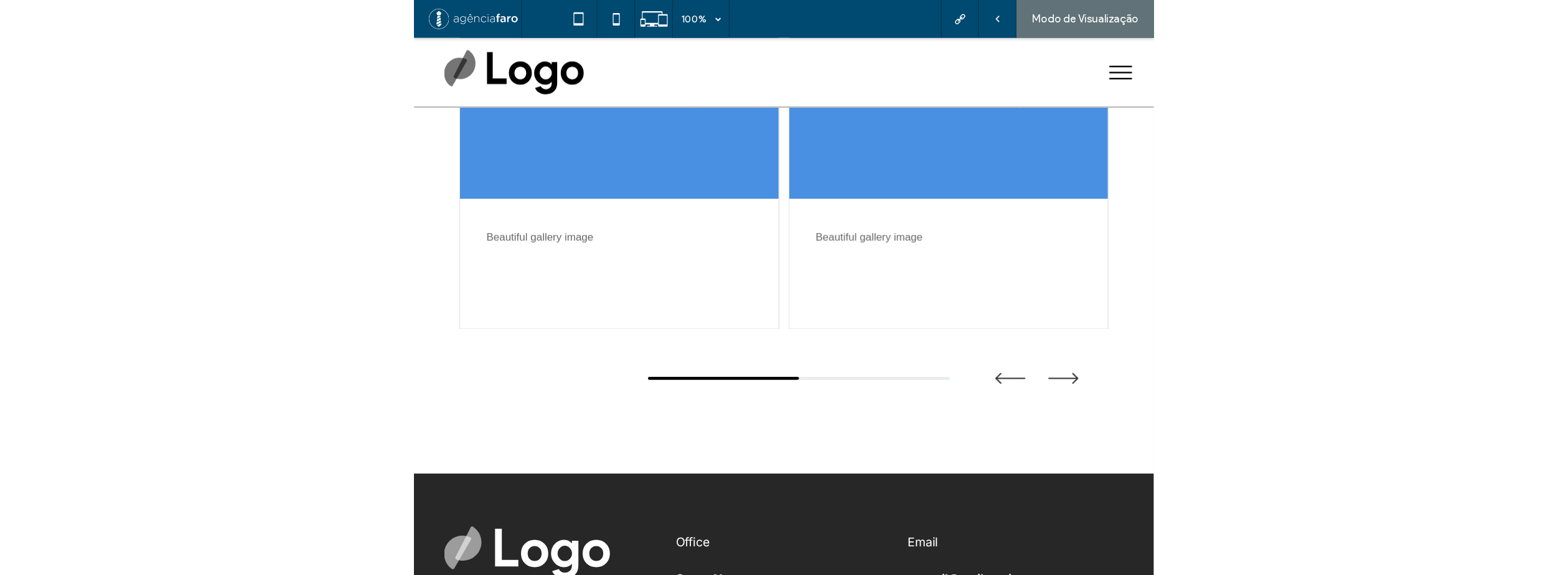 scroll, scrollTop: 0, scrollLeft: 0, axis: both 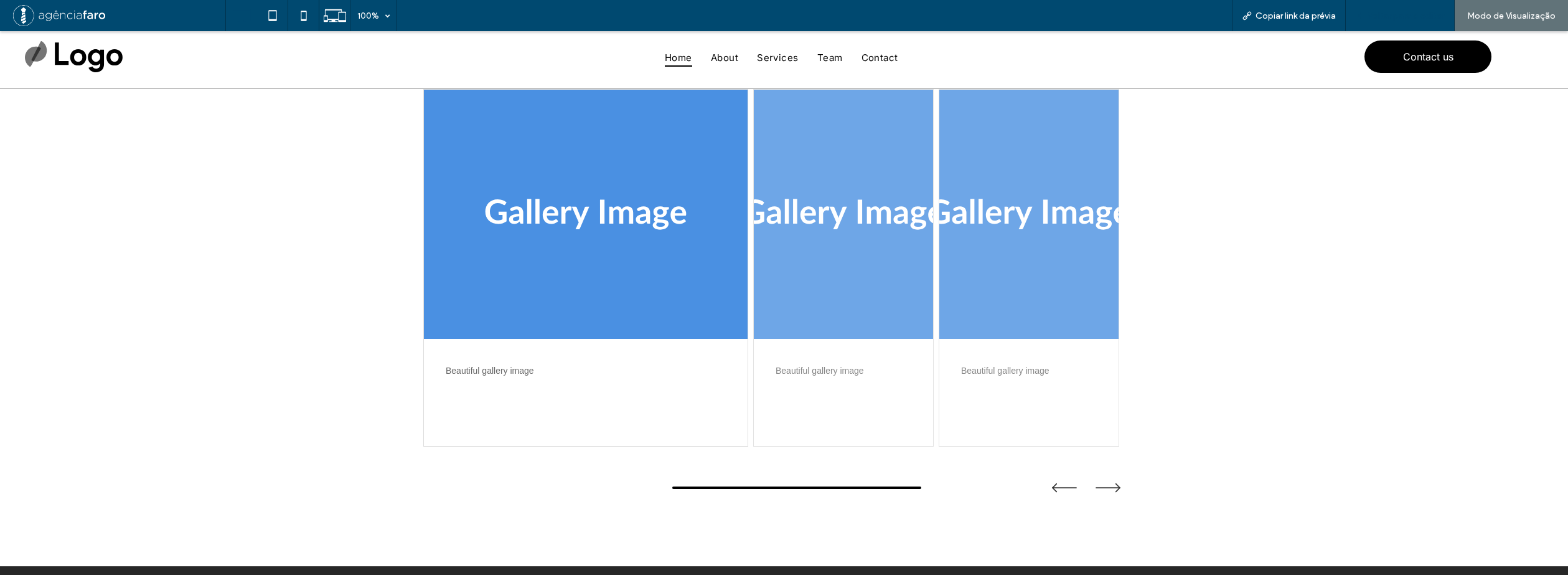 click on "Voltar para o editor" at bounding box center (1406, 16) 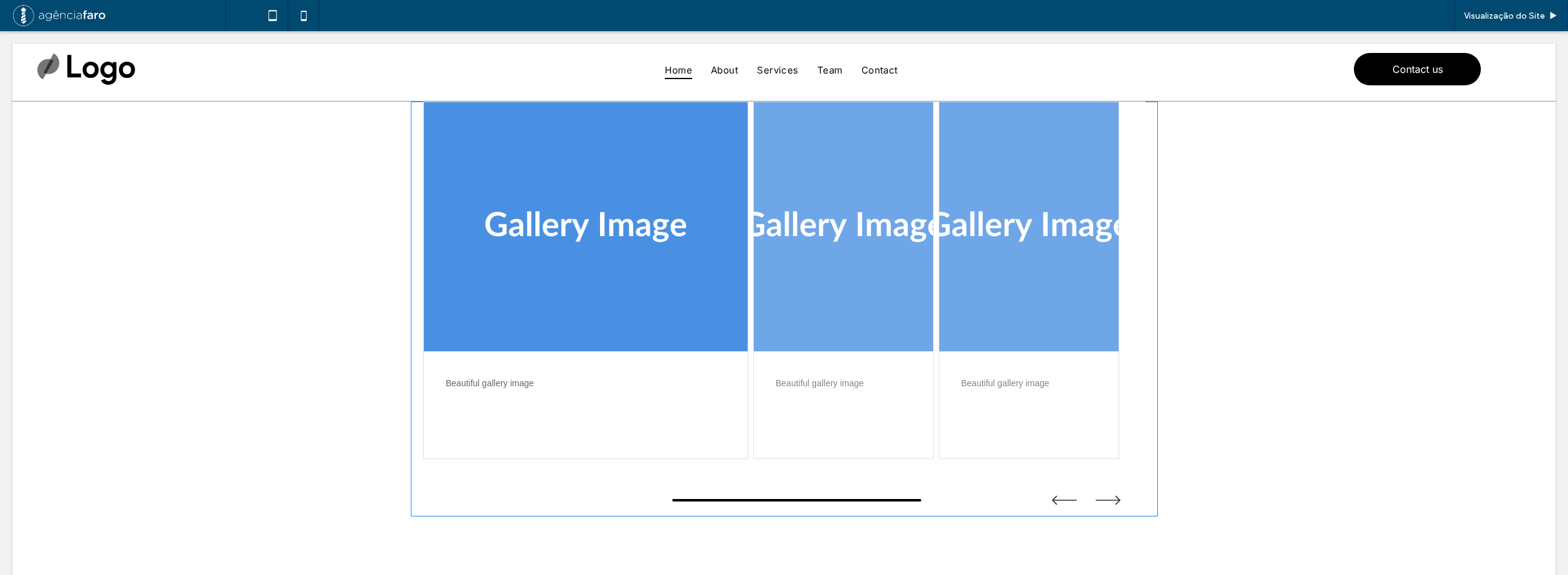 click at bounding box center [784, 309] 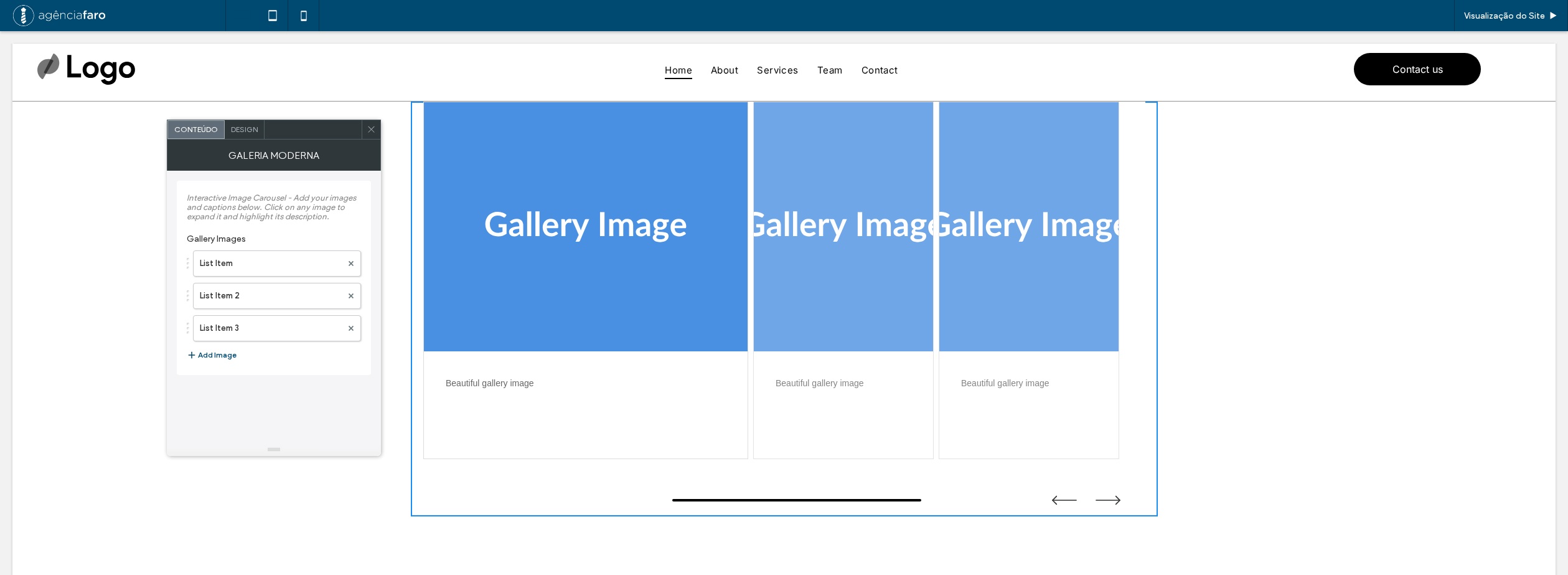 click on "Design" at bounding box center (244, 129) 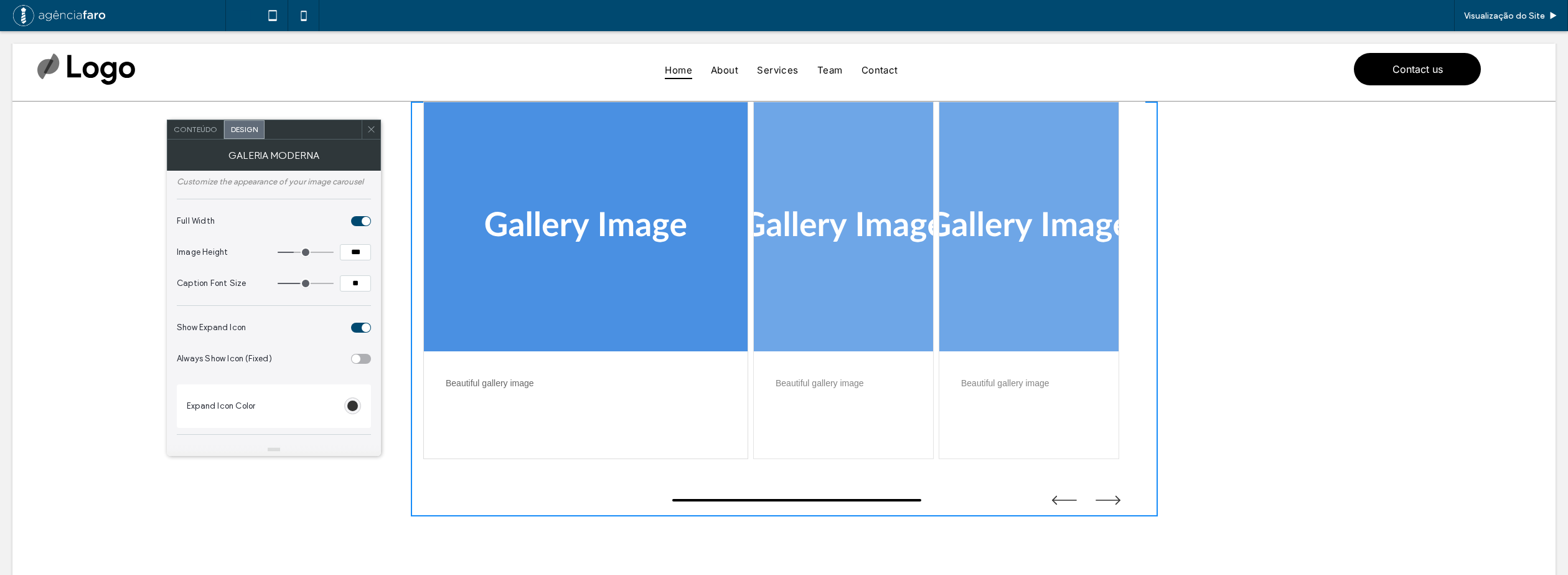click at bounding box center (361, 221) 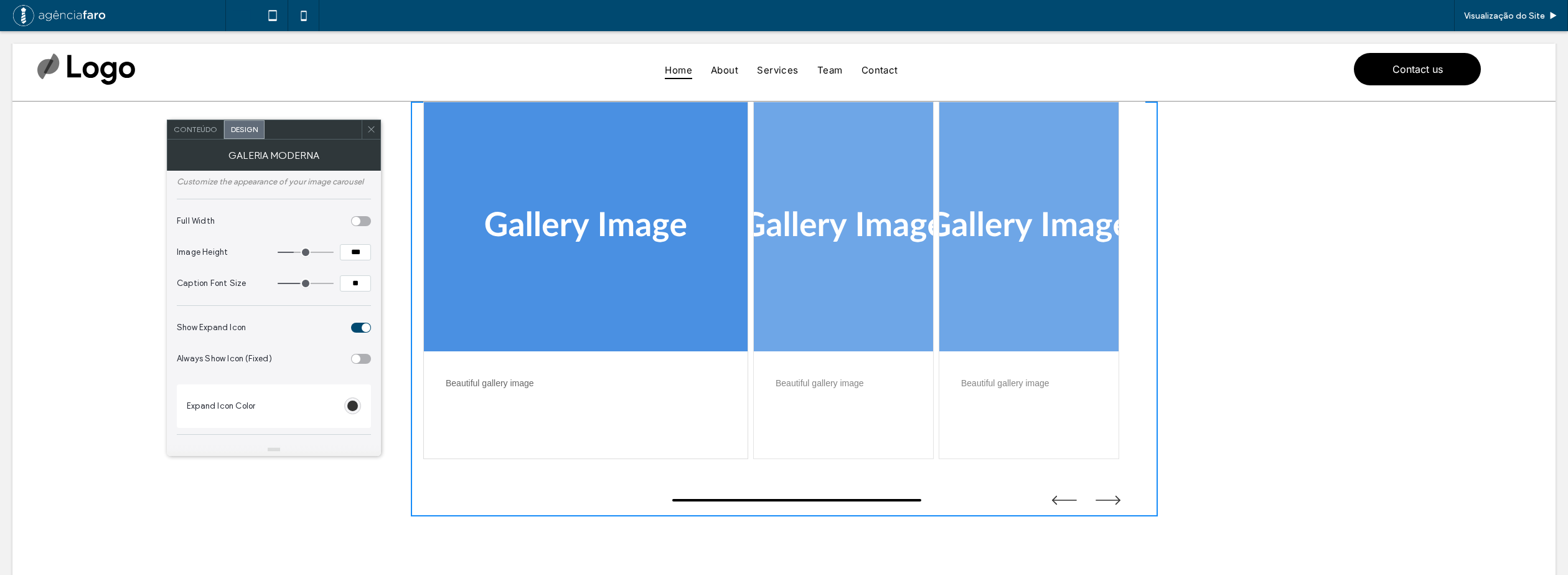 click at bounding box center (356, 221) 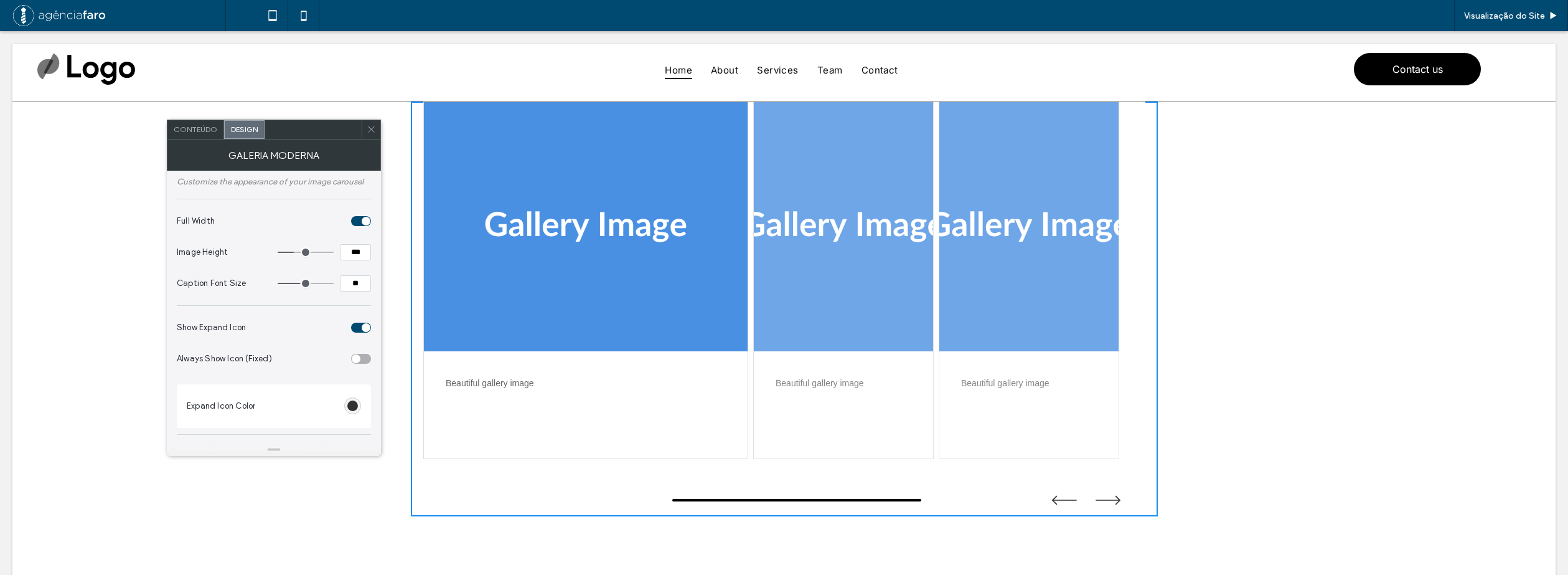 click on "Full Width" at bounding box center (274, 221) 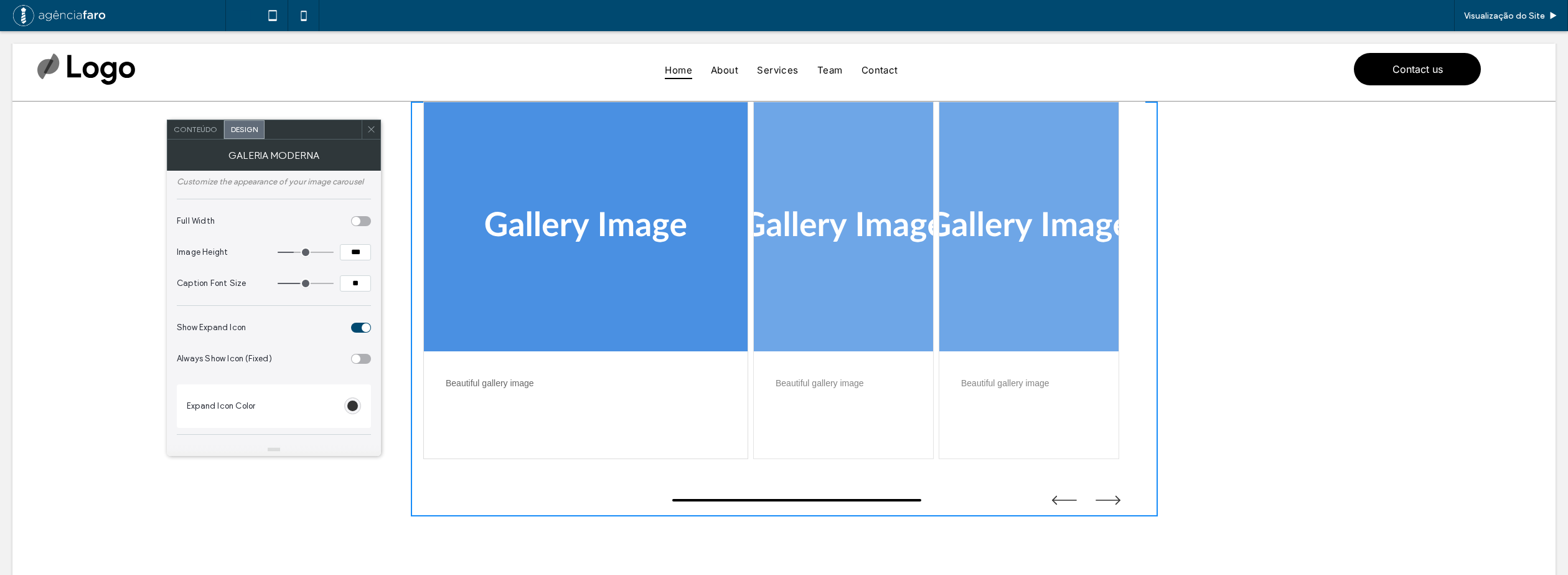 click at bounding box center (356, 221) 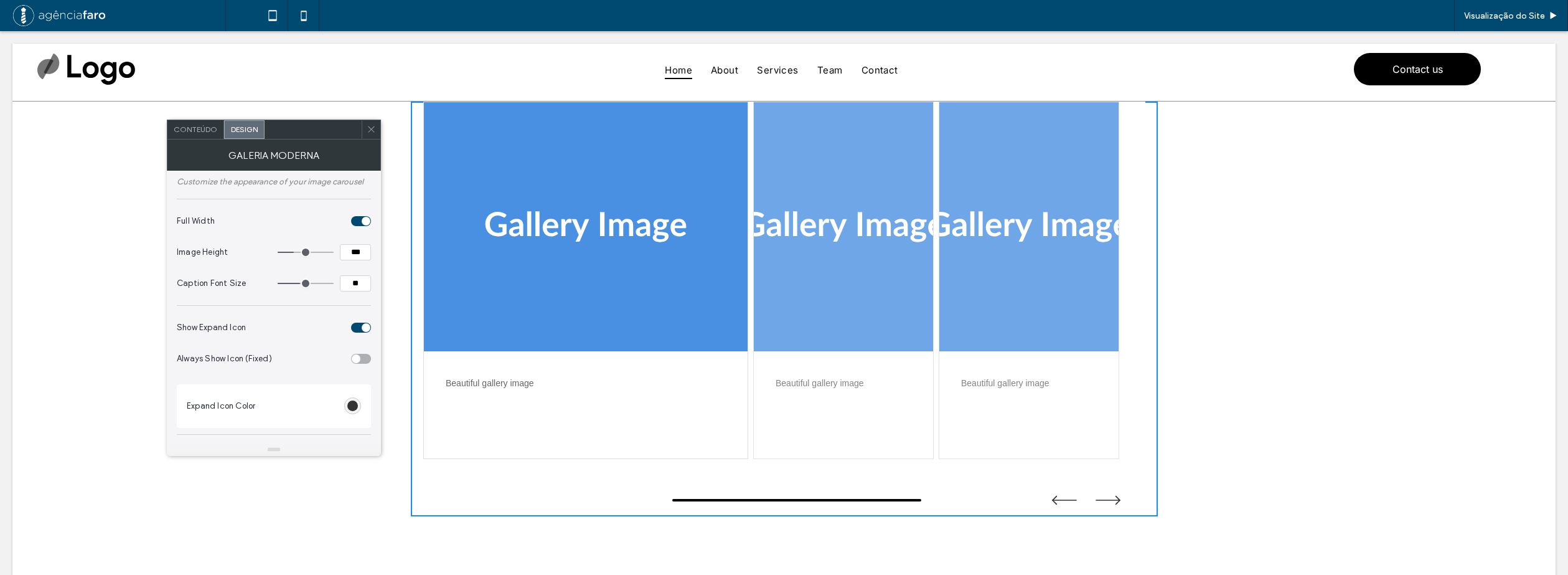 click 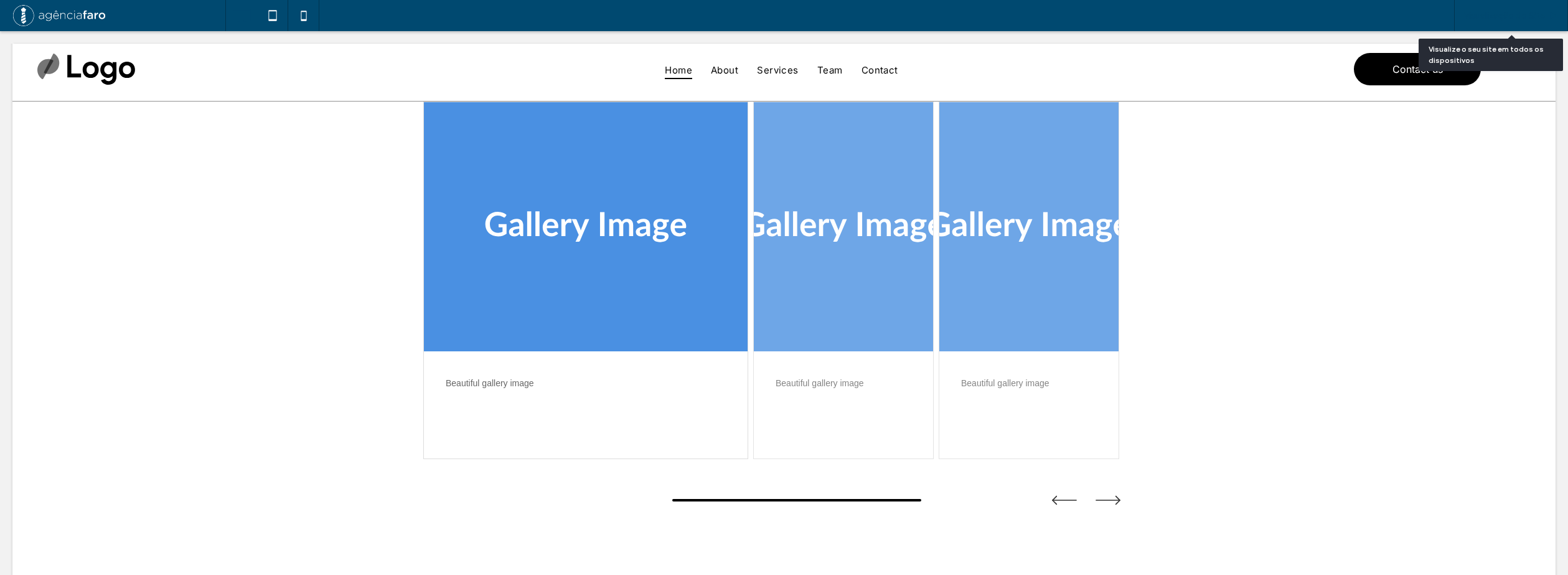 click on "Visualização do Site" at bounding box center [1511, 16] 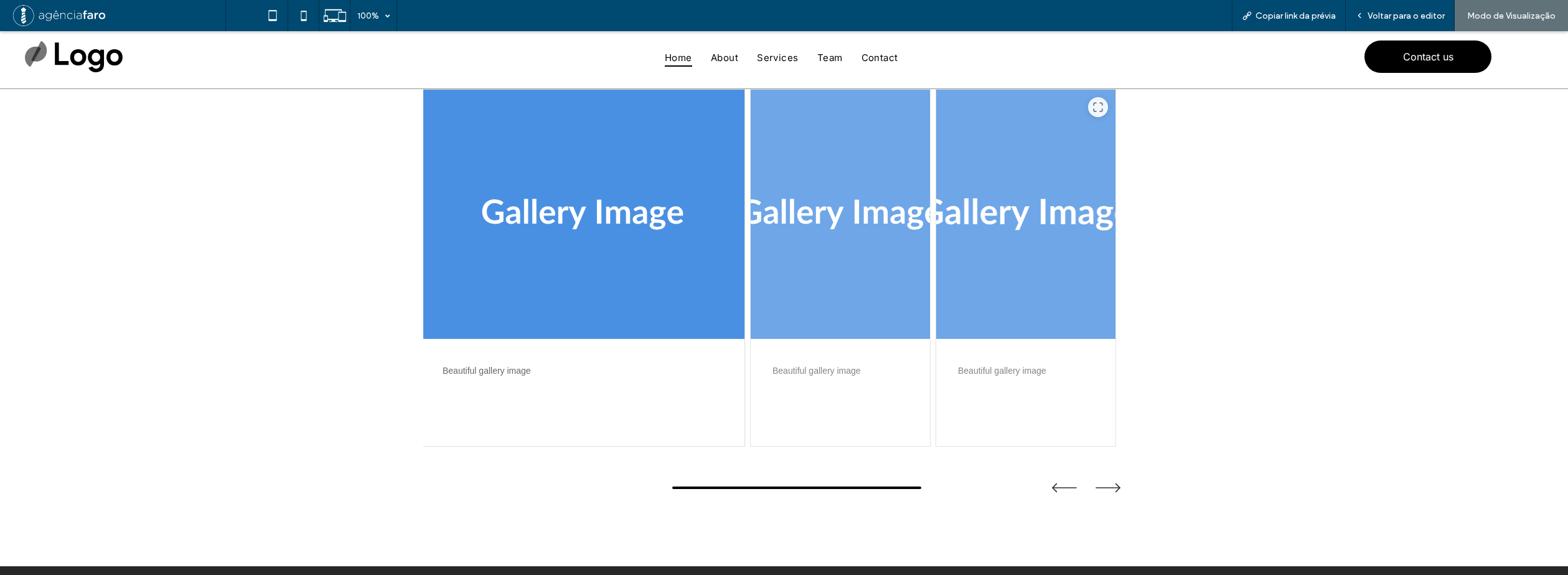 drag, startPoint x: 979, startPoint y: 270, endPoint x: 825, endPoint y: 273, distance: 154.02922 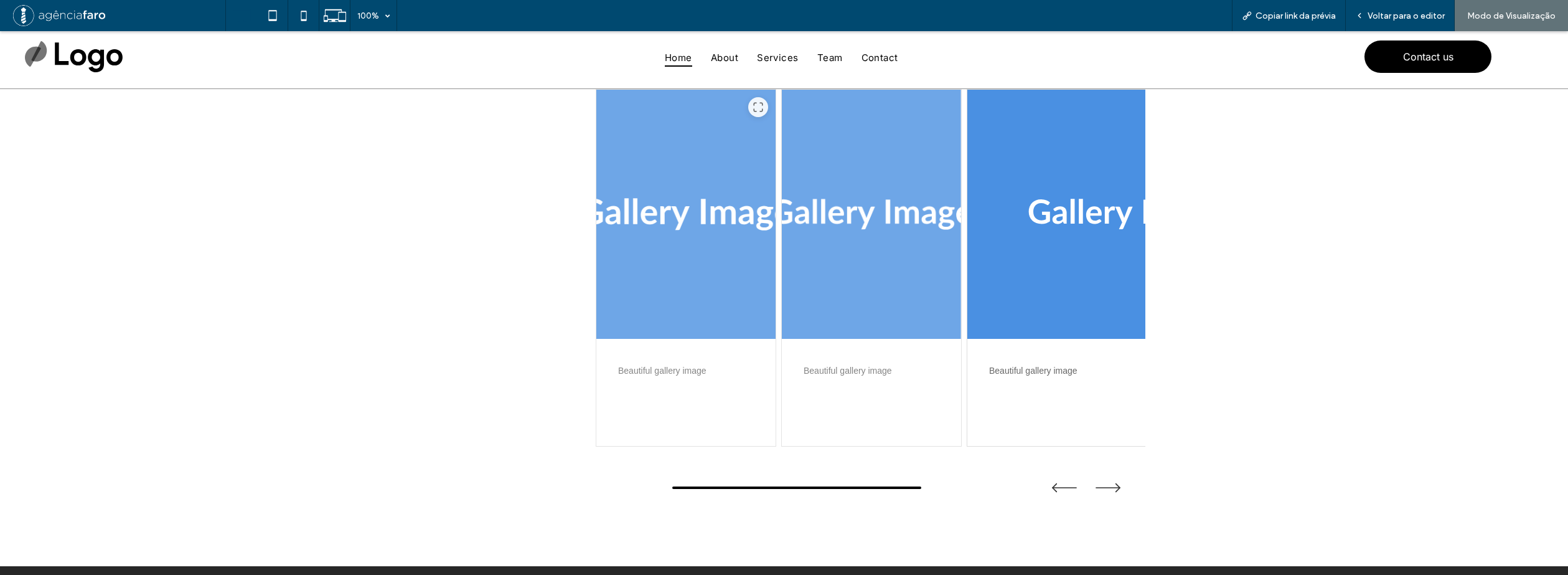drag, startPoint x: 704, startPoint y: 252, endPoint x: 787, endPoint y: 252, distance: 83 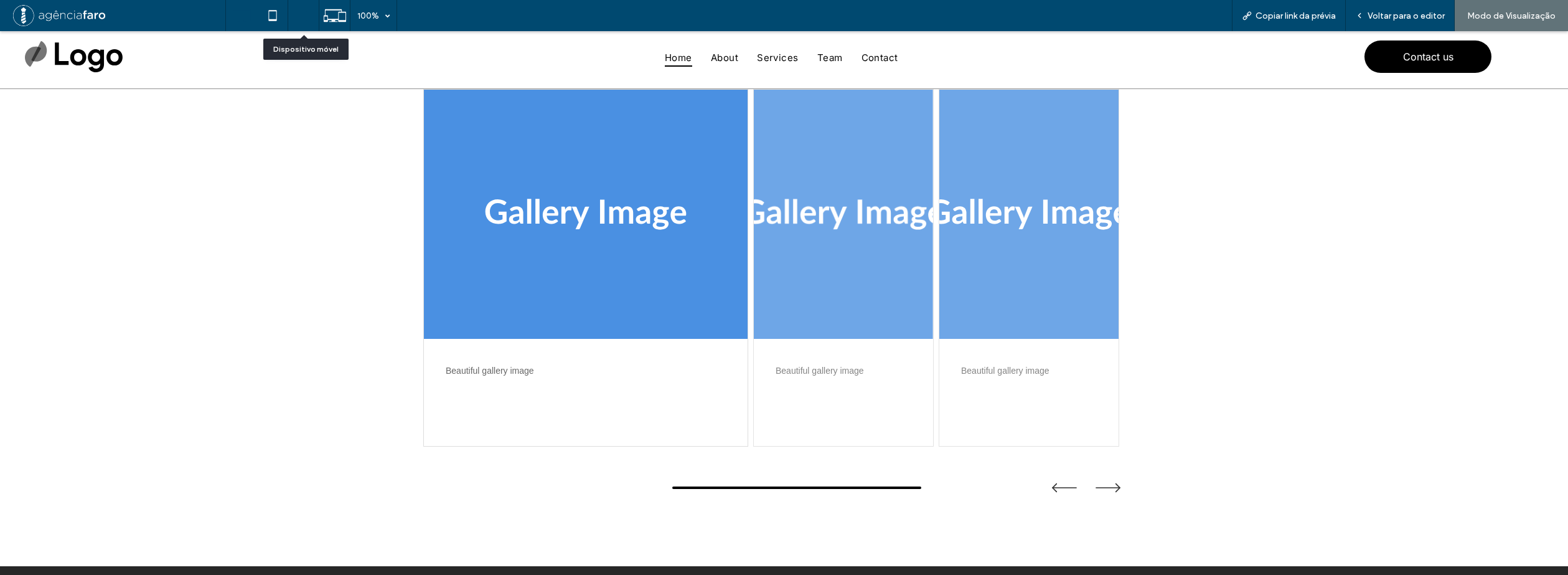 click 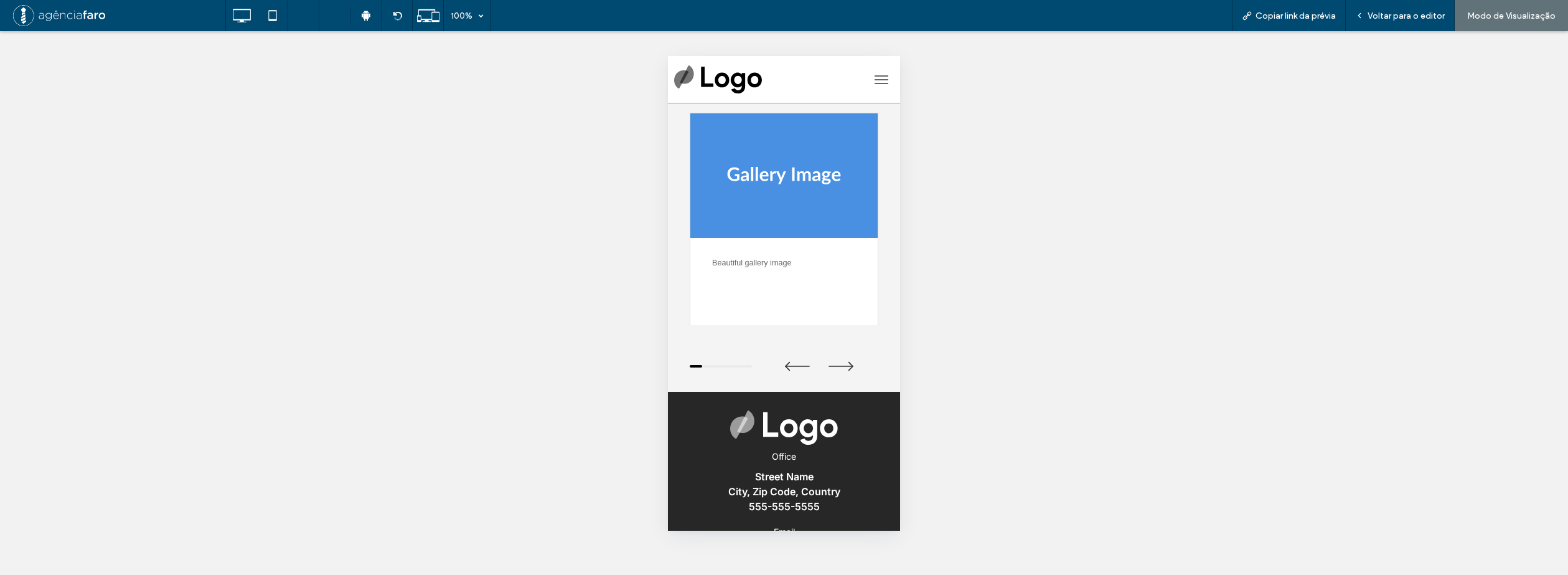 scroll, scrollTop: 0, scrollLeft: 0, axis: both 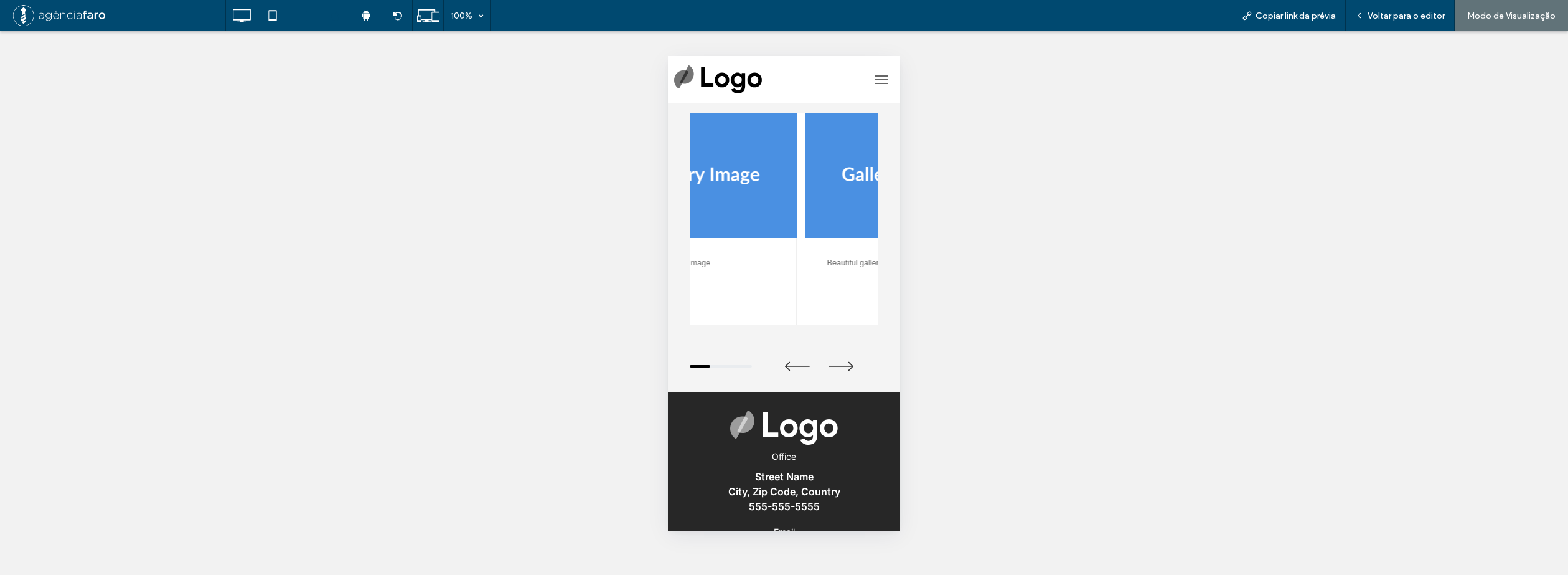 drag, startPoint x: 735, startPoint y: 280, endPoint x: 719, endPoint y: 282, distance: 16.124515 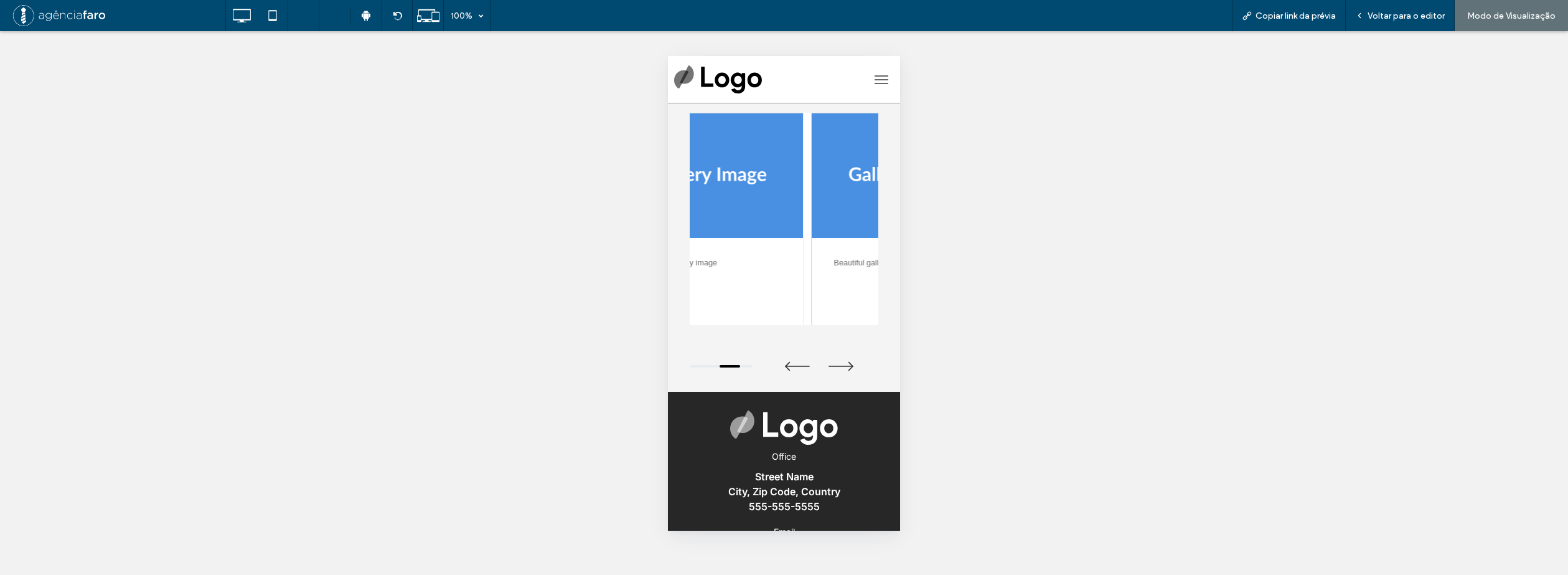 drag, startPoint x: 769, startPoint y: 281, endPoint x: 785, endPoint y: 281, distance: 16 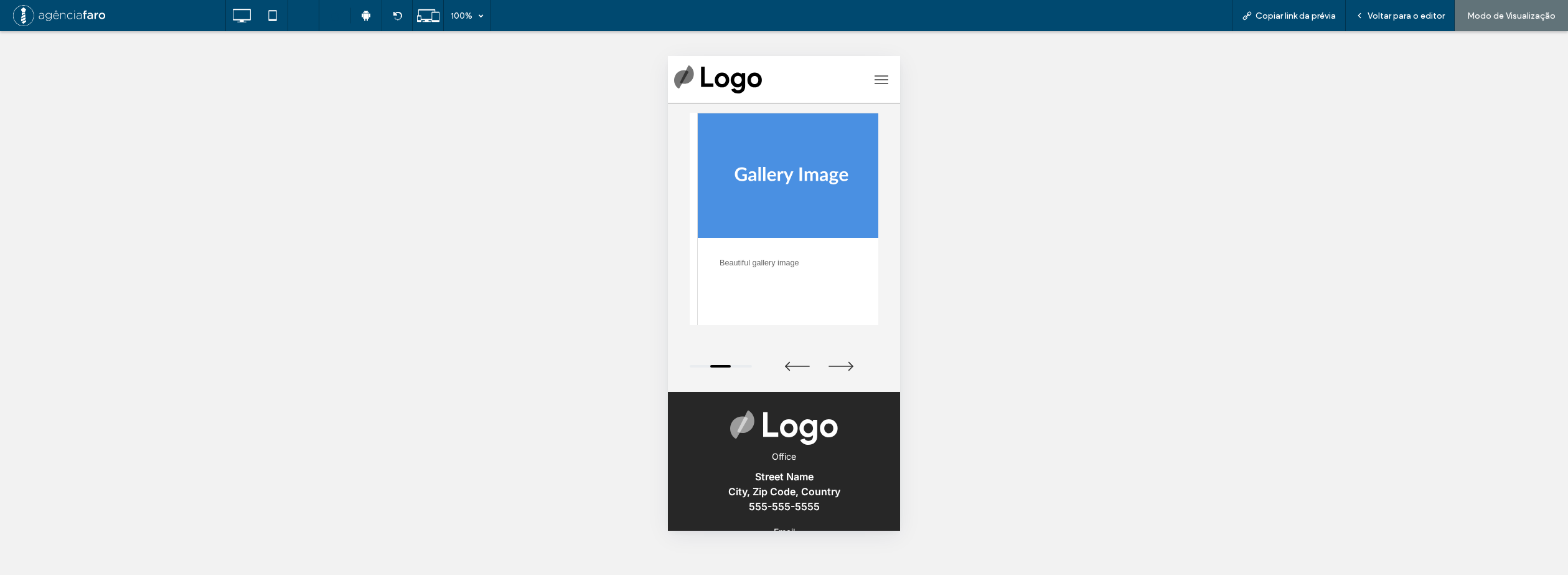 drag, startPoint x: 789, startPoint y: 280, endPoint x: 725, endPoint y: 283, distance: 64.07027 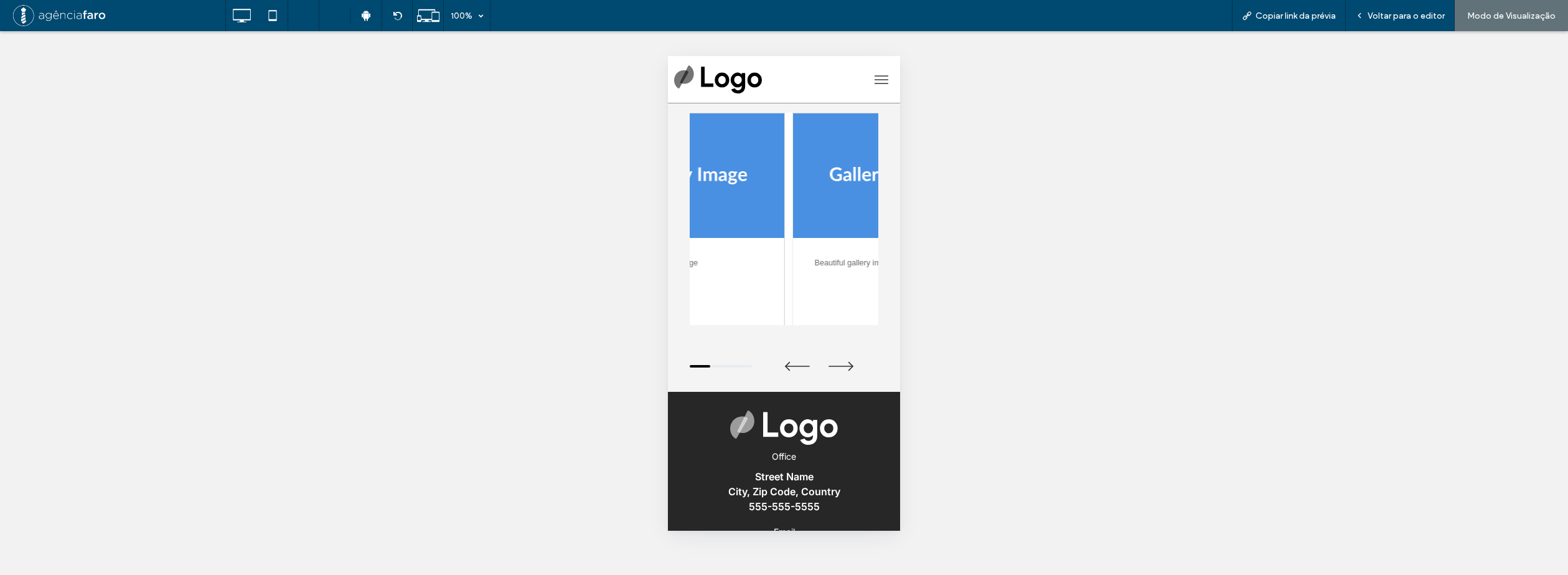 drag, startPoint x: 829, startPoint y: 281, endPoint x: 736, endPoint y: 296, distance: 94.2019 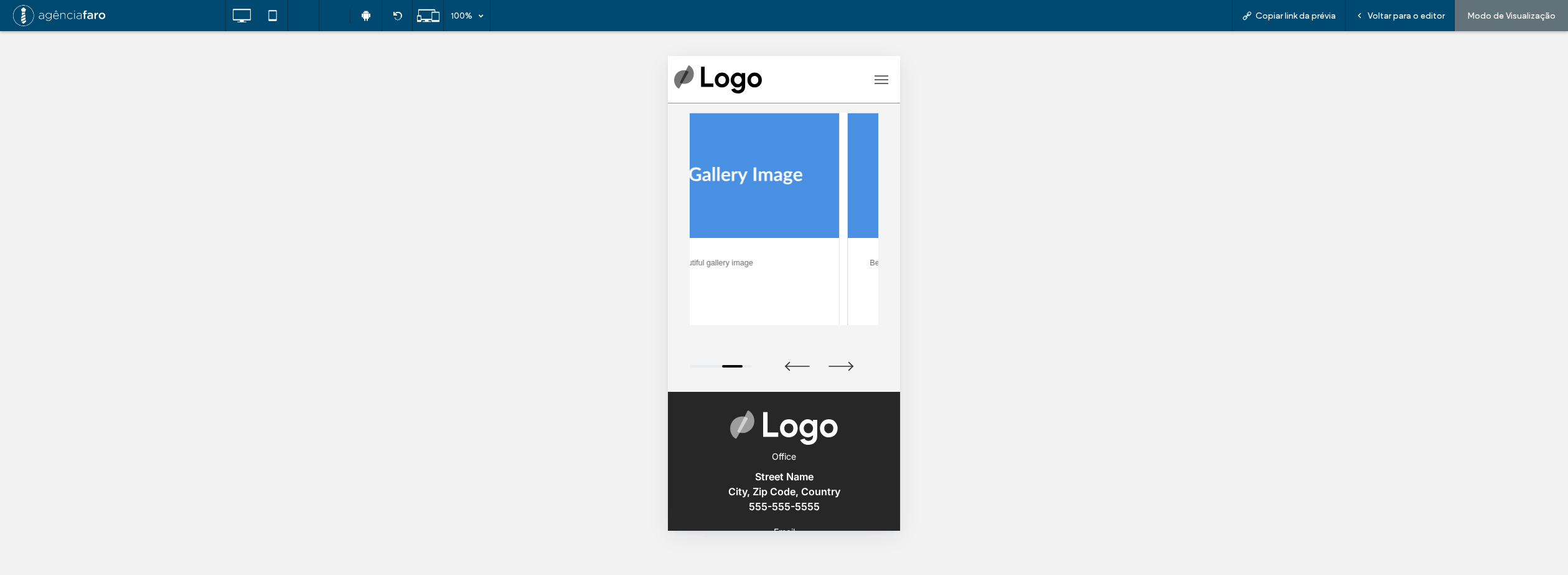 drag, startPoint x: 779, startPoint y: 293, endPoint x: 810, endPoint y: 293, distance: 31 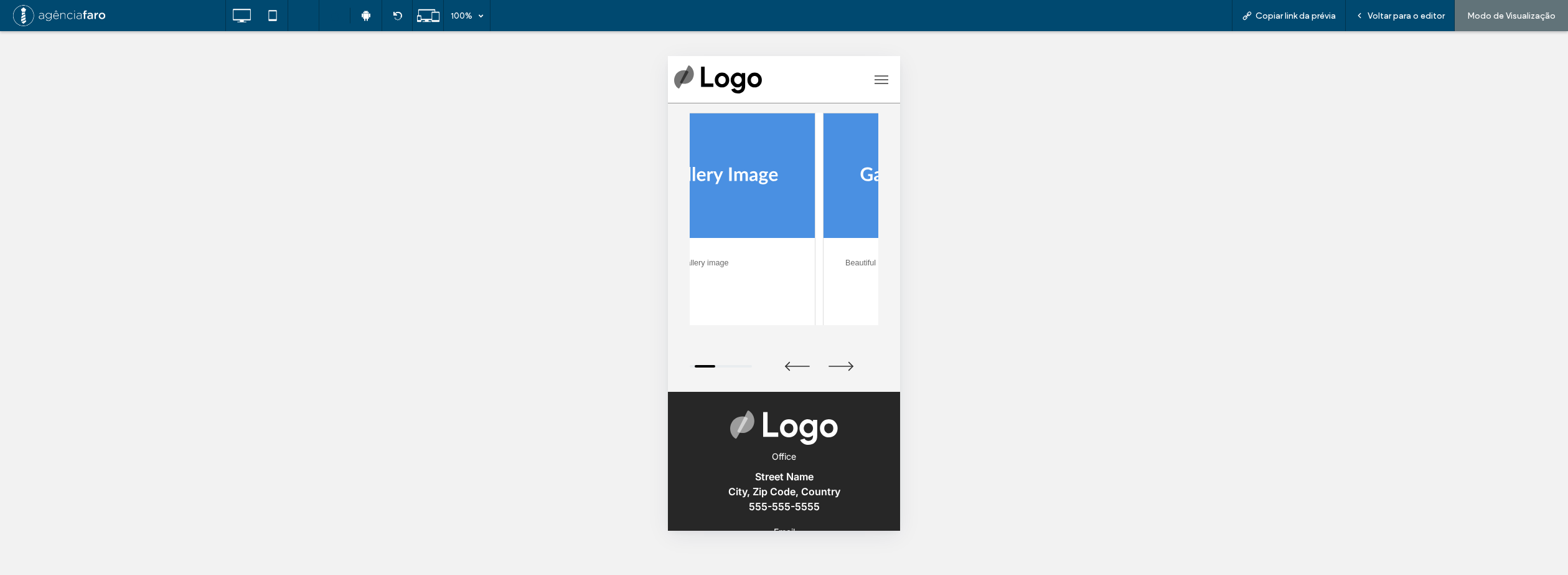 drag, startPoint x: 810, startPoint y: 293, endPoint x: 746, endPoint y: 296, distance: 64.070274 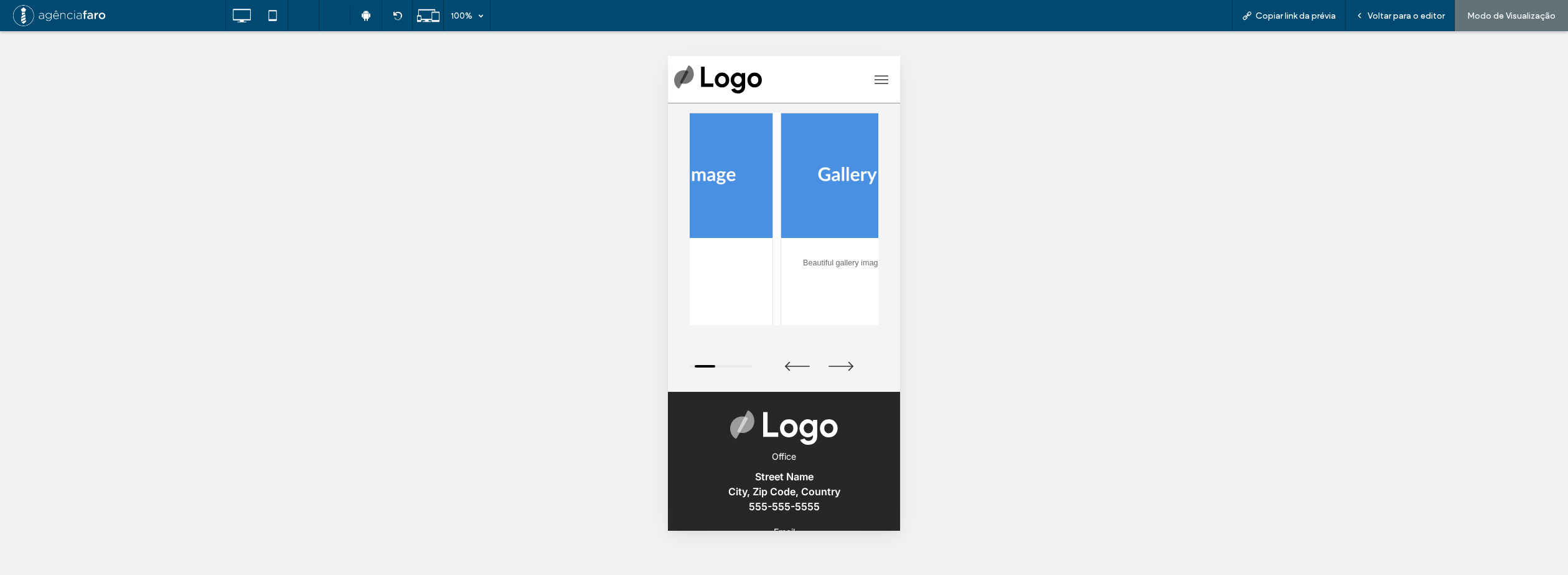 drag, startPoint x: 751, startPoint y: 291, endPoint x: 787, endPoint y: 290, distance: 36.013886 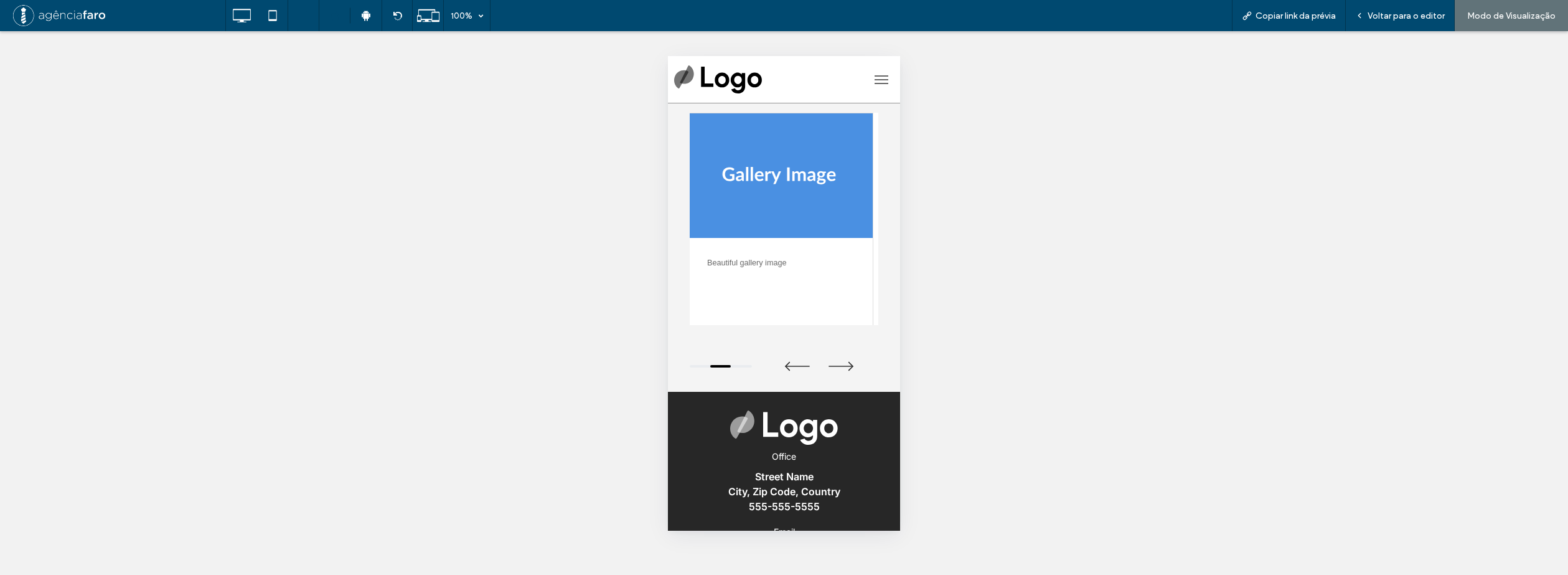 drag, startPoint x: 781, startPoint y: 296, endPoint x: 736, endPoint y: 298, distance: 45.04442 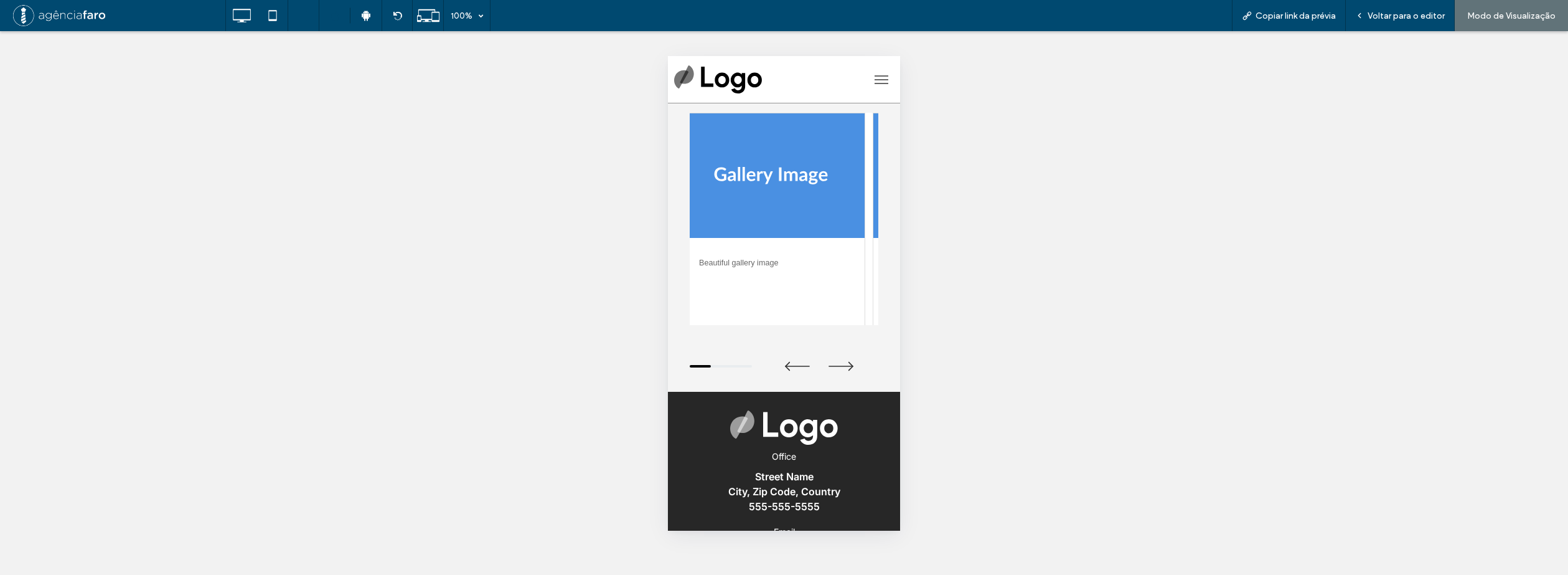 drag, startPoint x: 814, startPoint y: 284, endPoint x: 744, endPoint y: 291, distance: 70.34913 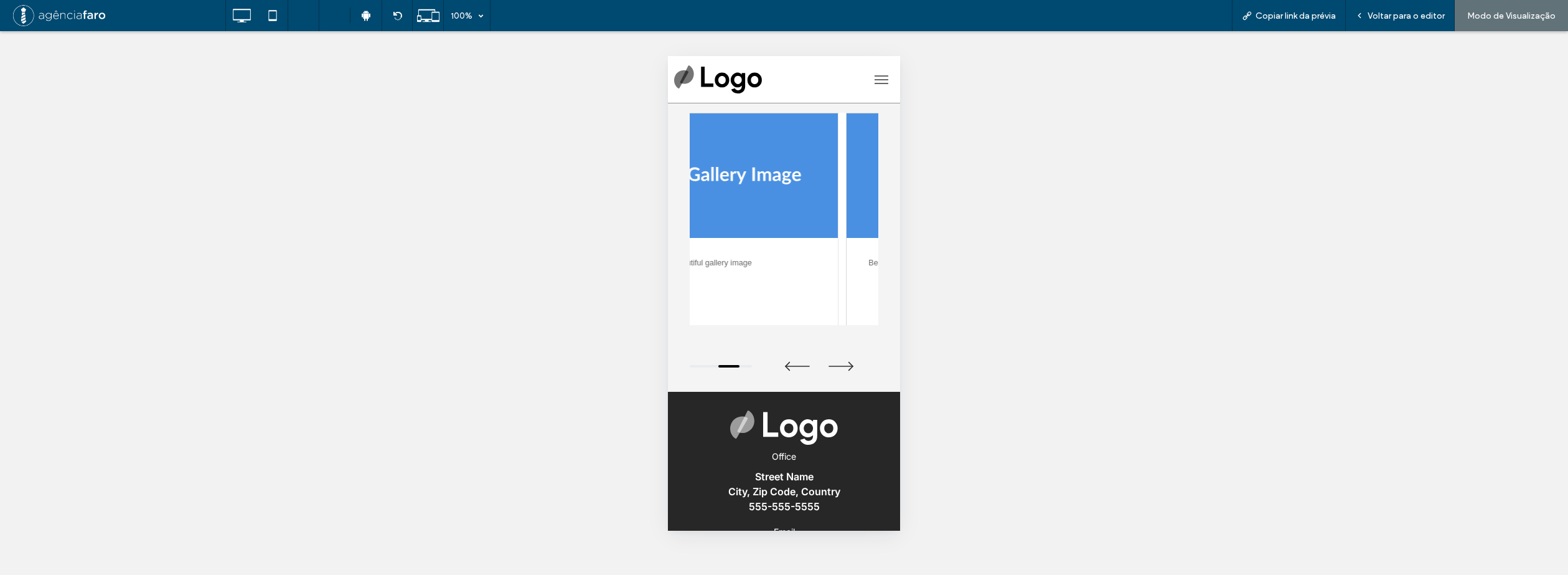 drag, startPoint x: 751, startPoint y: 286, endPoint x: 779, endPoint y: 285, distance: 28.017851 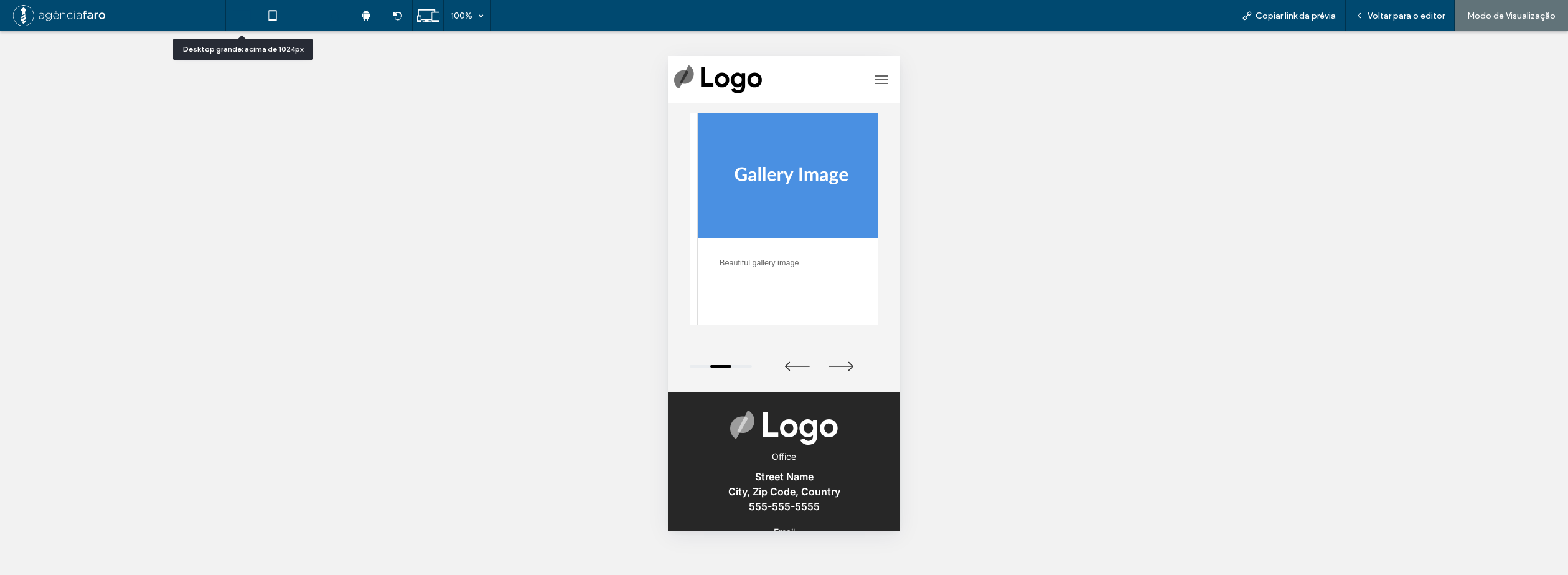 click 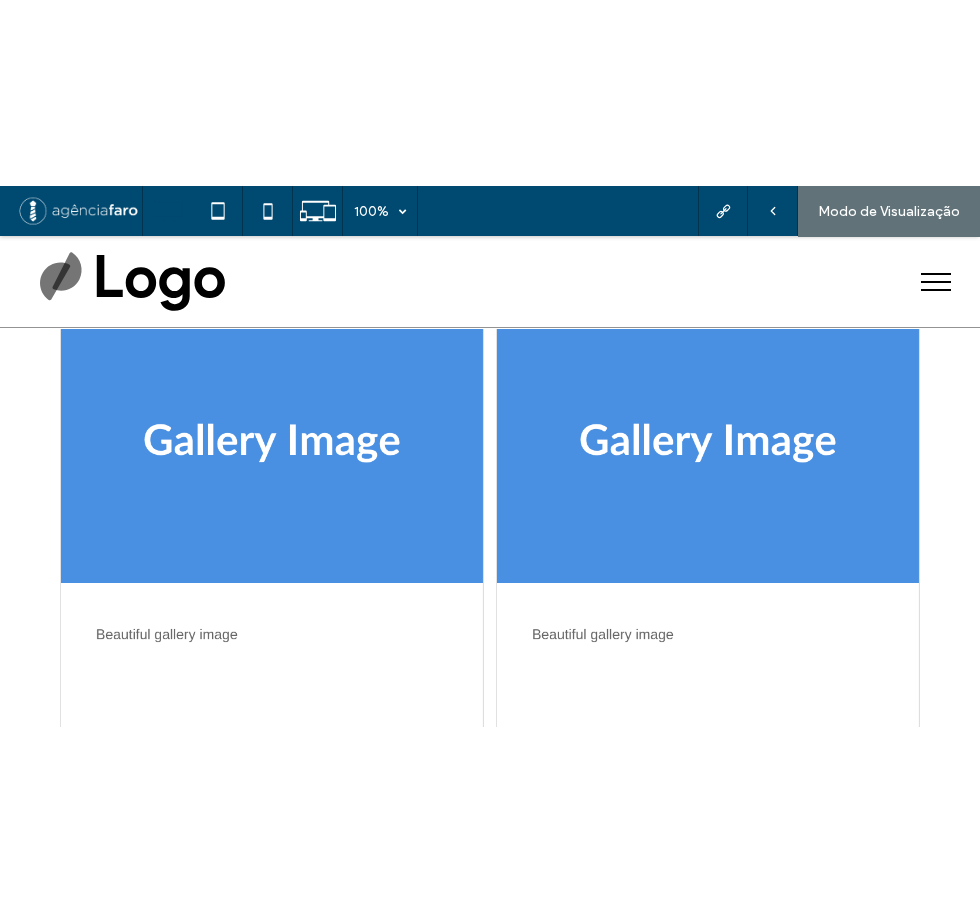 scroll, scrollTop: 131, scrollLeft: 0, axis: vertical 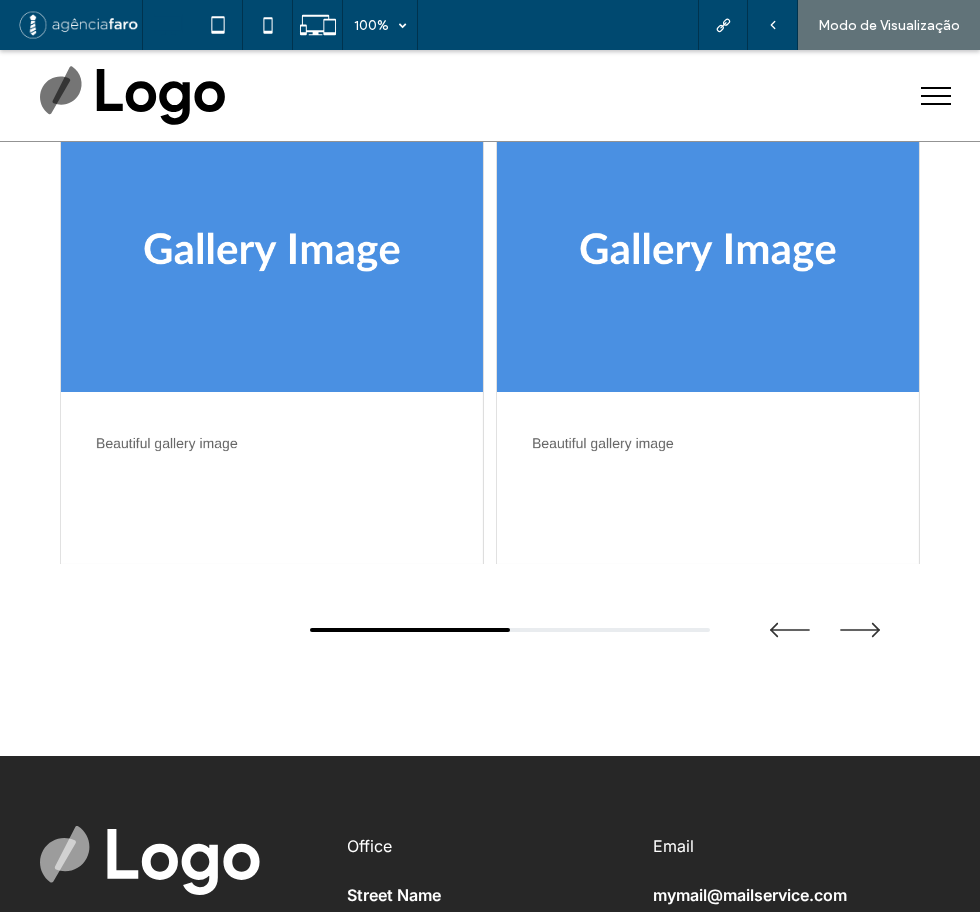 click 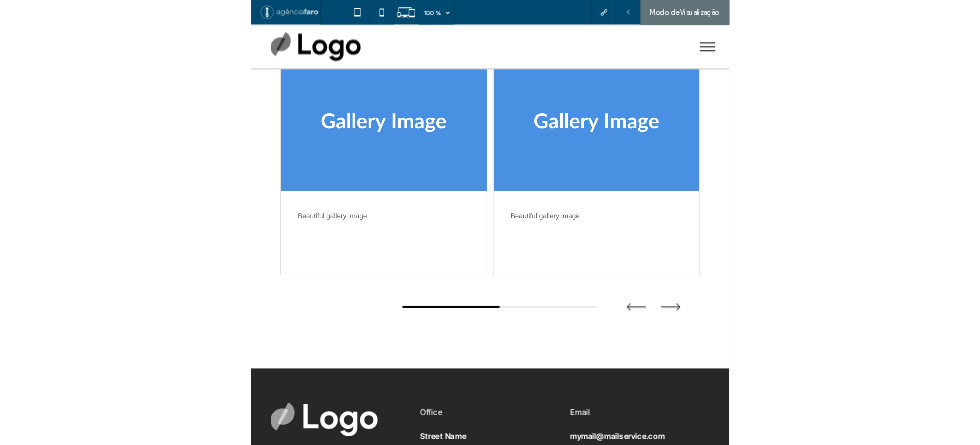 scroll, scrollTop: 127, scrollLeft: 0, axis: vertical 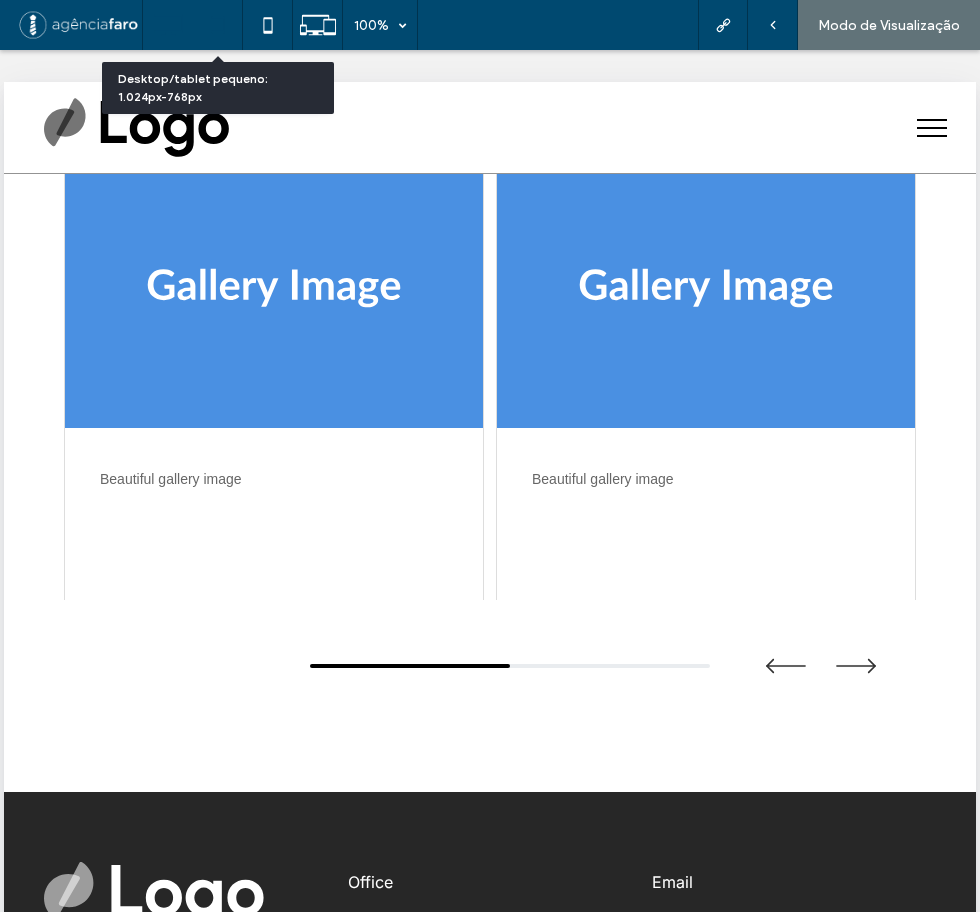 click 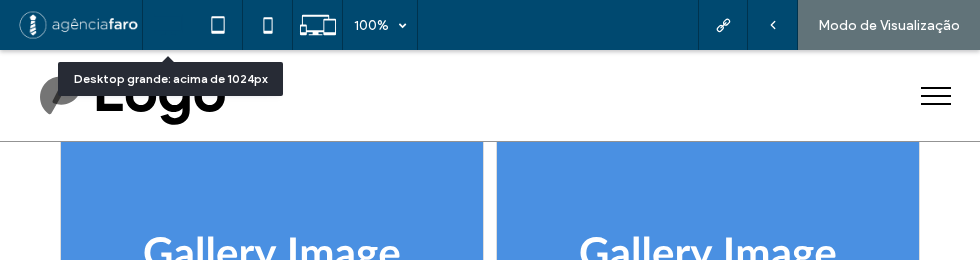 click 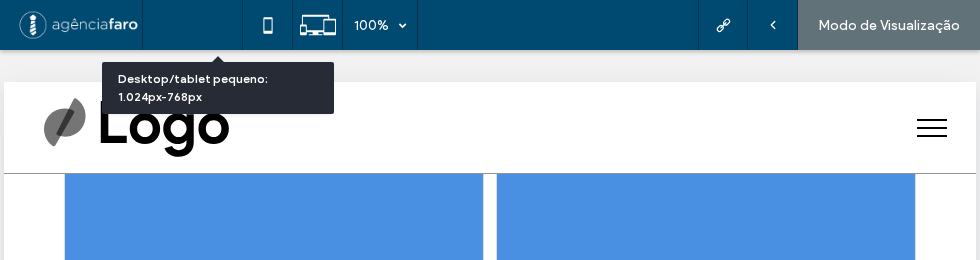 click 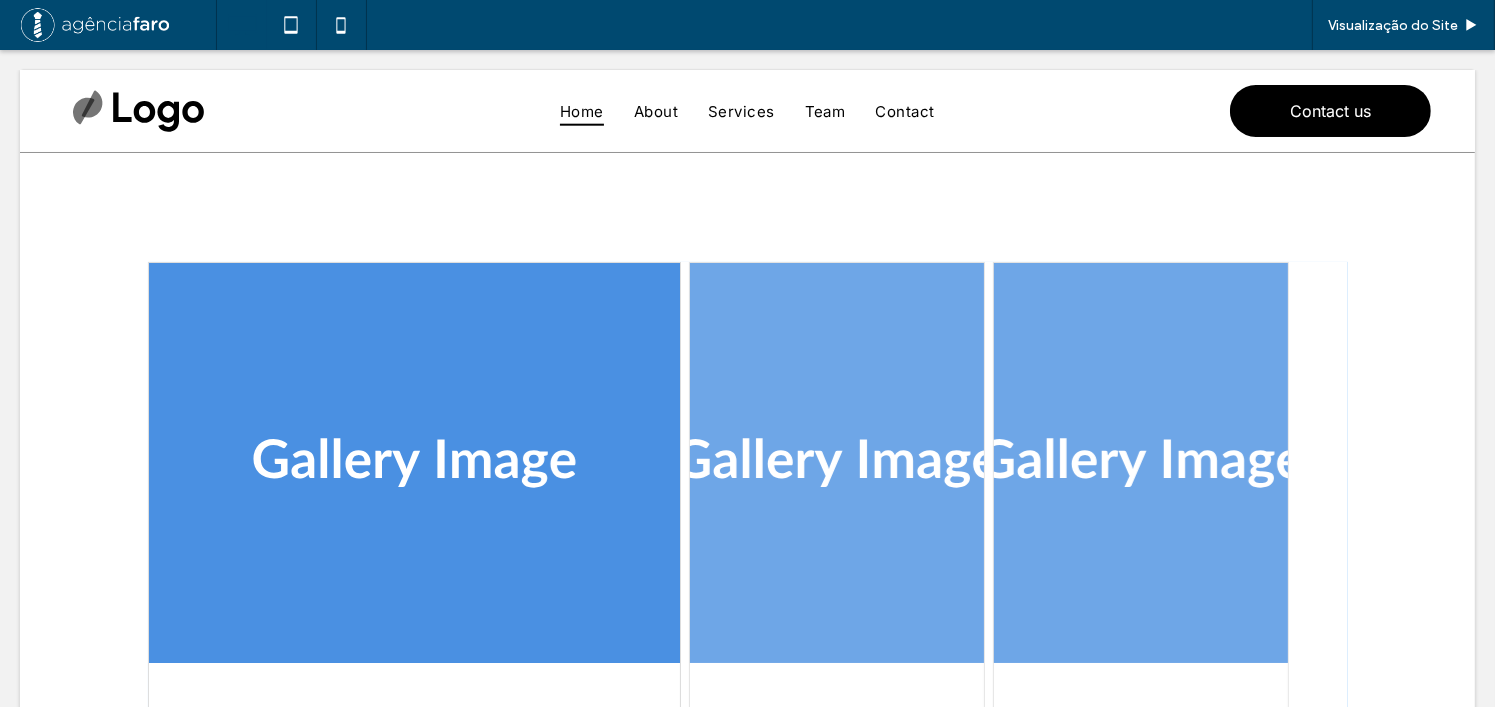 scroll, scrollTop: 298, scrollLeft: 0, axis: vertical 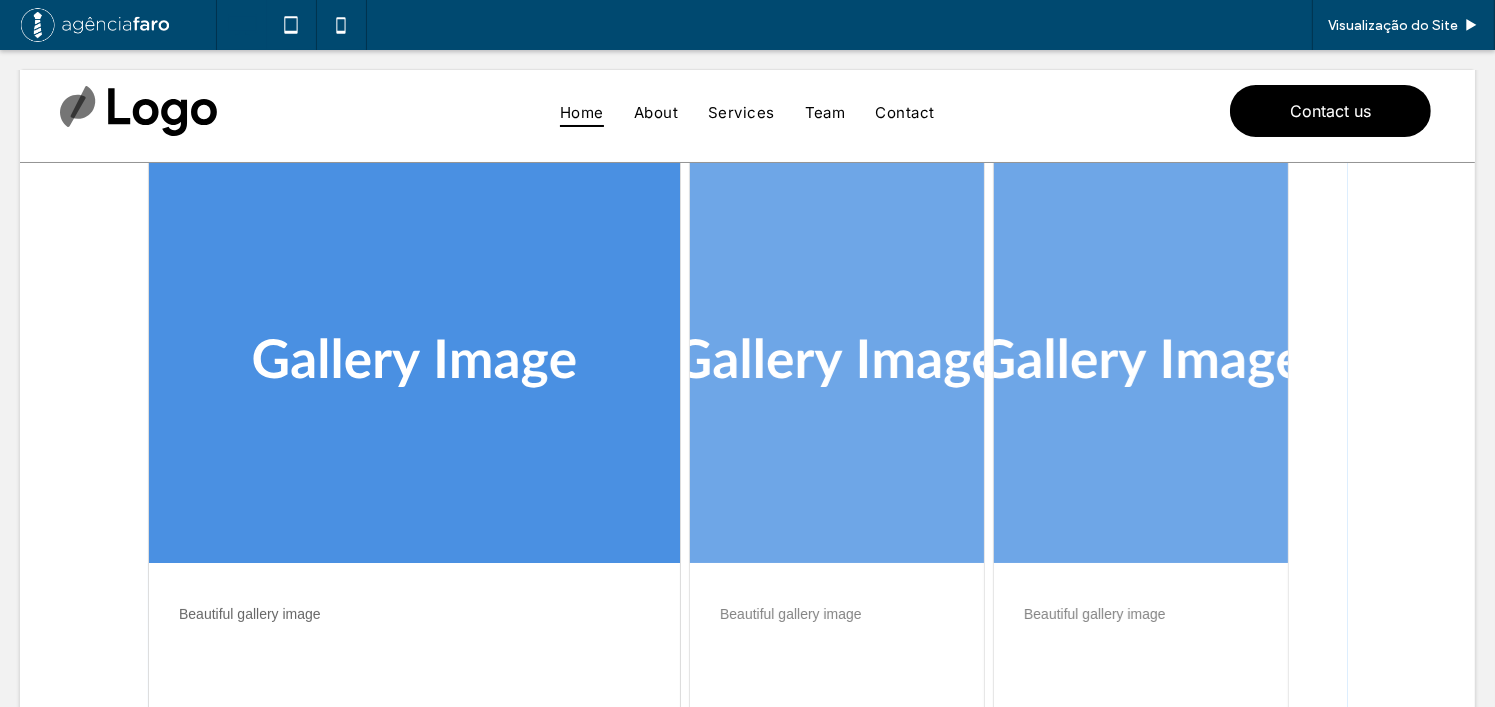 click at bounding box center (748, 495) 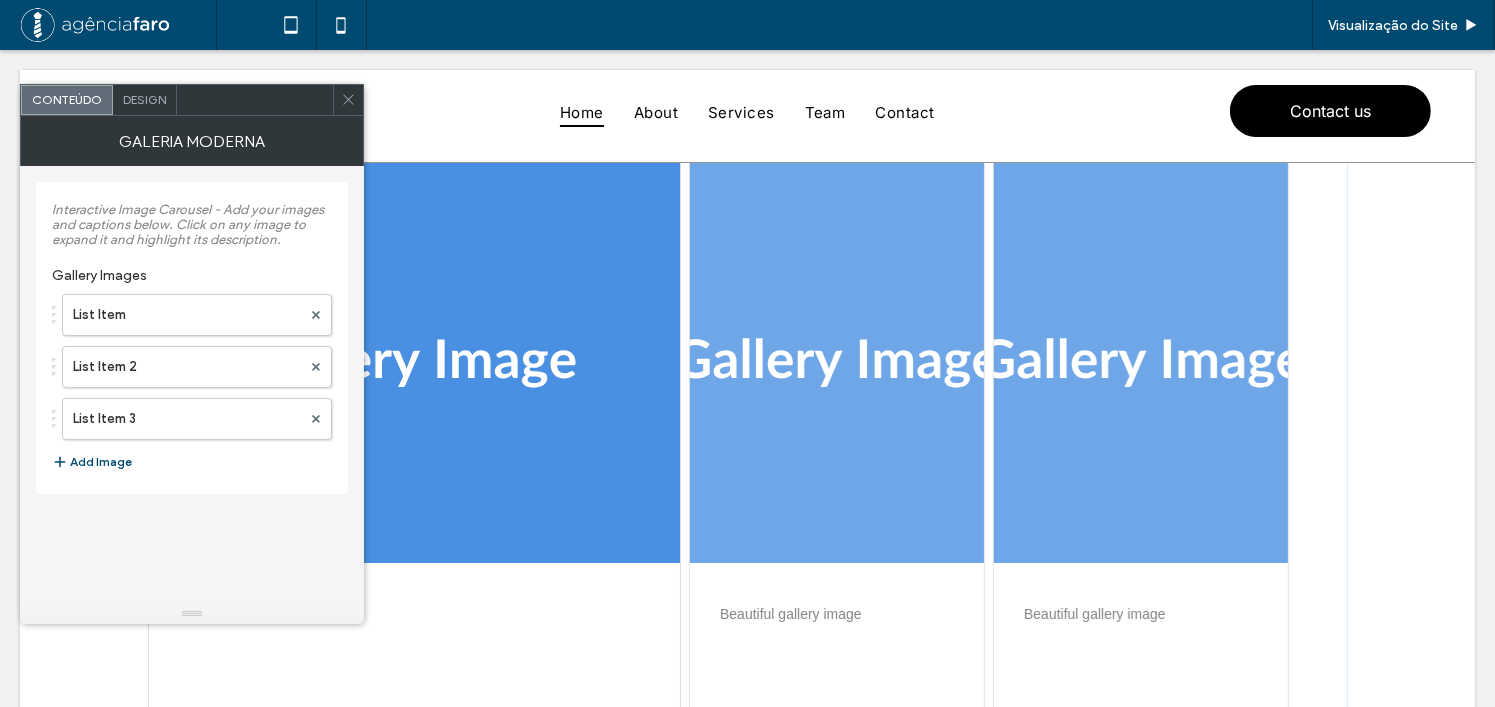 click on "Design" at bounding box center [144, 99] 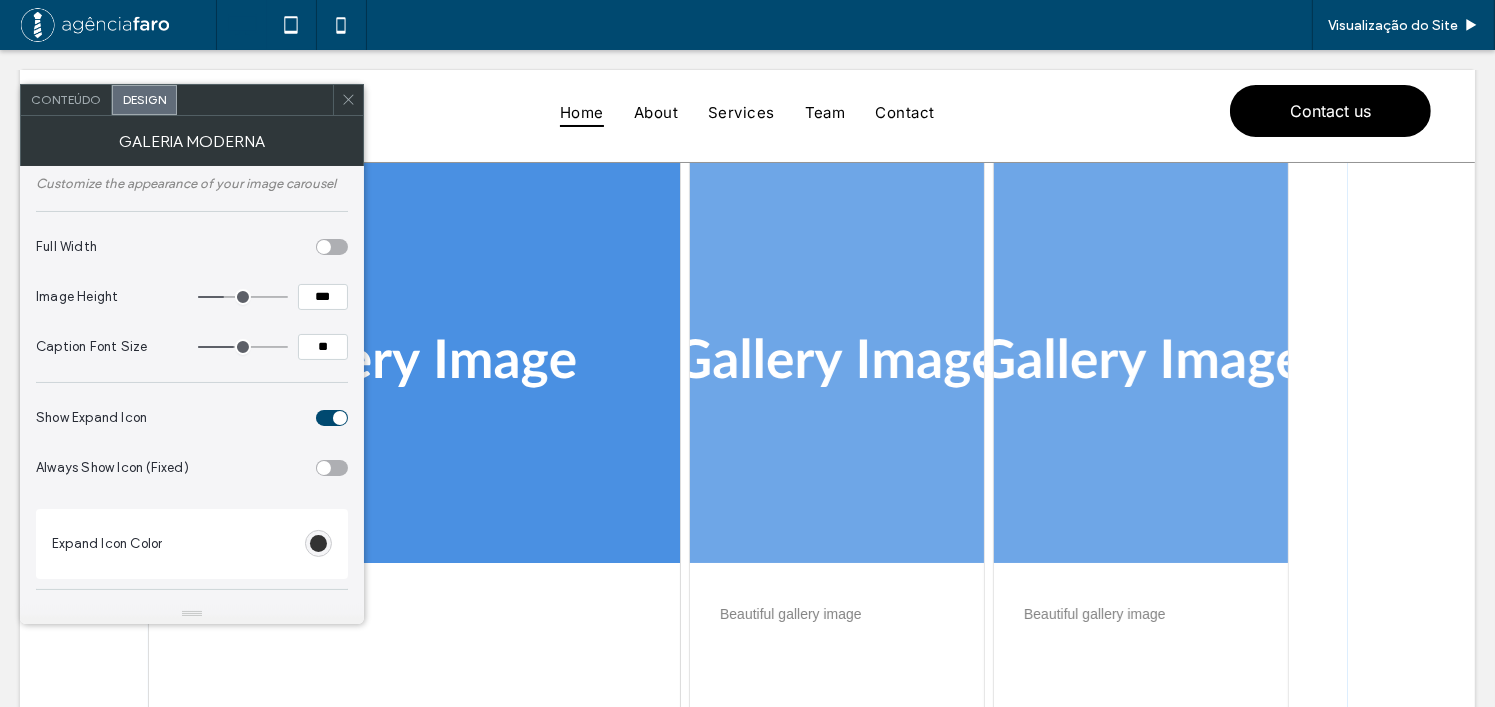 click at bounding box center [324, 247] 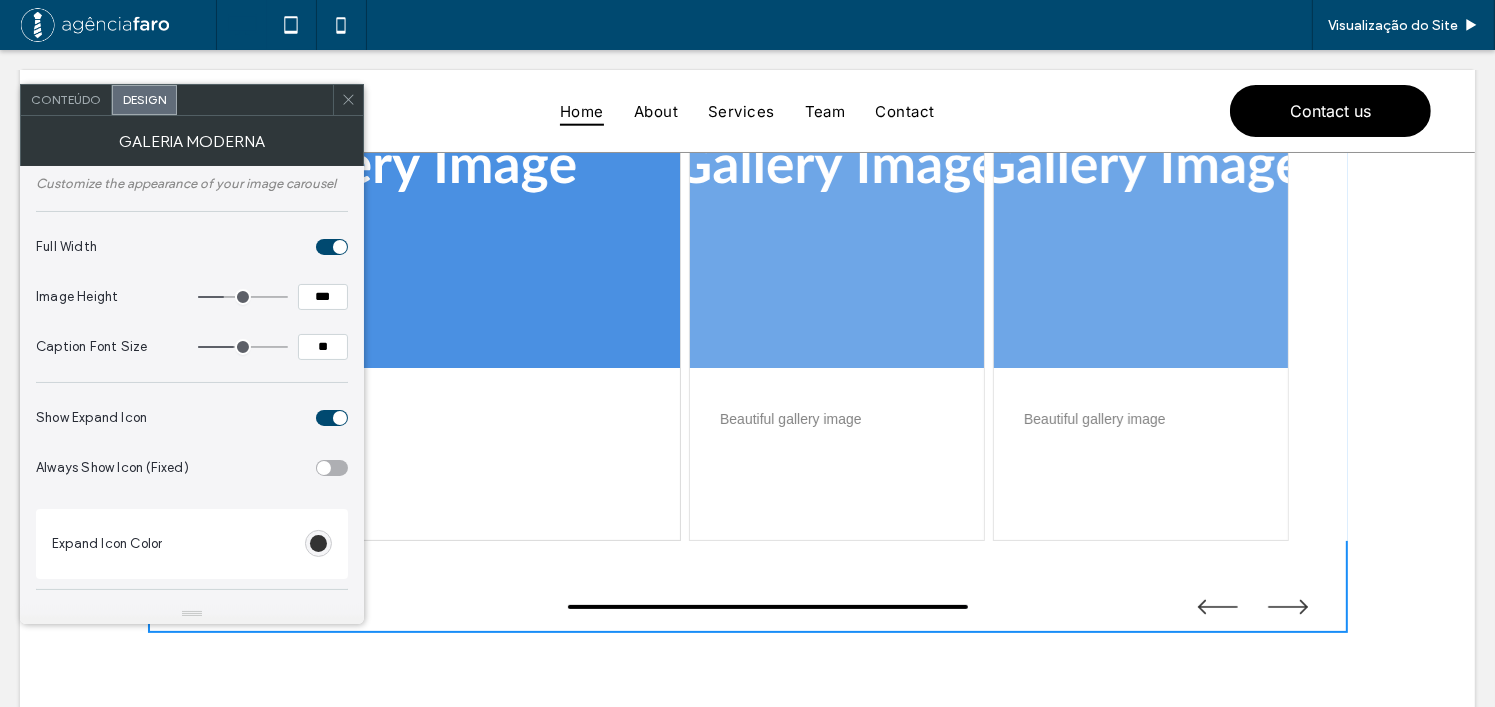 scroll, scrollTop: 400, scrollLeft: 0, axis: vertical 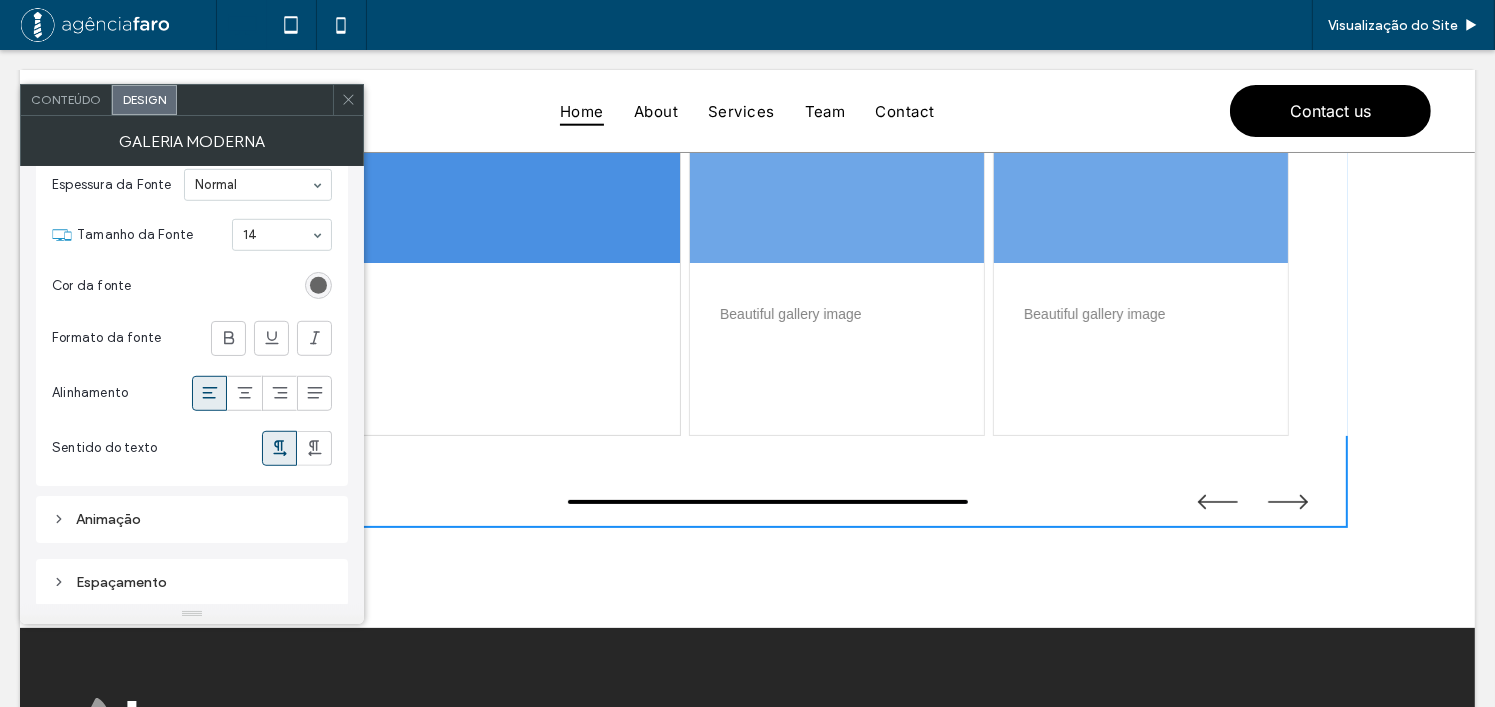 drag, startPoint x: 341, startPoint y: 103, endPoint x: 382, endPoint y: 11, distance: 100.72239 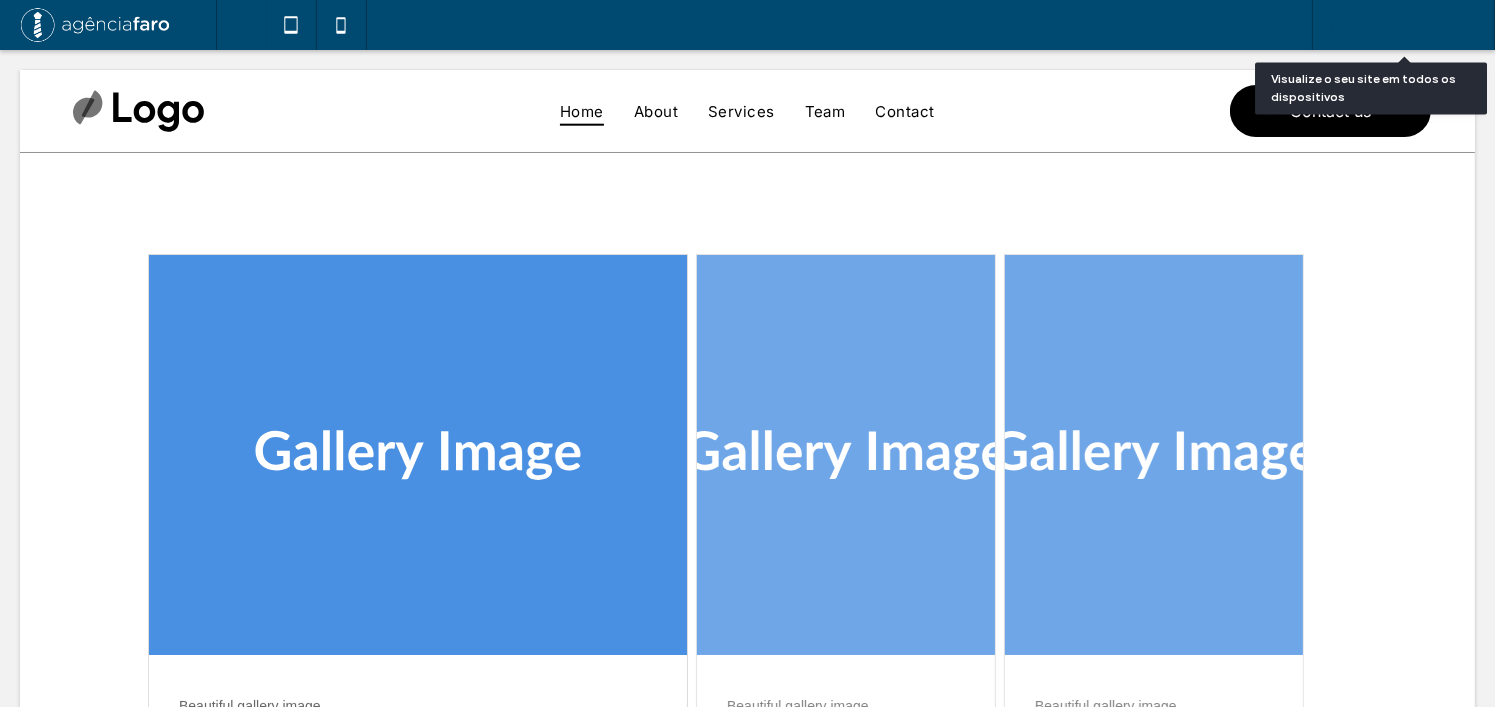 scroll, scrollTop: 300, scrollLeft: 0, axis: vertical 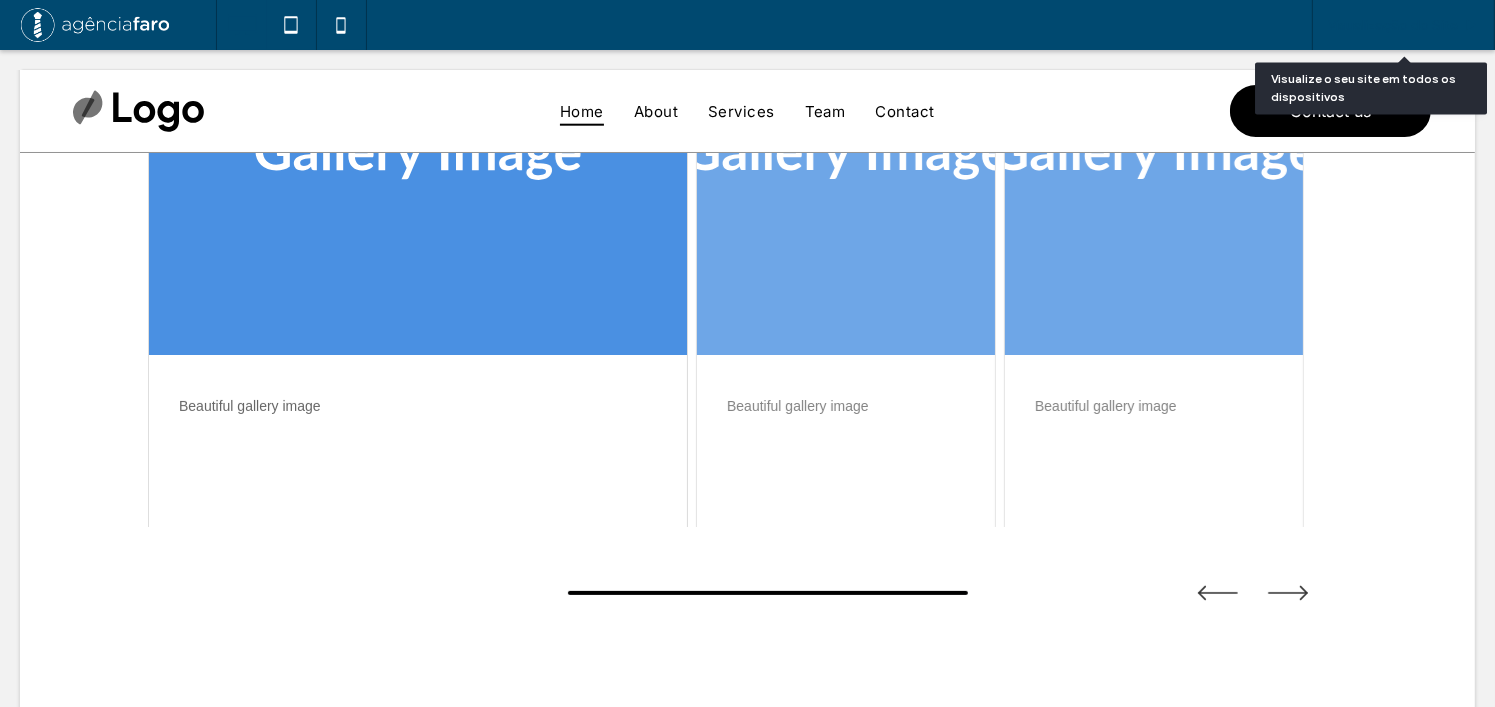 click on "Visualização do Site" at bounding box center (1403, 25) 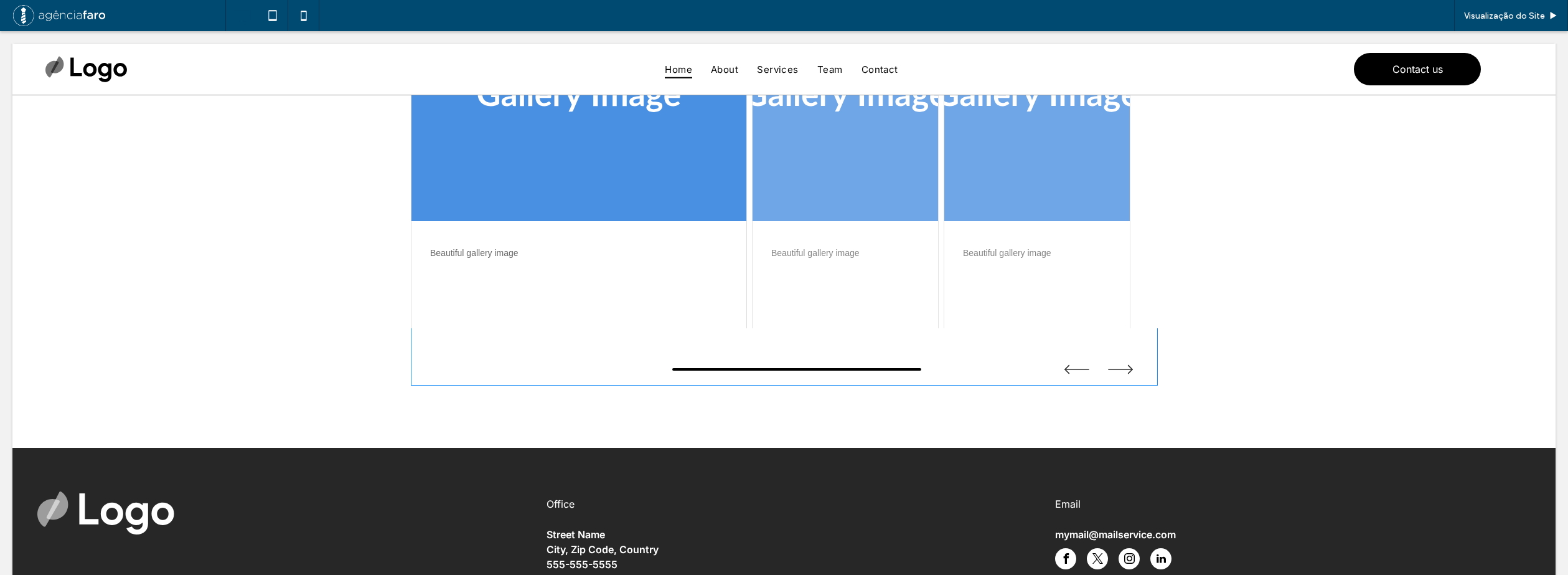 scroll, scrollTop: 62, scrollLeft: 0, axis: vertical 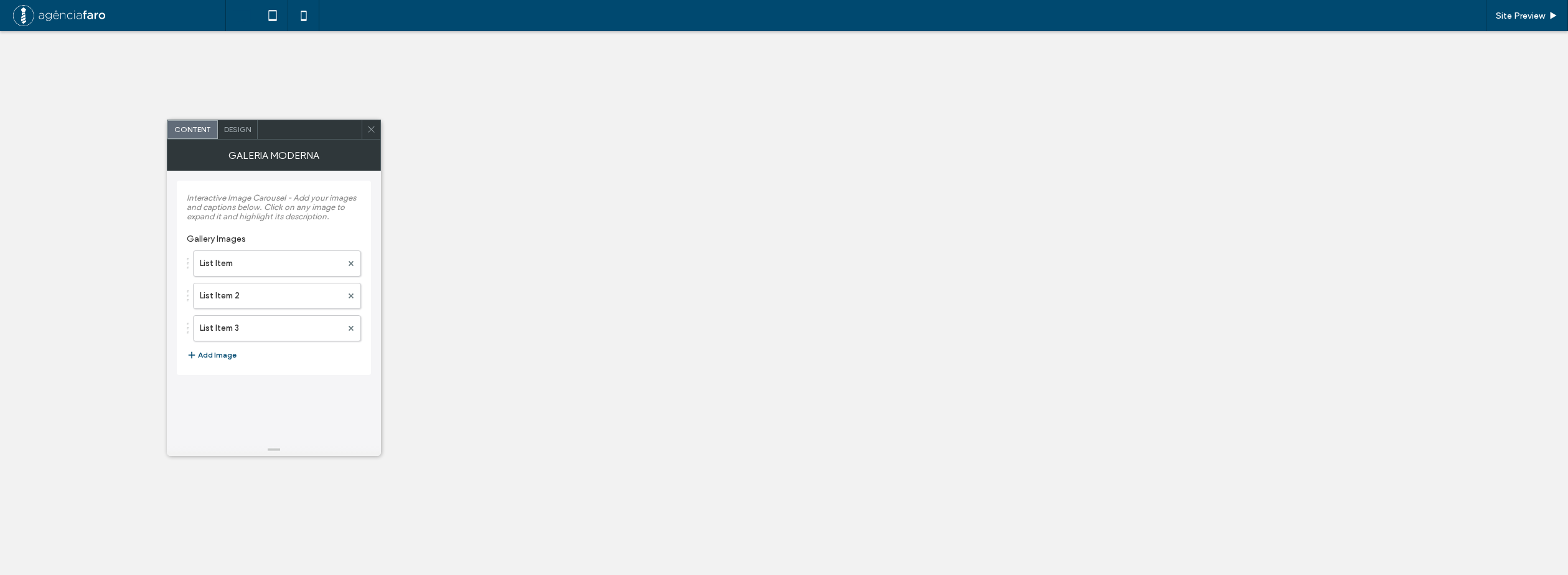 click at bounding box center (371, 130) 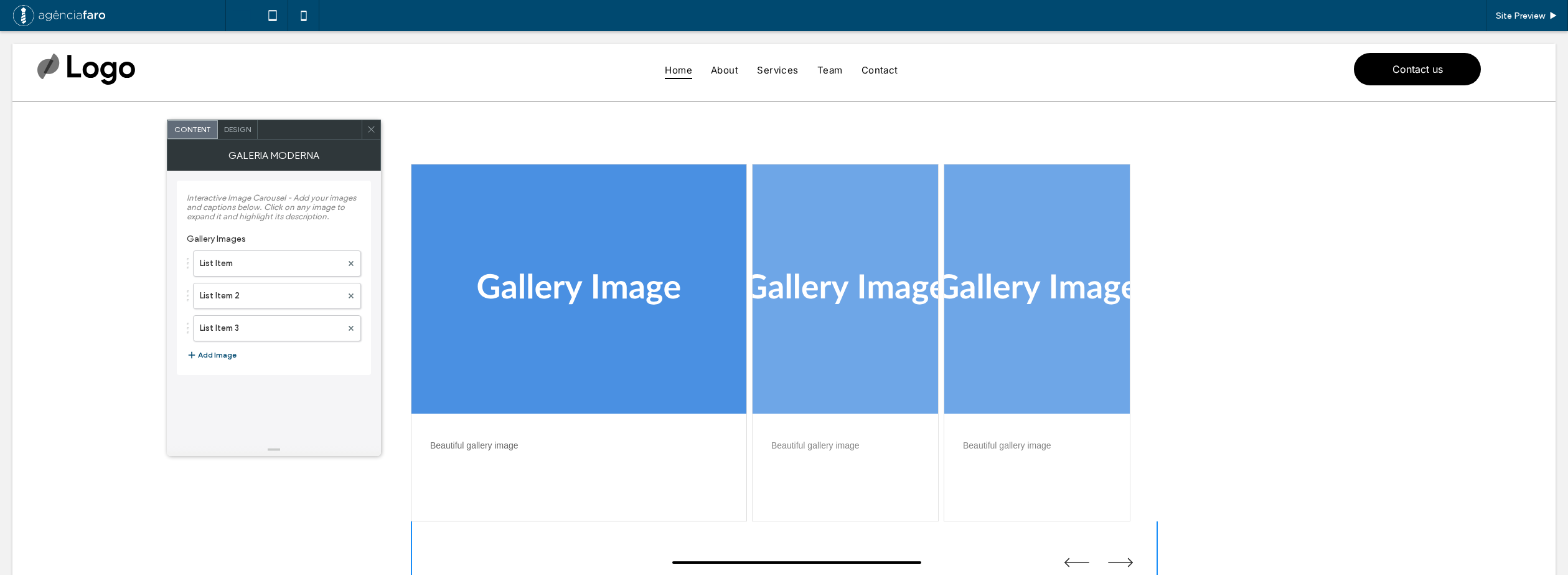 scroll, scrollTop: 0, scrollLeft: 0, axis: both 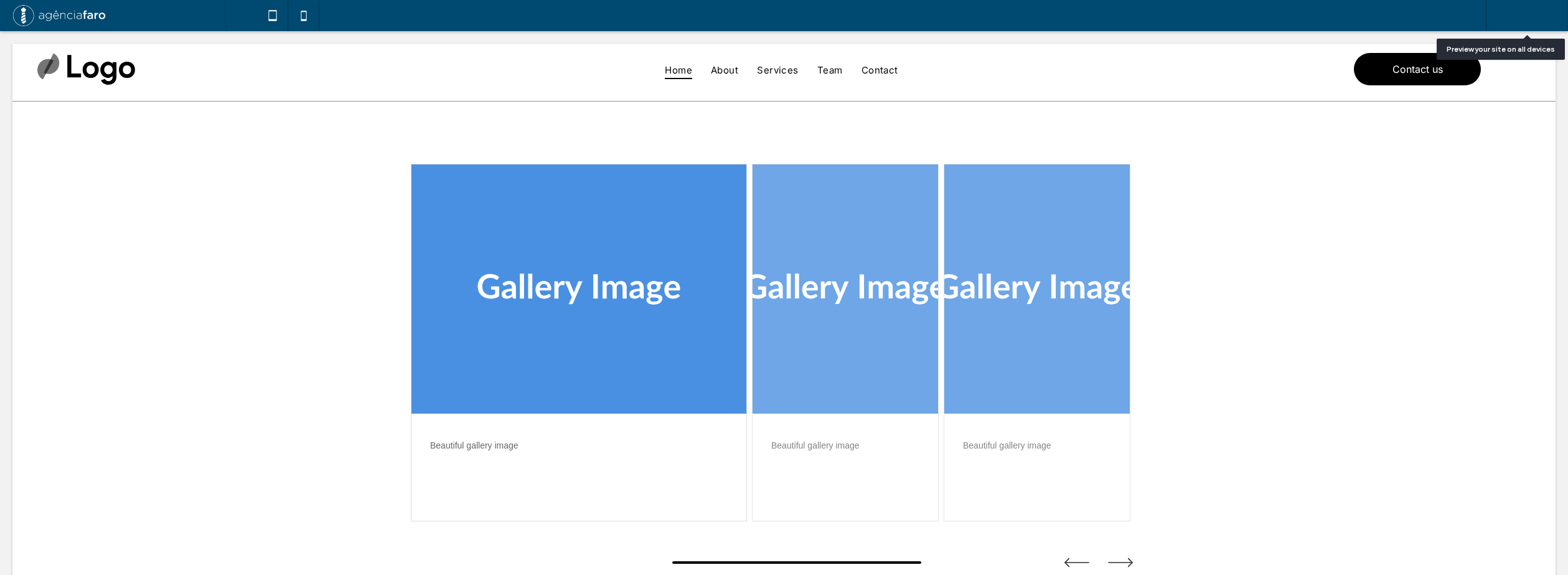 click on "Site Preview" at bounding box center [1527, 16] 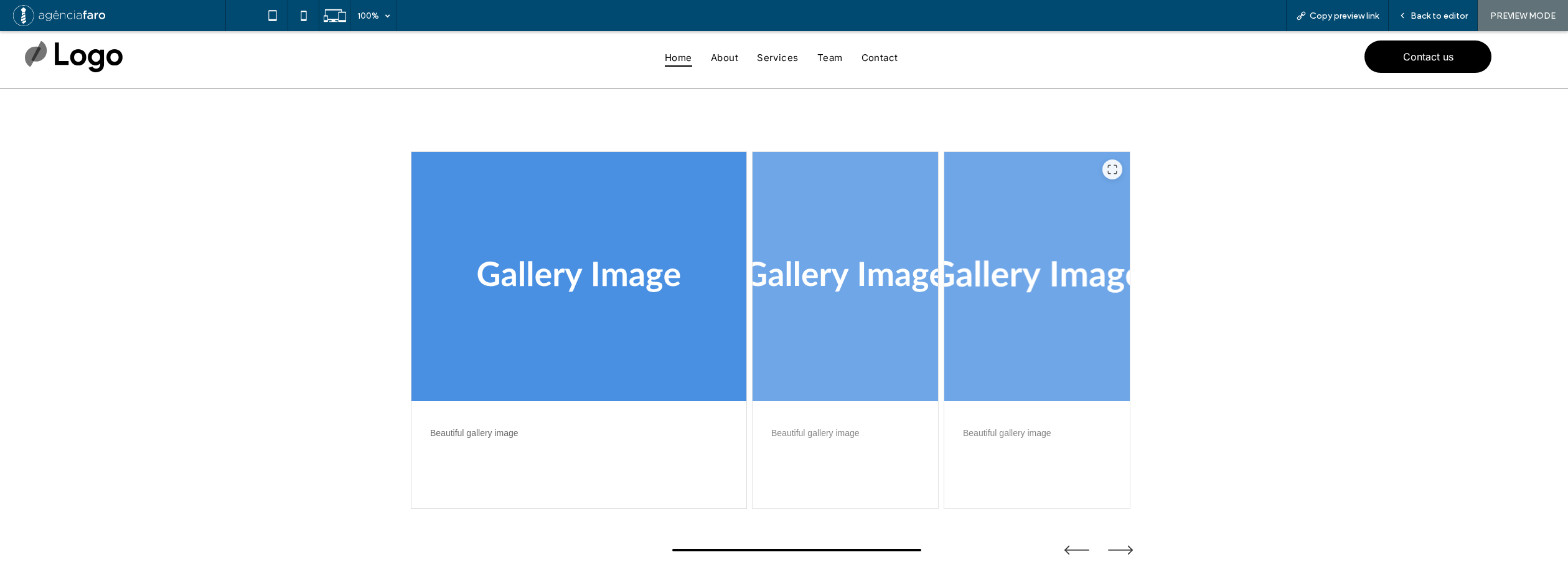 drag, startPoint x: 1031, startPoint y: 325, endPoint x: 1012, endPoint y: 327, distance: 19.104973 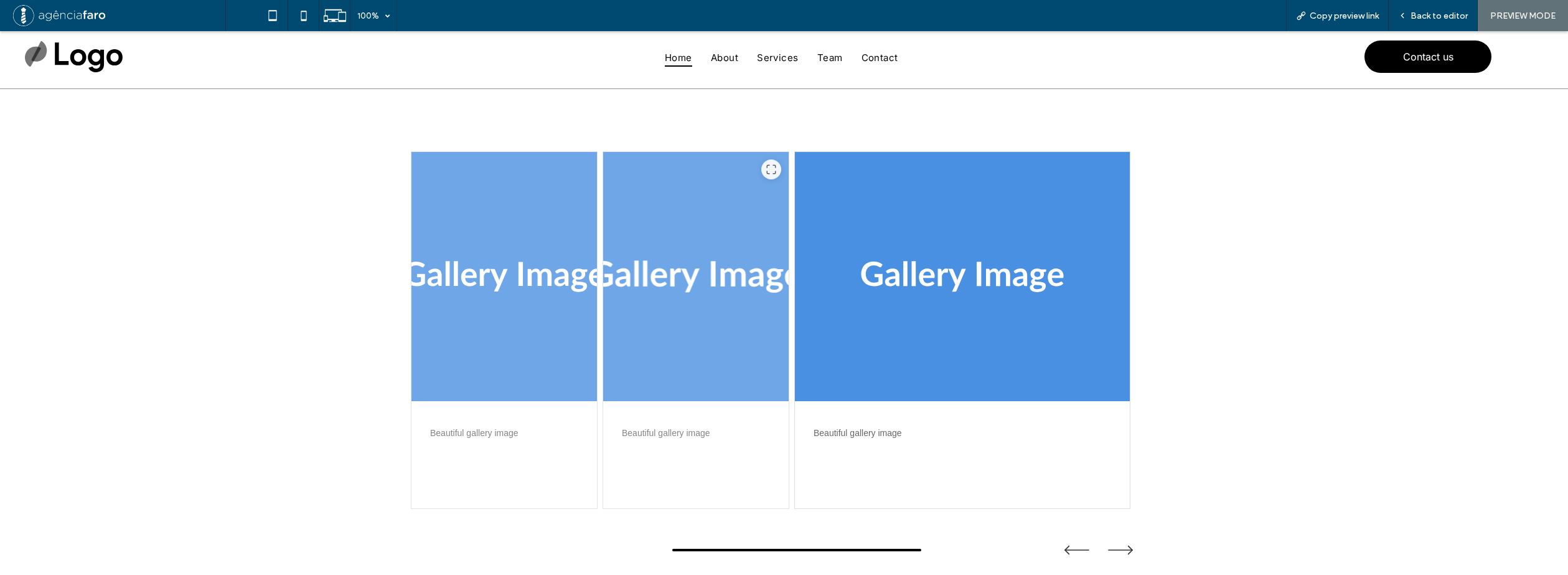 click at bounding box center (696, 277) 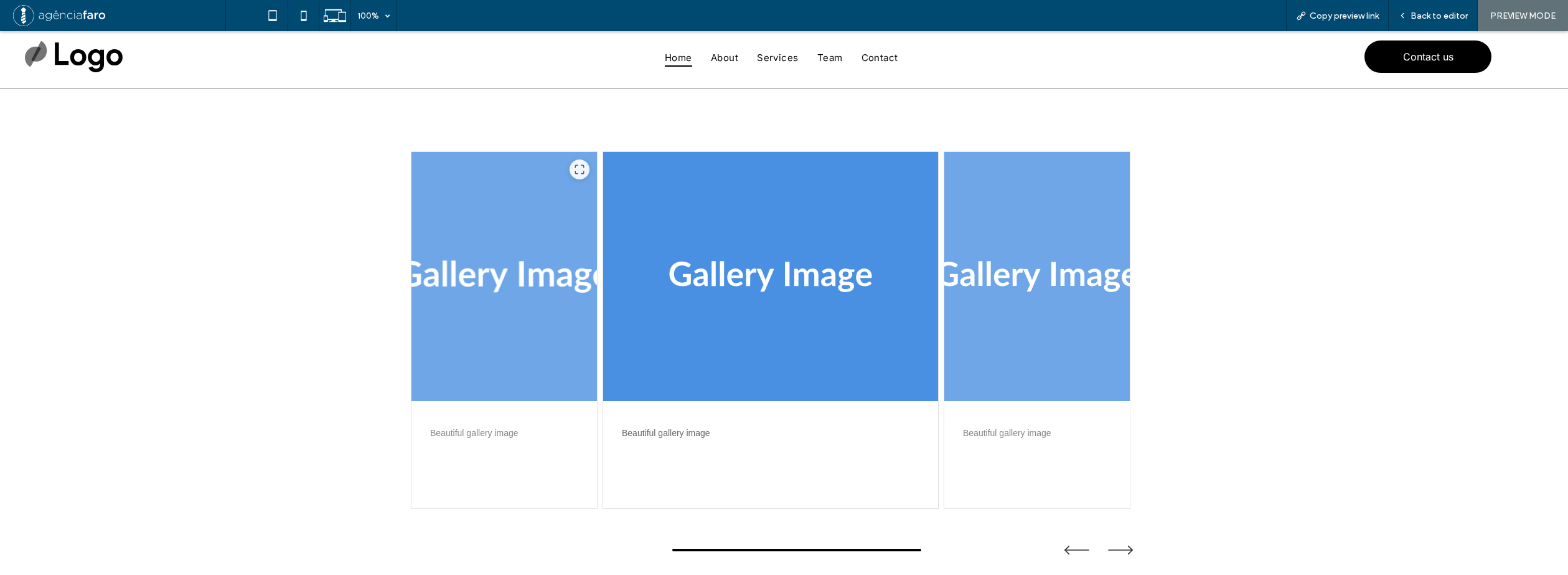 click at bounding box center (504, 277) 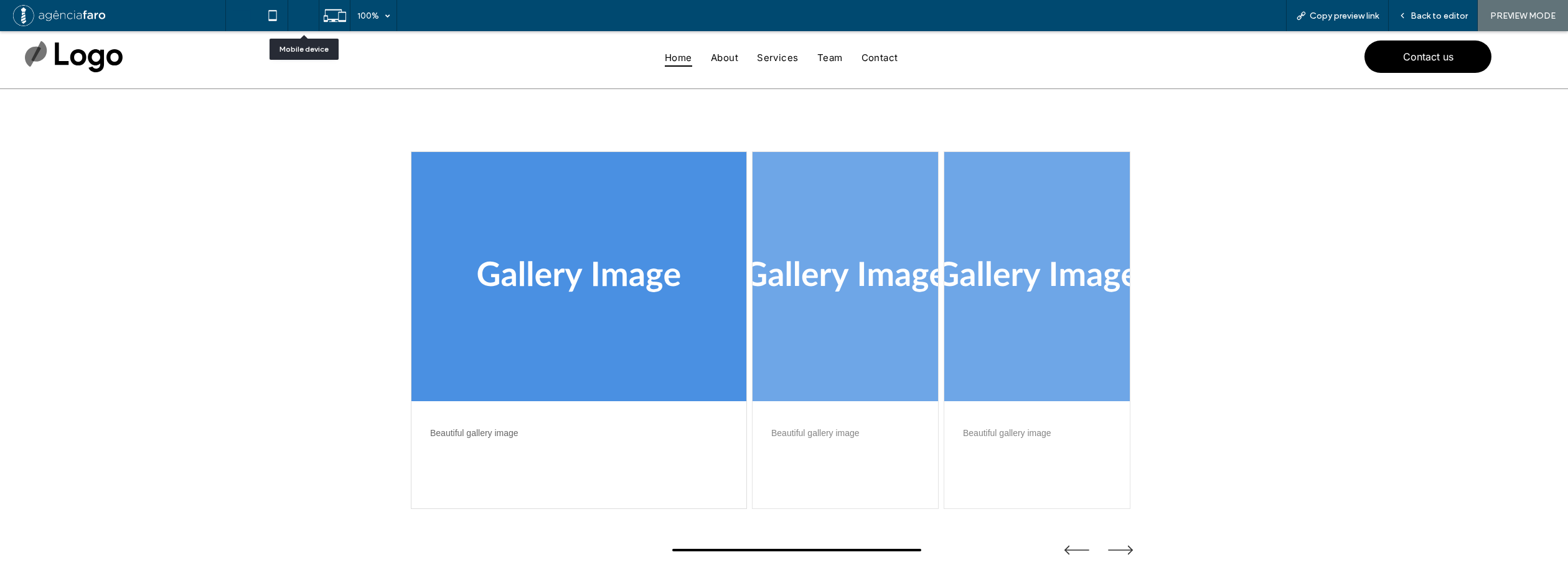 click 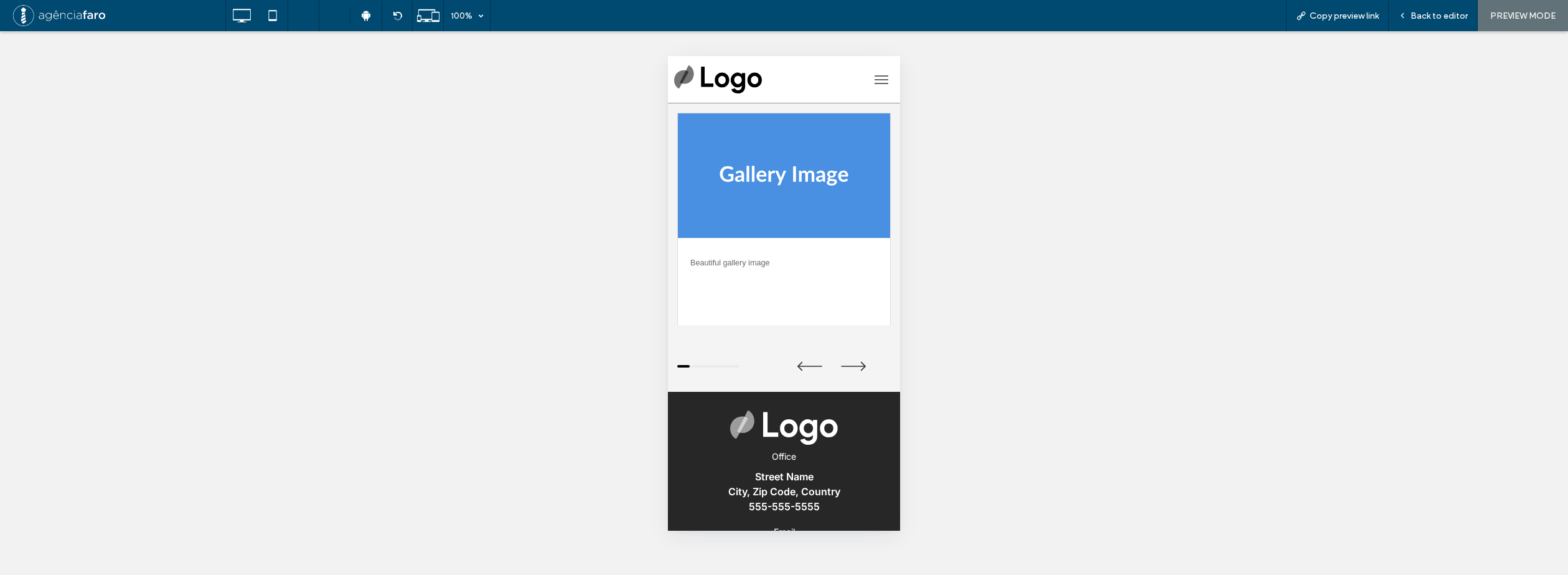 scroll, scrollTop: 0, scrollLeft: 0, axis: both 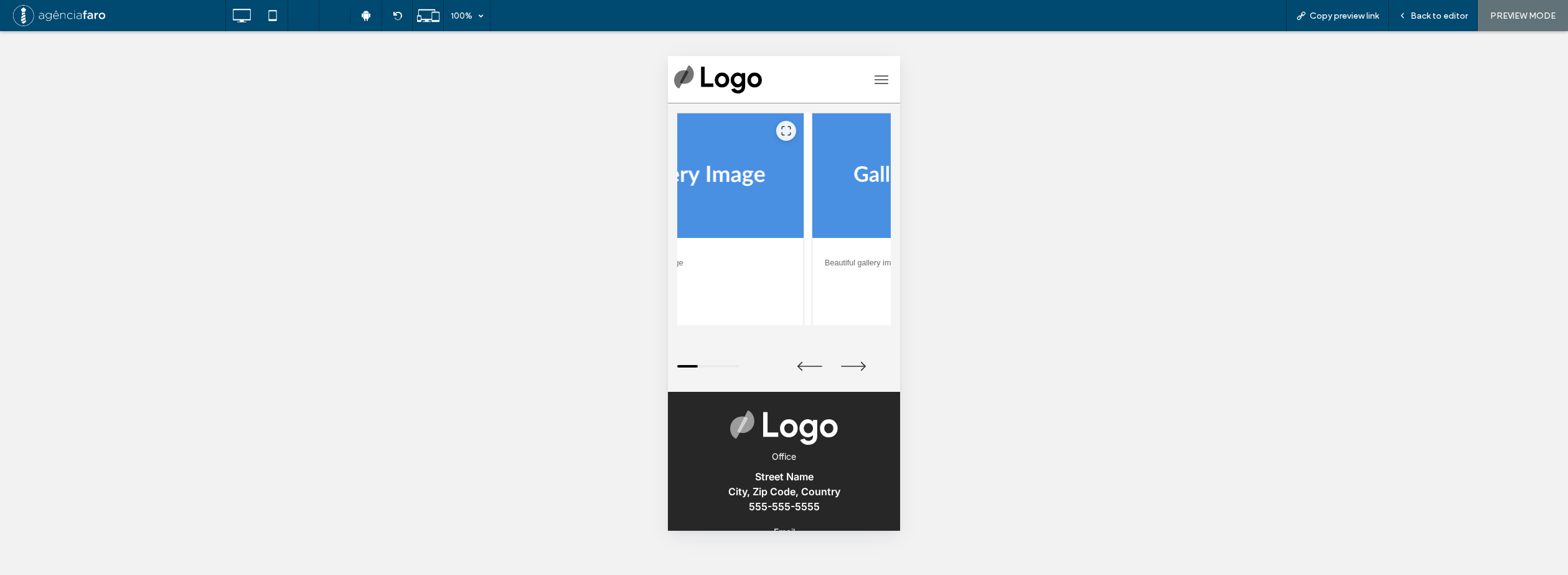 drag, startPoint x: 774, startPoint y: 219, endPoint x: 715, endPoint y: 219, distance: 59 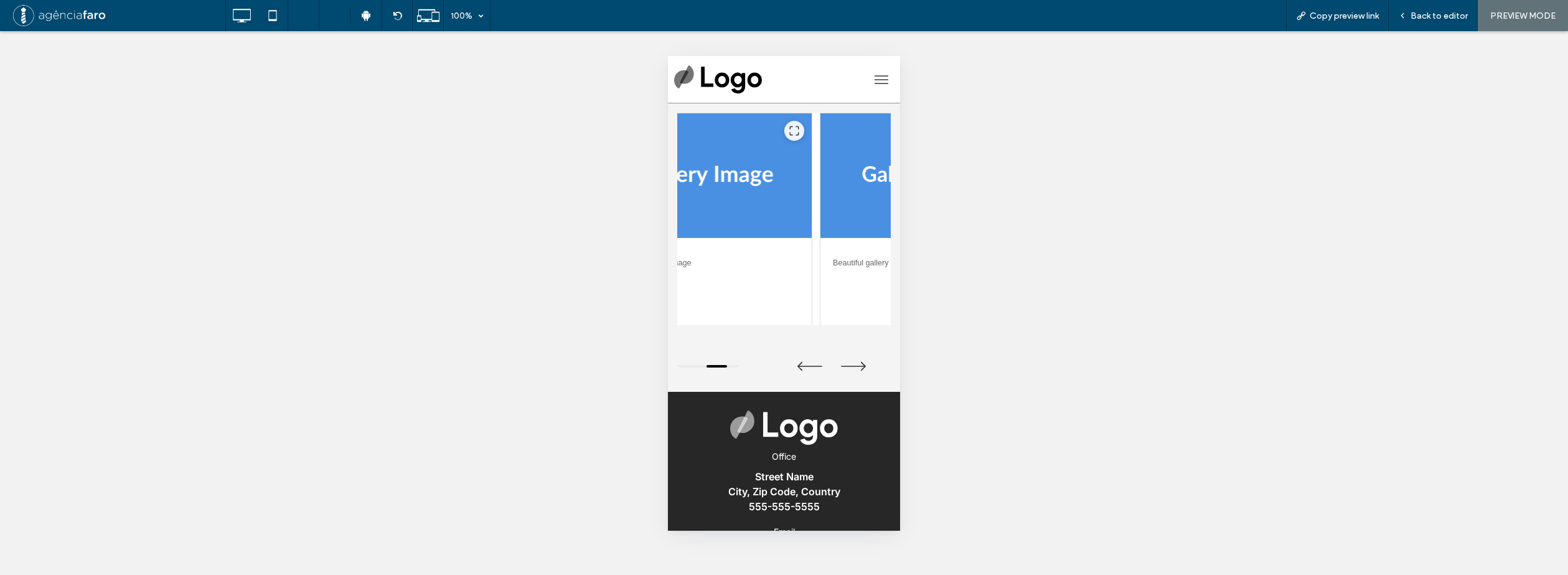 drag, startPoint x: 756, startPoint y: 218, endPoint x: 804, endPoint y: 217, distance: 48.010416 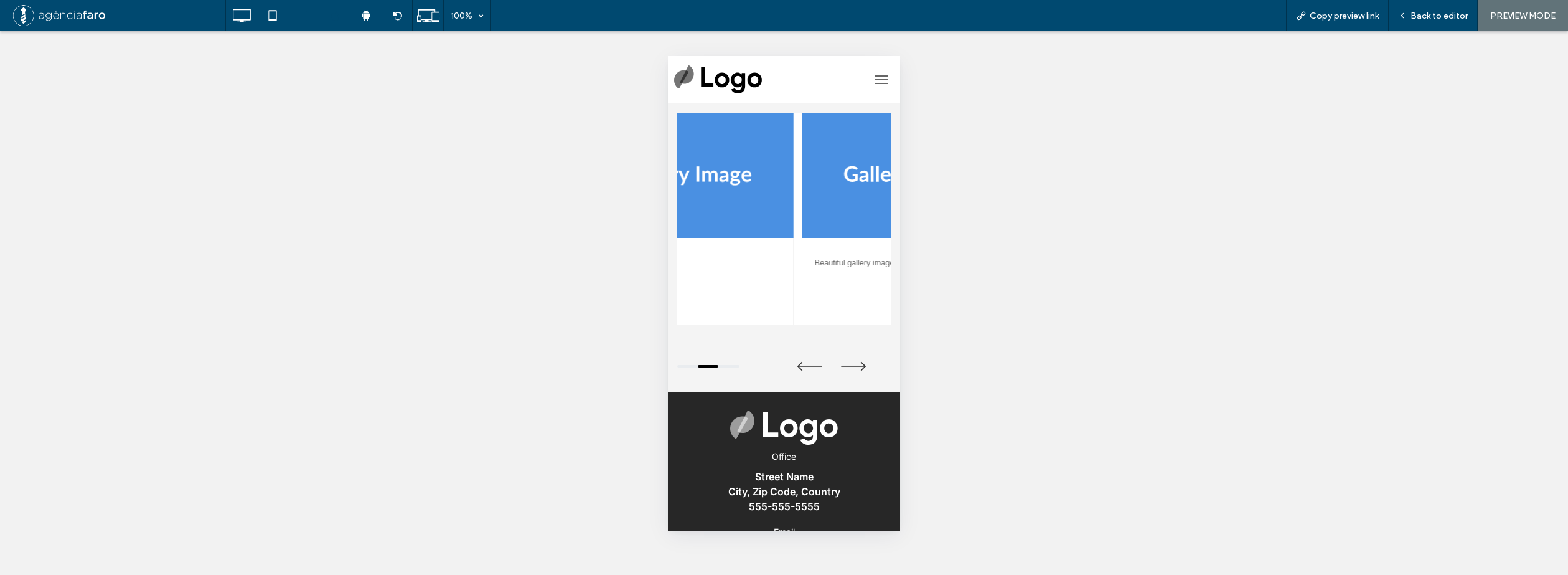 click at bounding box center (687, 176) 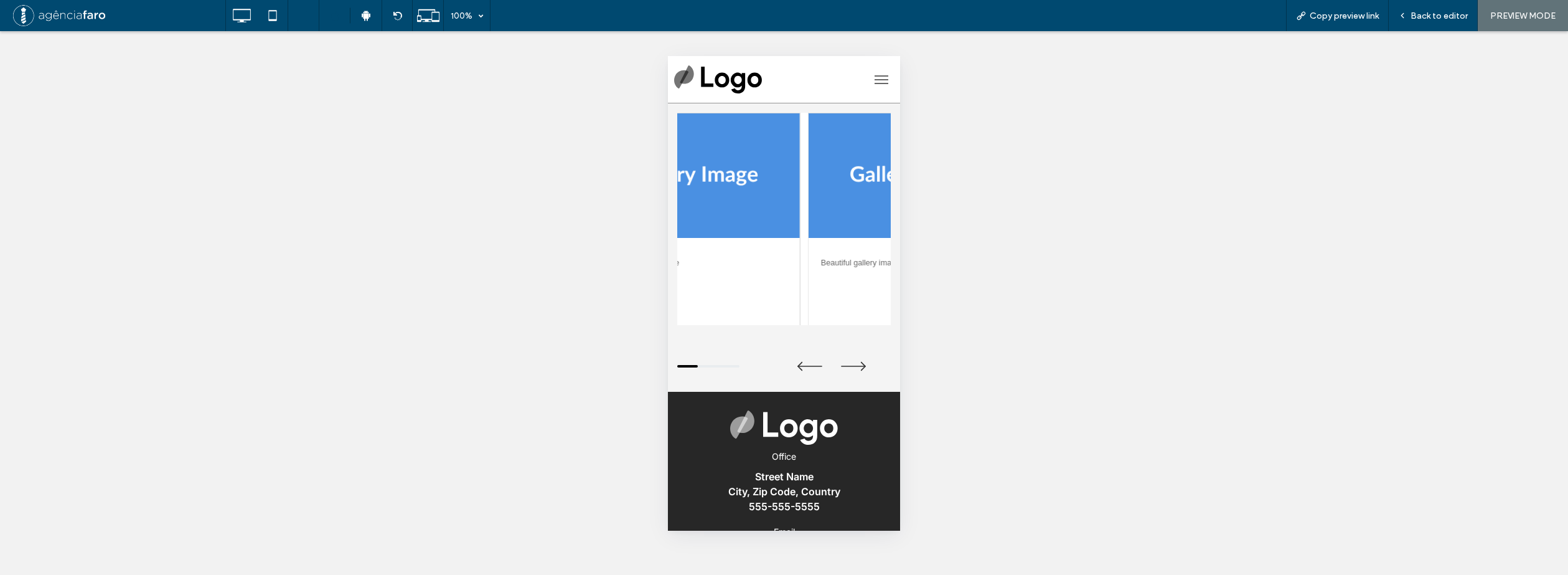 drag, startPoint x: 736, startPoint y: 226, endPoint x: 668, endPoint y: 222, distance: 68.11755 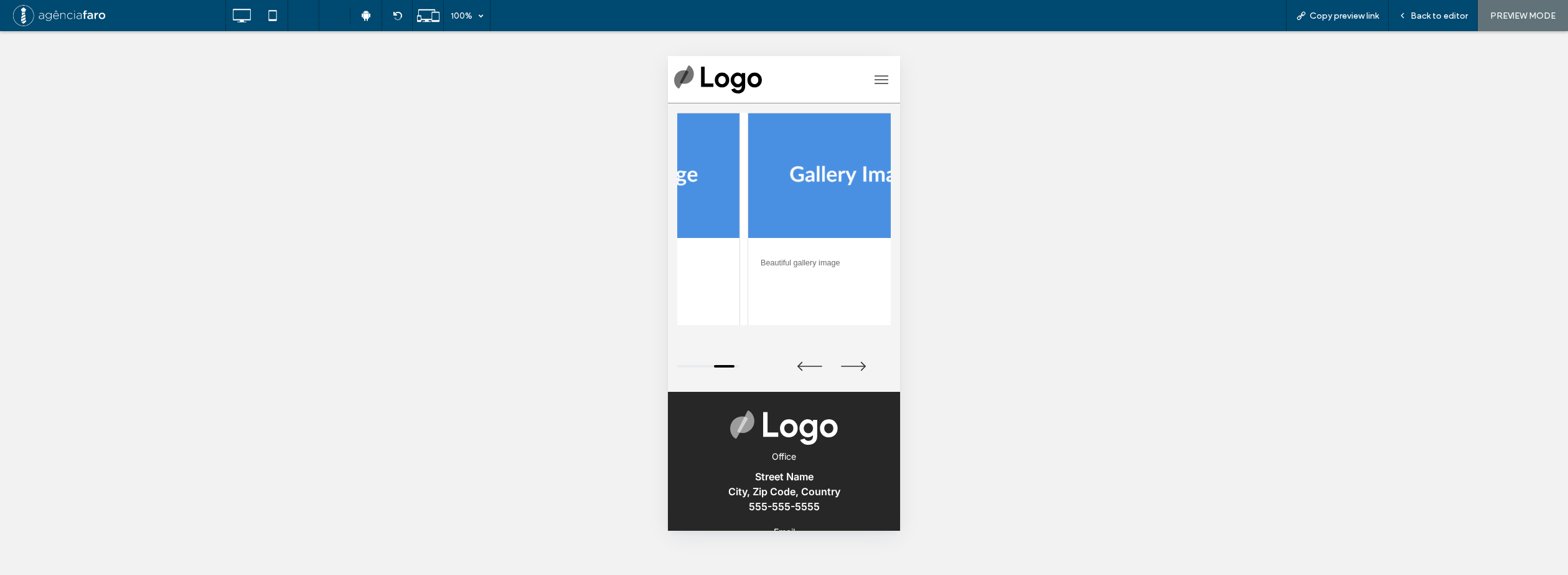 drag, startPoint x: 779, startPoint y: 229, endPoint x: 888, endPoint y: 229, distance: 109 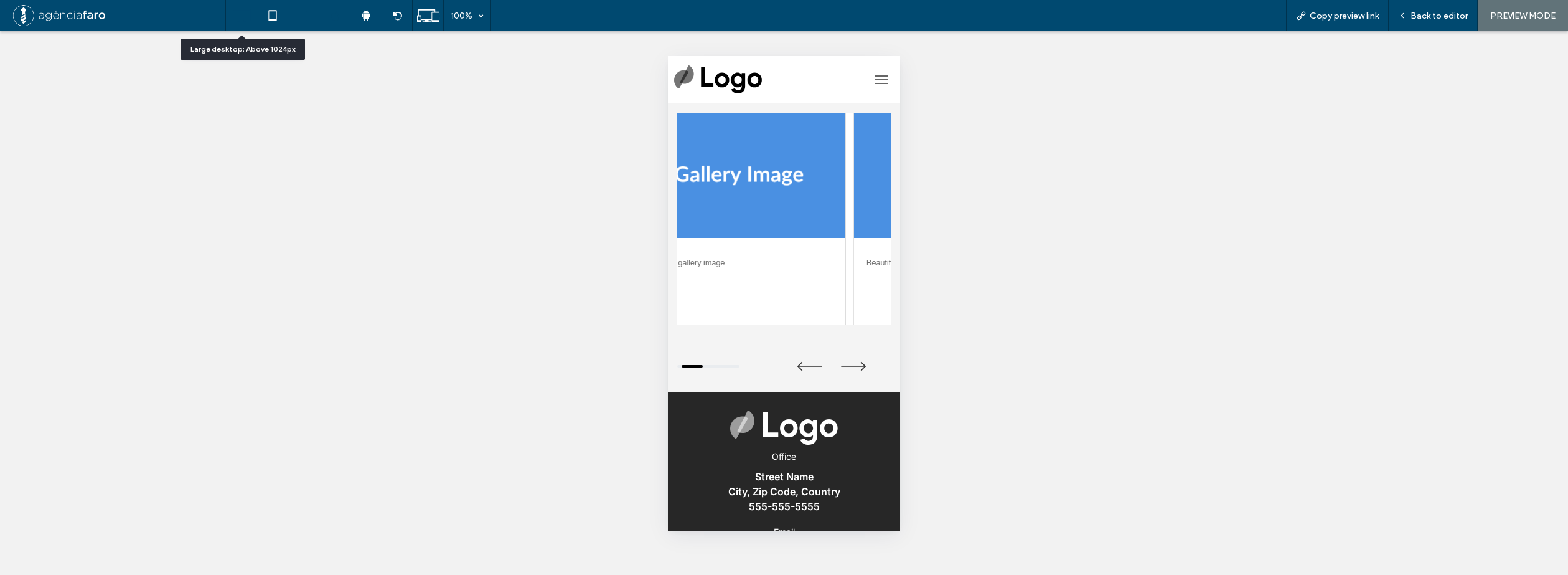 click 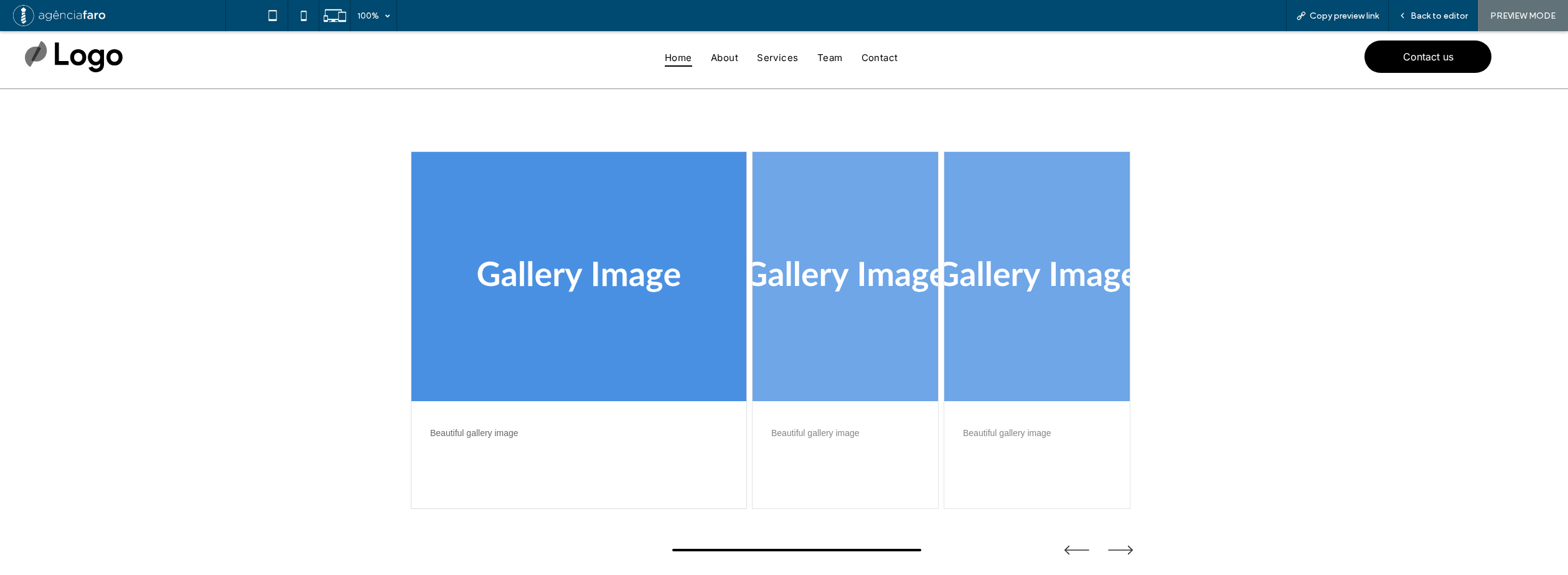 scroll, scrollTop: 0, scrollLeft: 0, axis: both 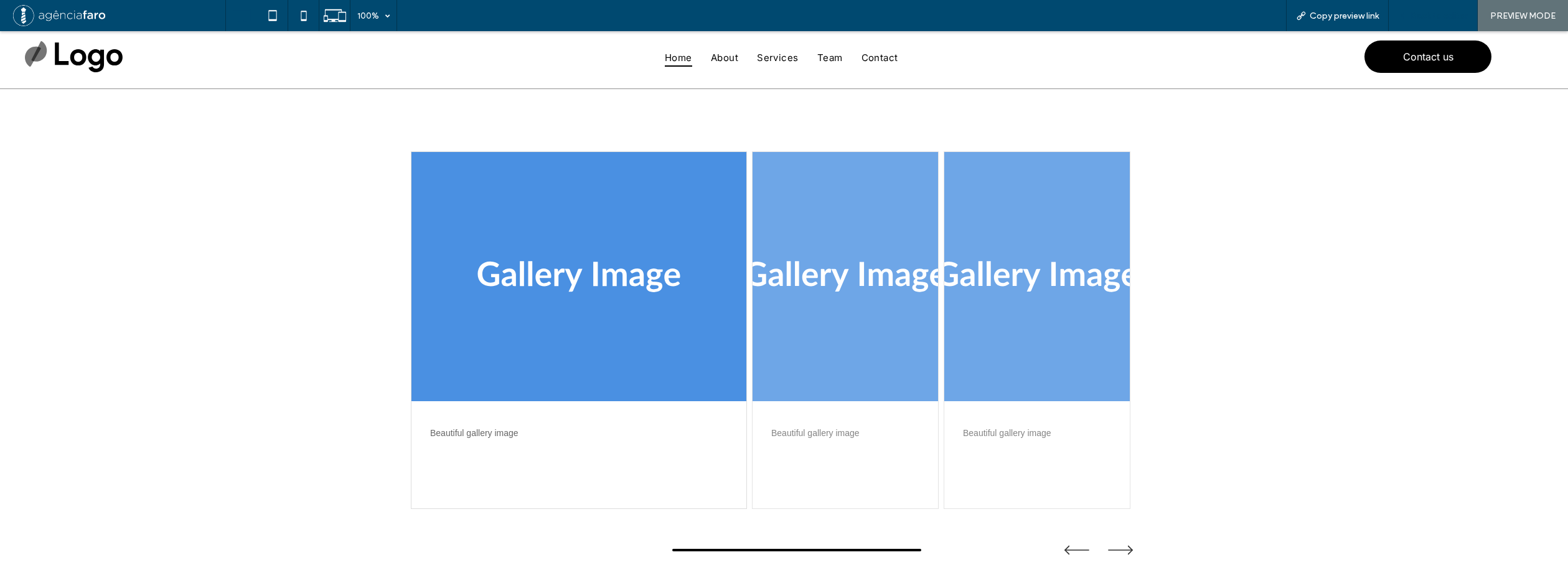click on "Back to editor" at bounding box center [1433, 16] 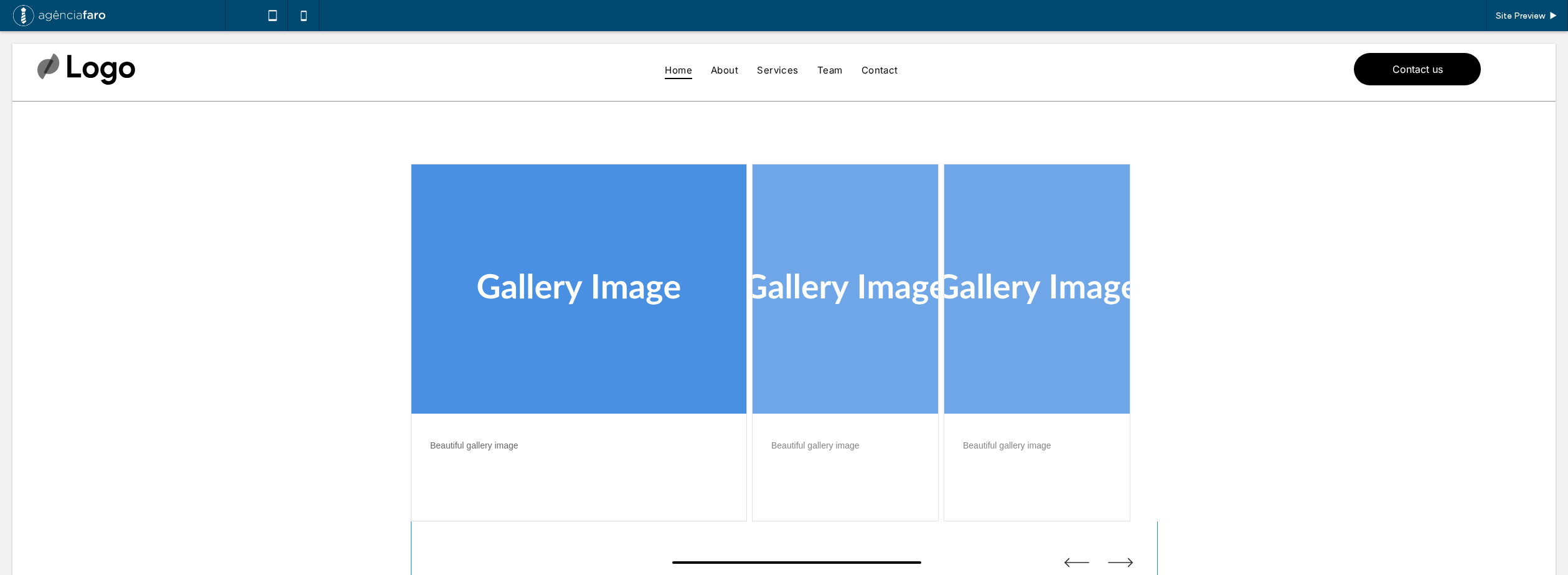 click at bounding box center (784, 371) 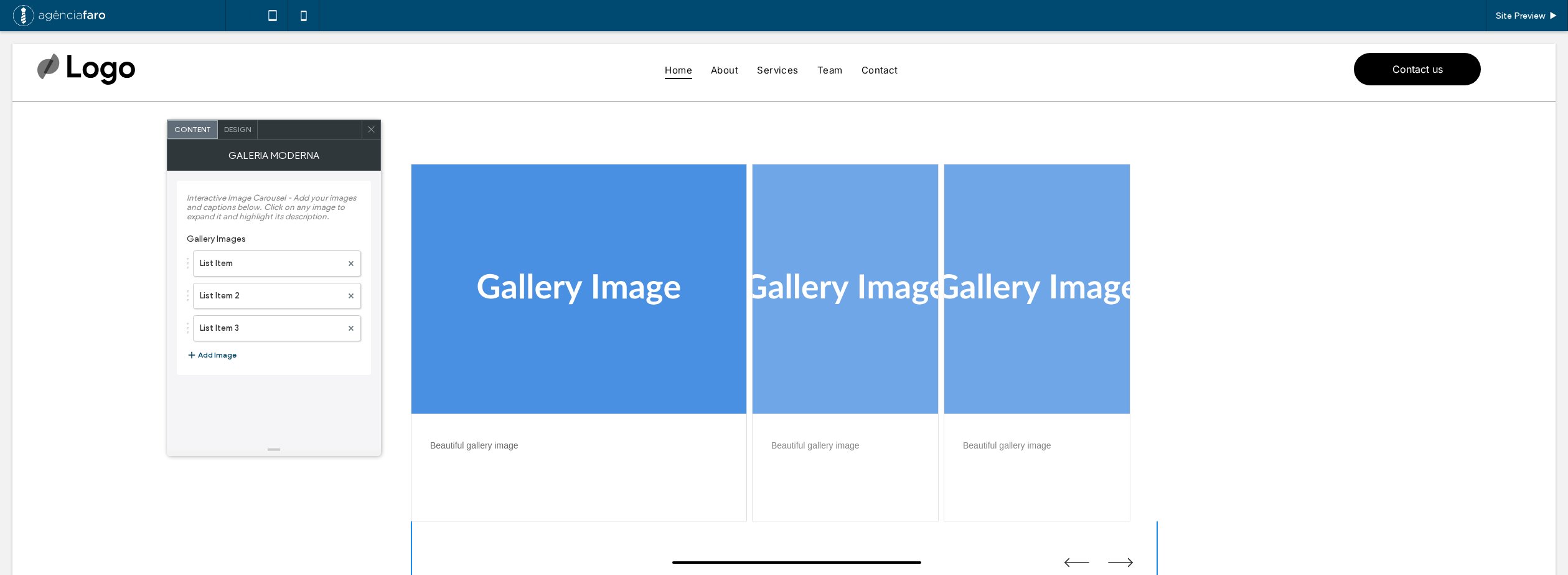 click on "Add Image" at bounding box center [212, 355] 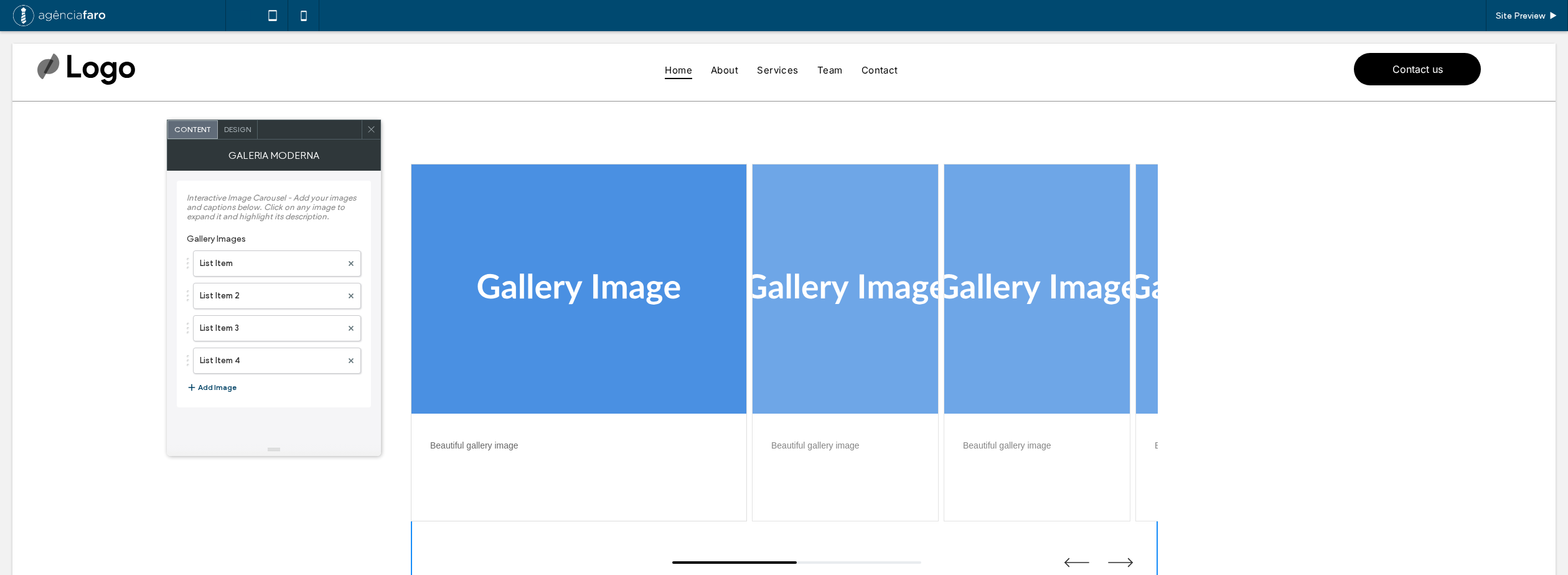 click on "Add Image" at bounding box center [212, 387] 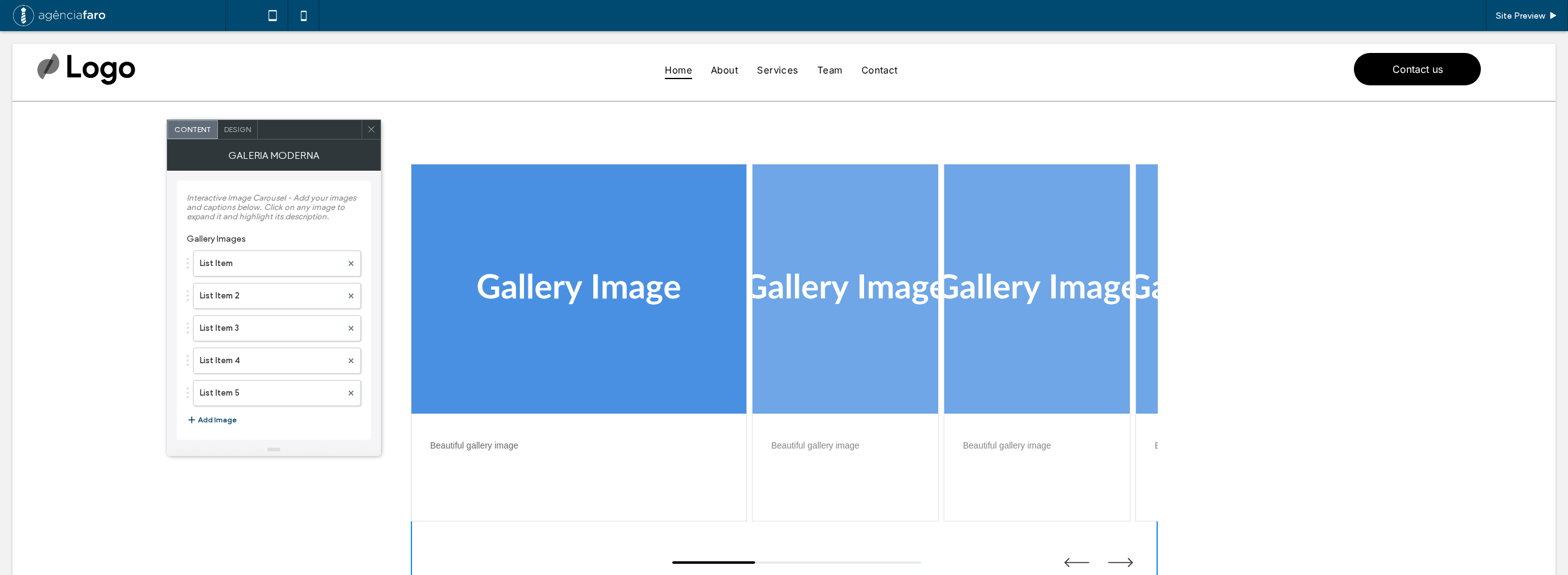 click on "Add Image" at bounding box center [212, 420] 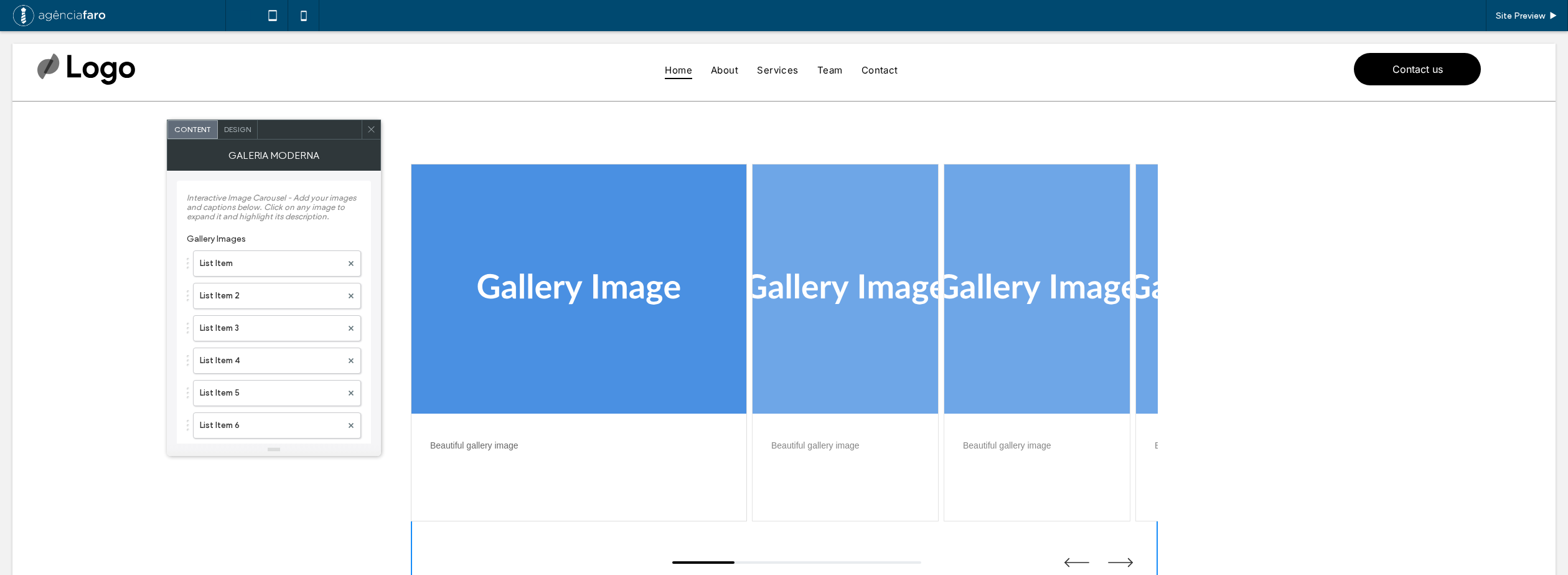click 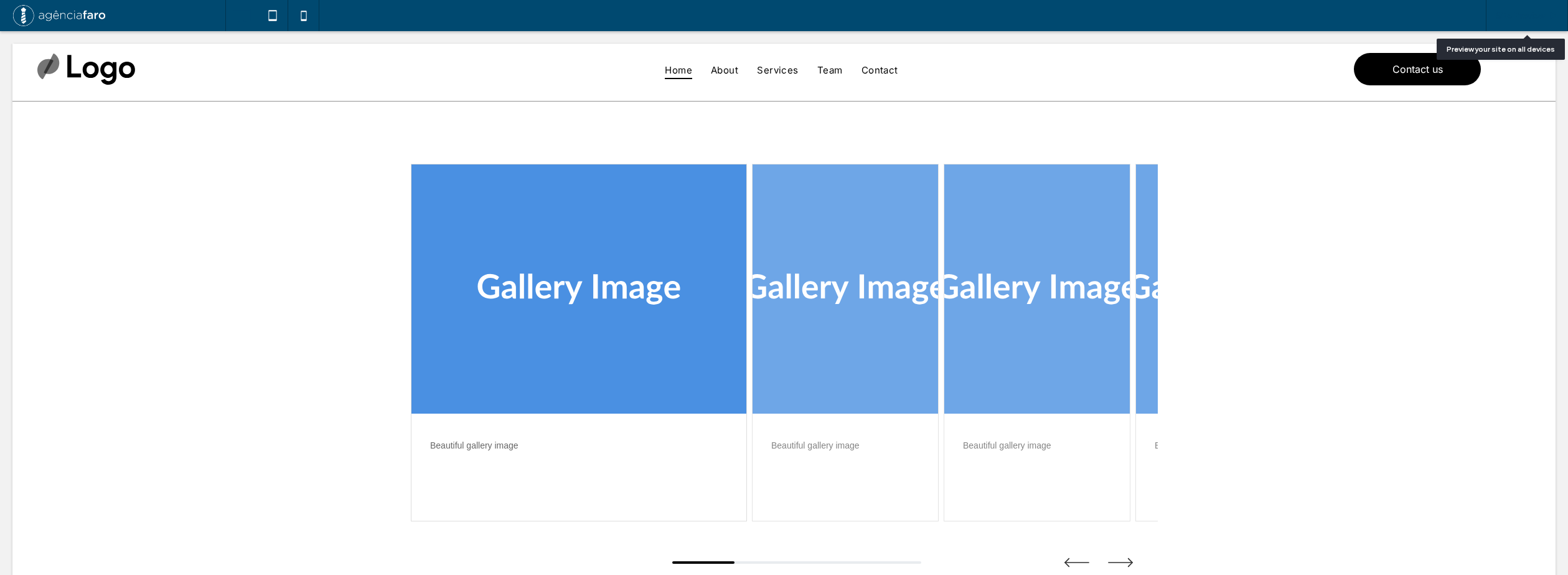 click on "Site Preview" at bounding box center (1527, 16) 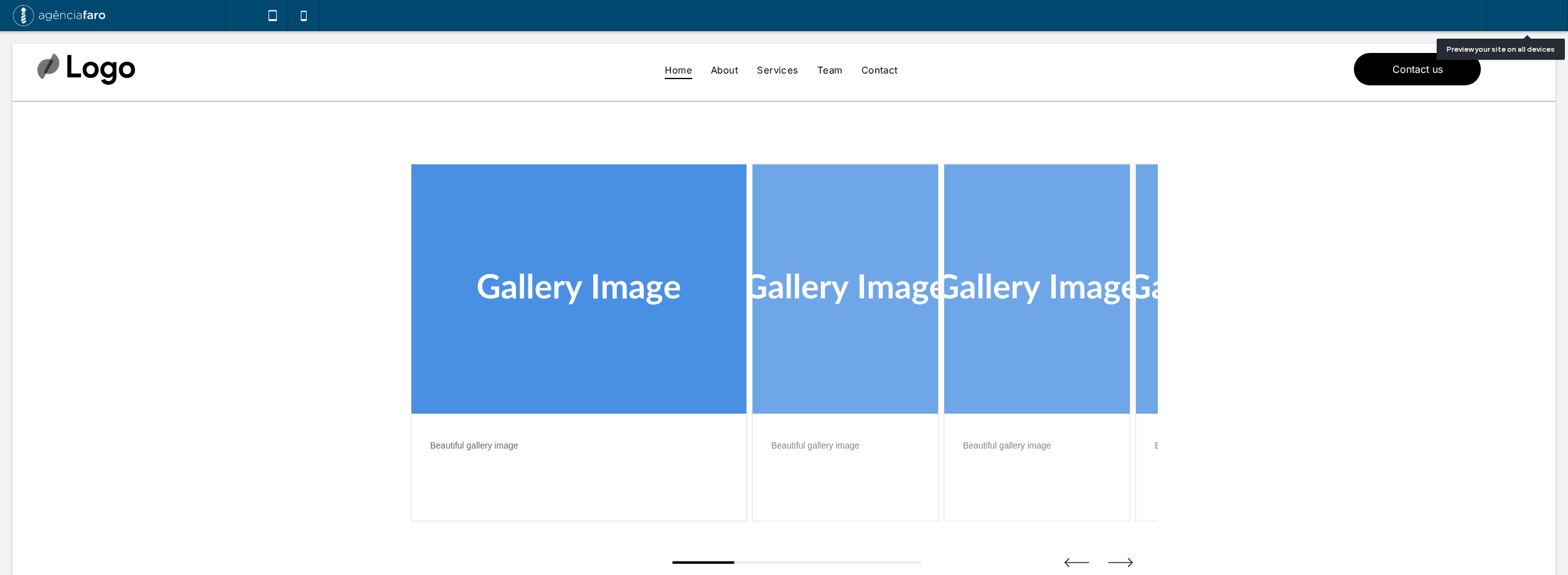 click on "Site Preview" at bounding box center (1520, 16) 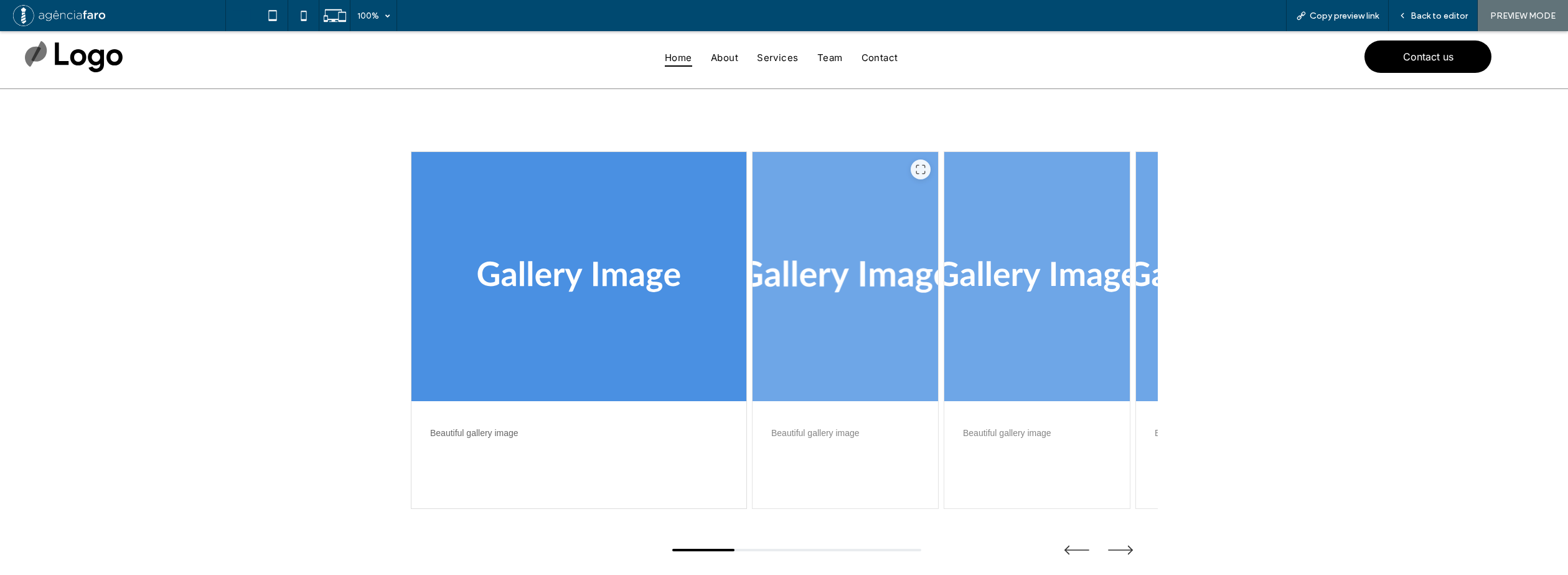 click at bounding box center (845, 277) 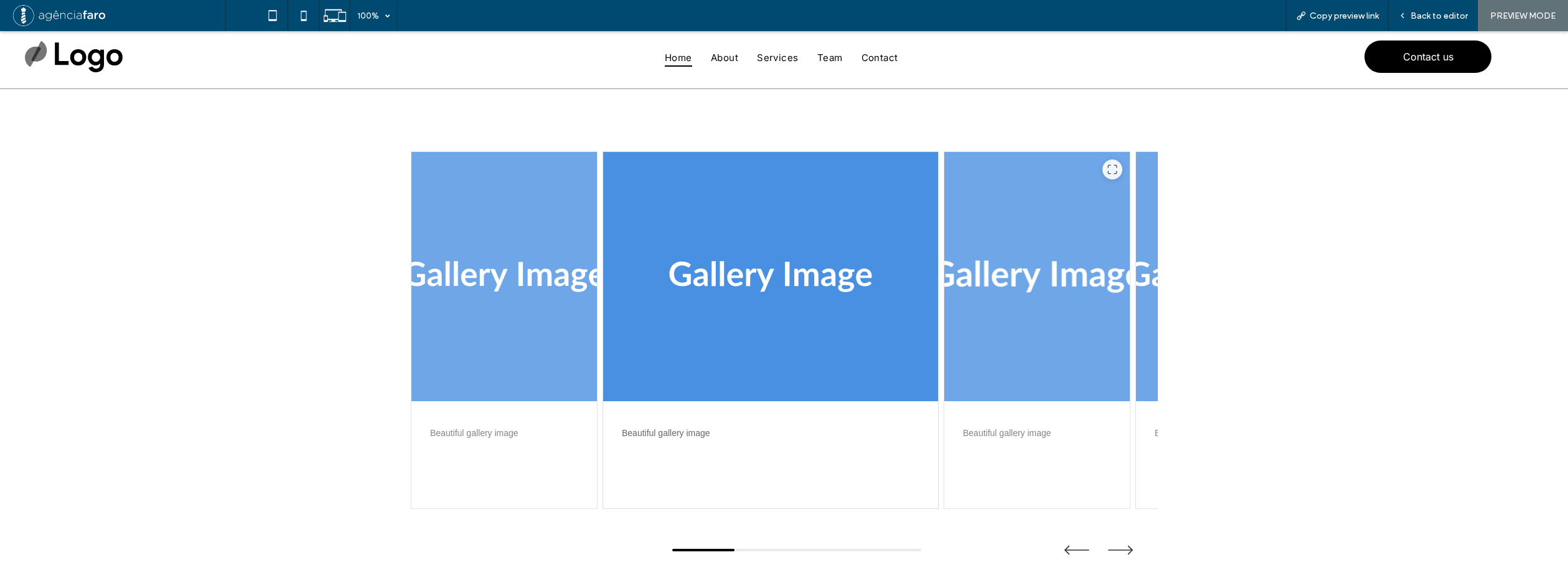 click at bounding box center [1037, 277] 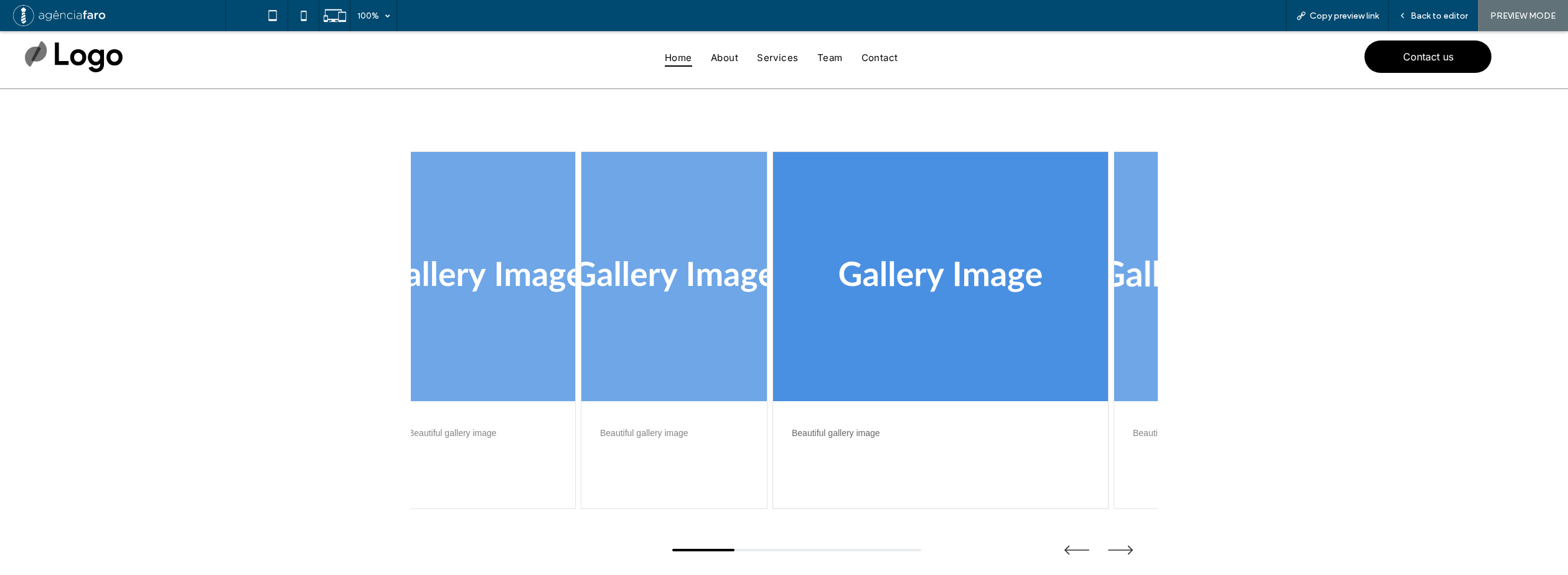 drag, startPoint x: 1018, startPoint y: 287, endPoint x: 858, endPoint y: 288, distance: 160.00312 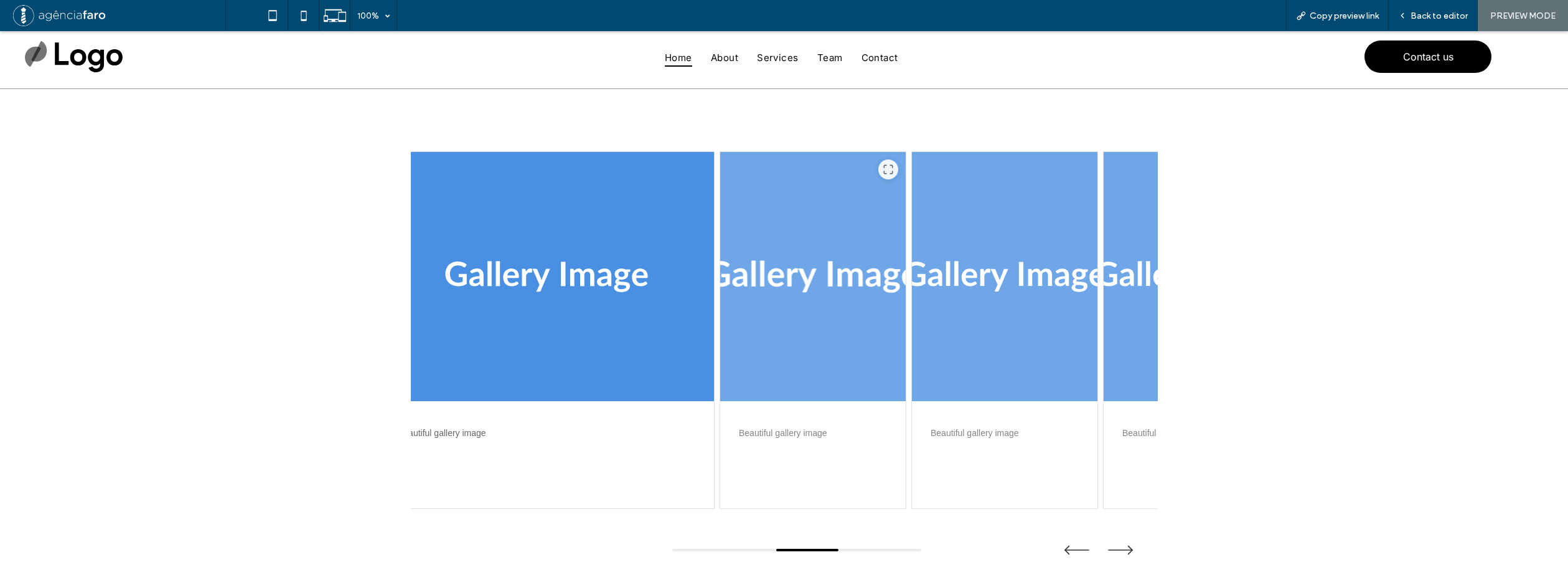 click at bounding box center (812, 277) 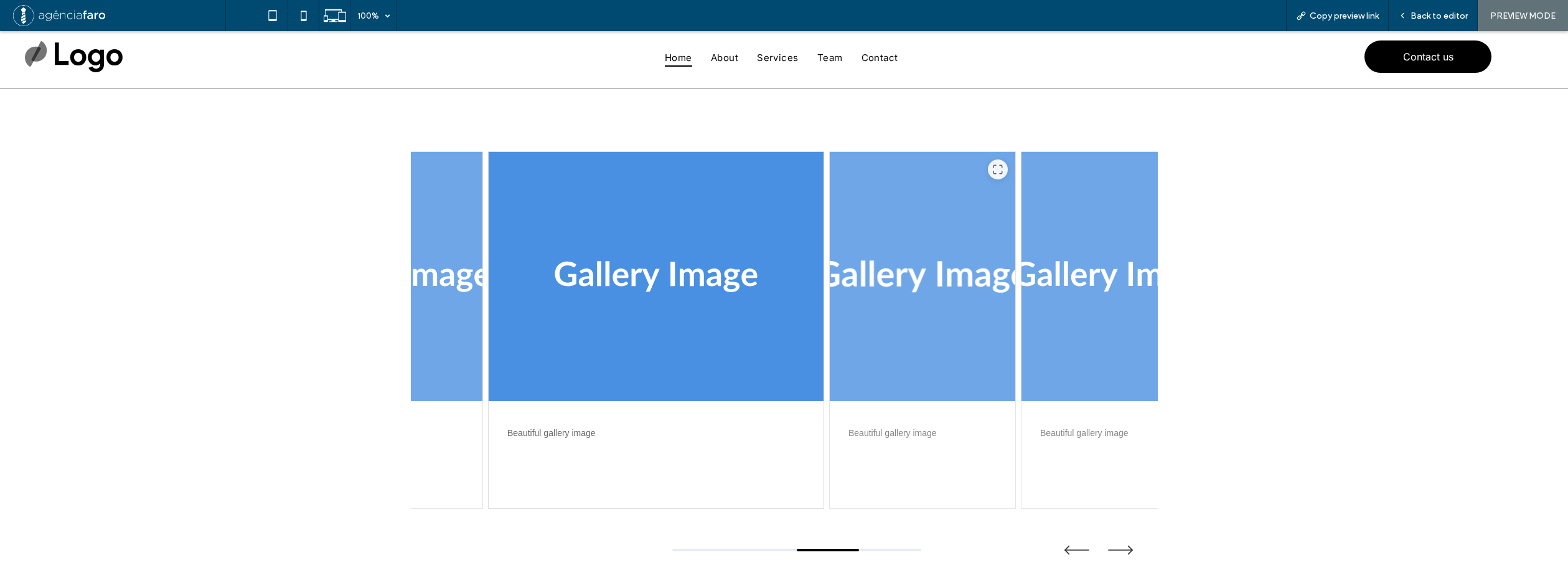 click at bounding box center (922, 277) 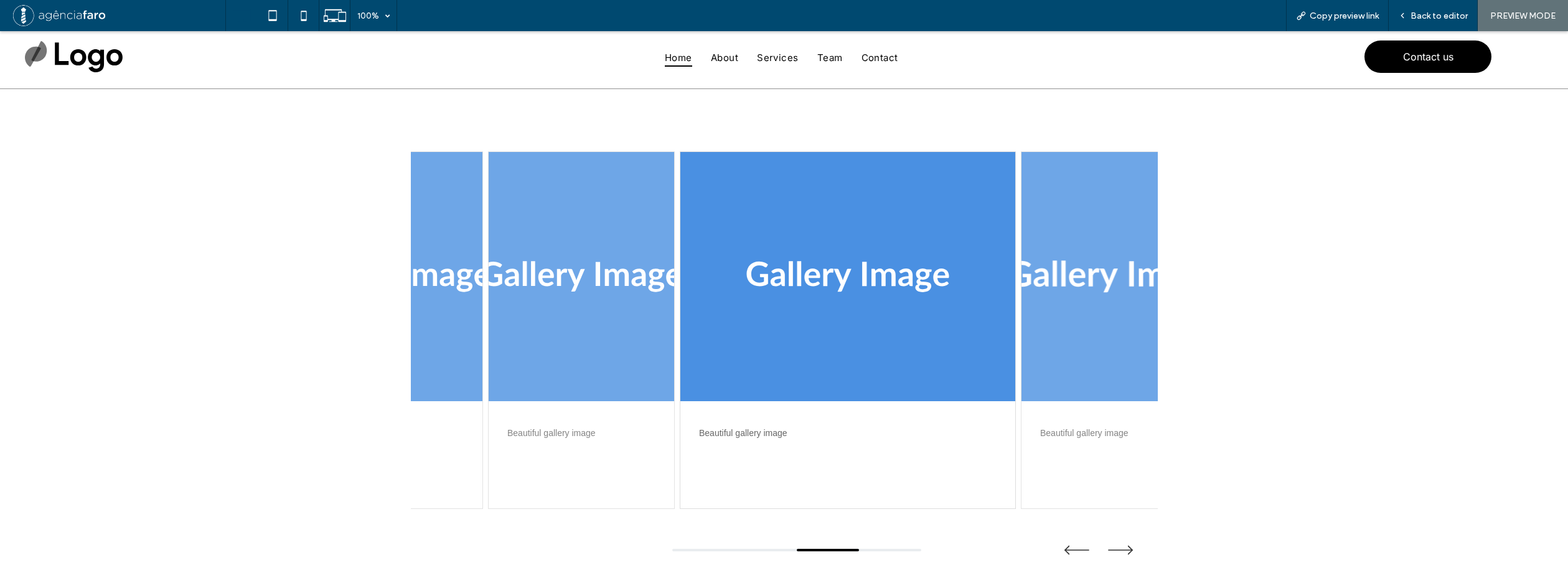 click at bounding box center [1114, 277] 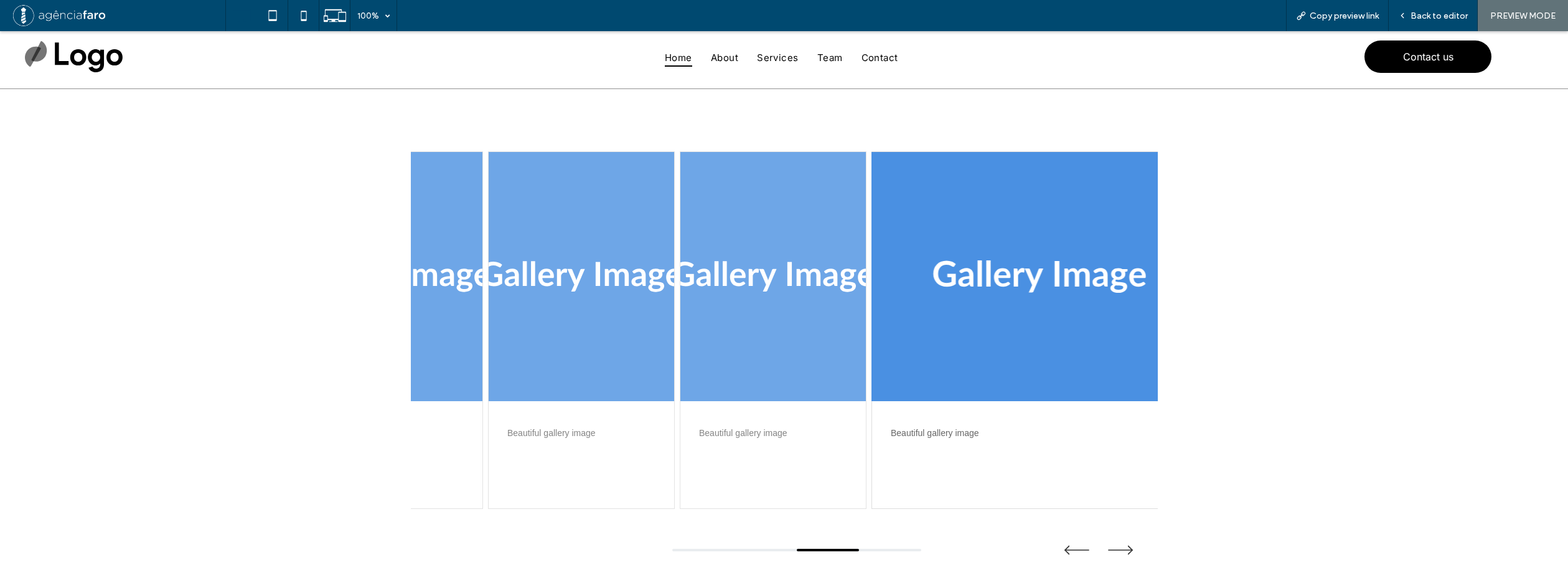 drag, startPoint x: 944, startPoint y: 273, endPoint x: 876, endPoint y: 273, distance: 68 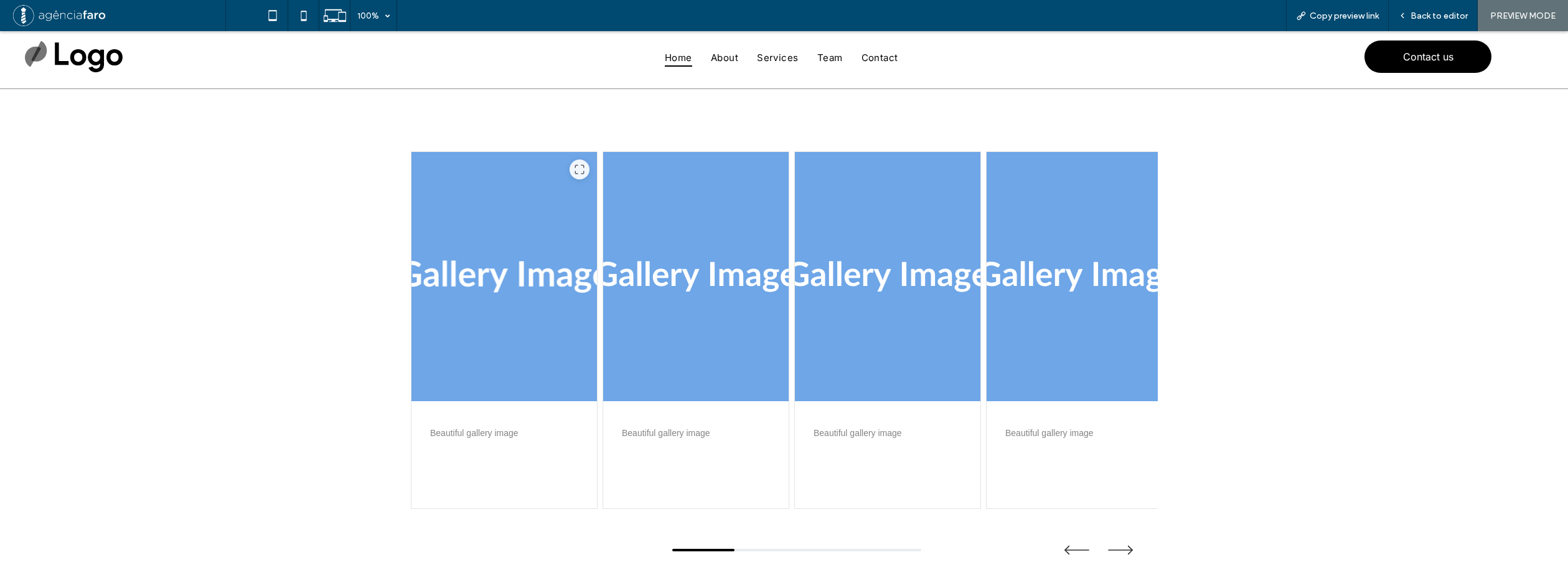 click at bounding box center [504, 277] 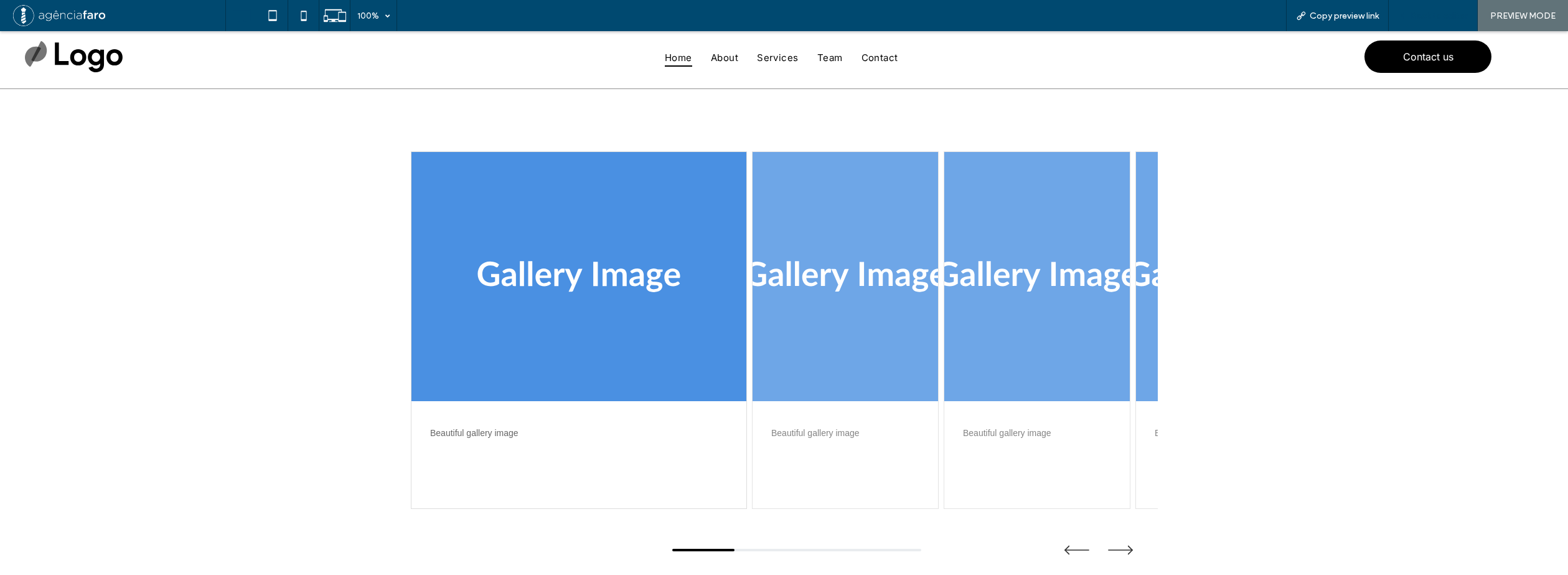 click 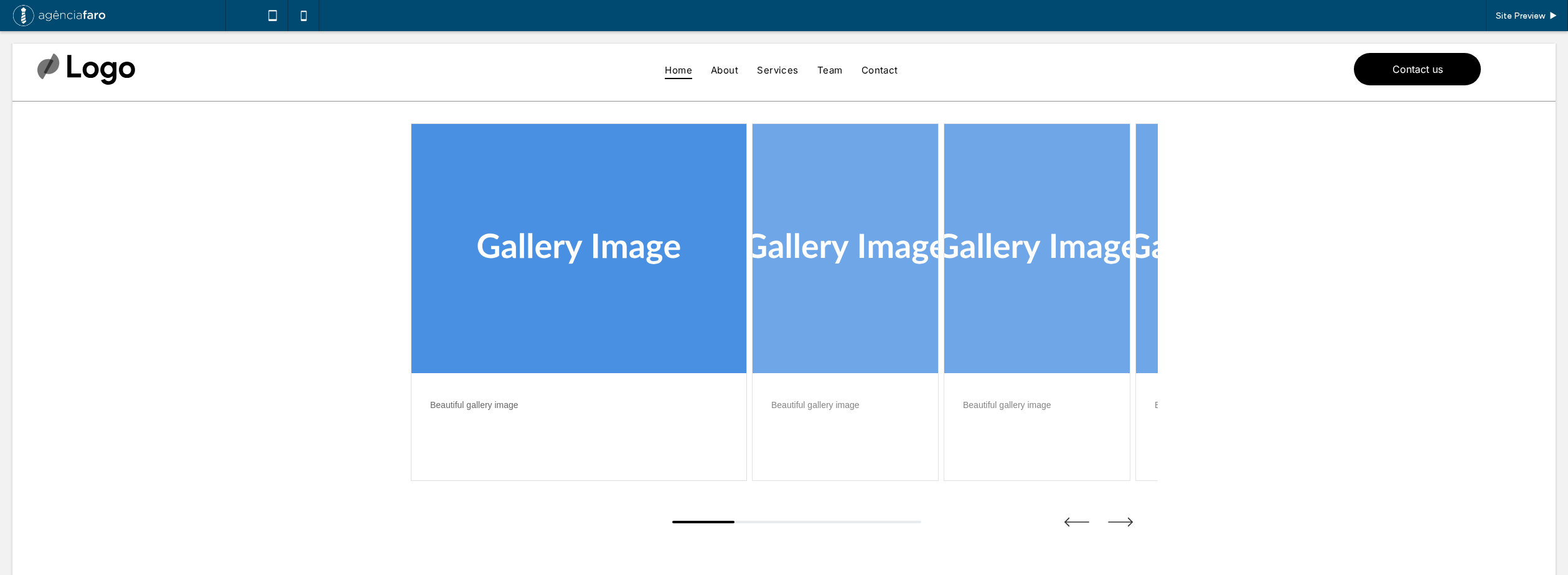 scroll, scrollTop: 62, scrollLeft: 0, axis: vertical 